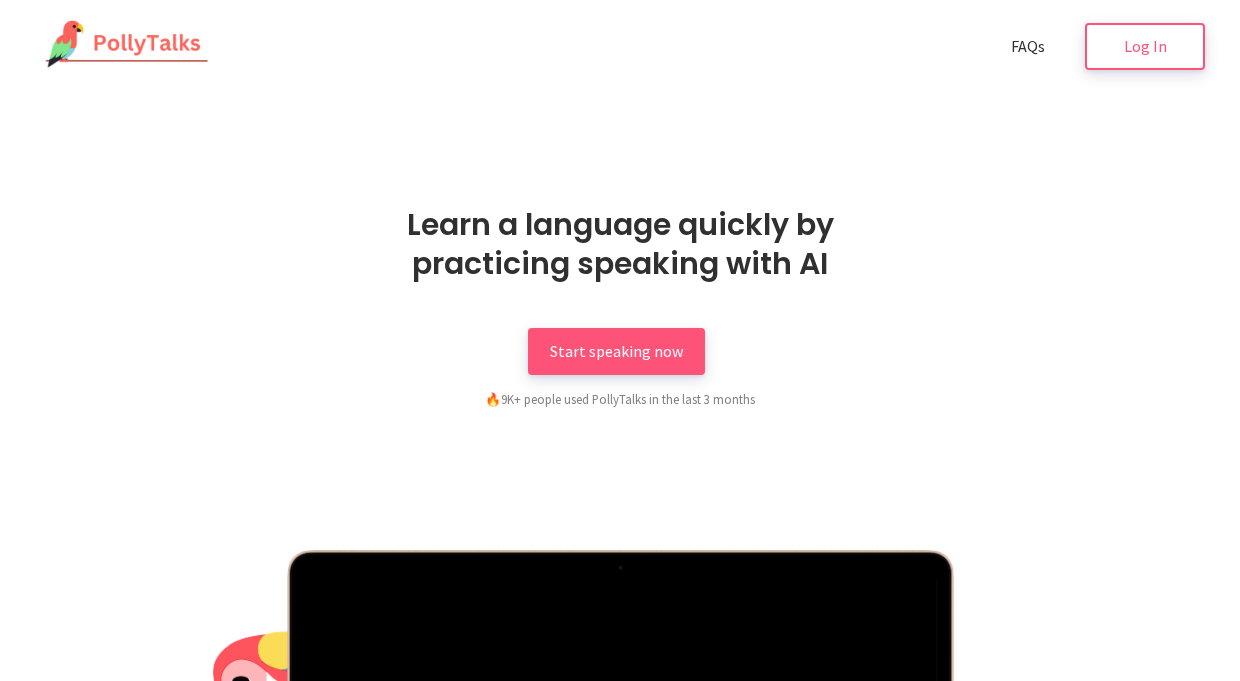 scroll, scrollTop: 0, scrollLeft: 0, axis: both 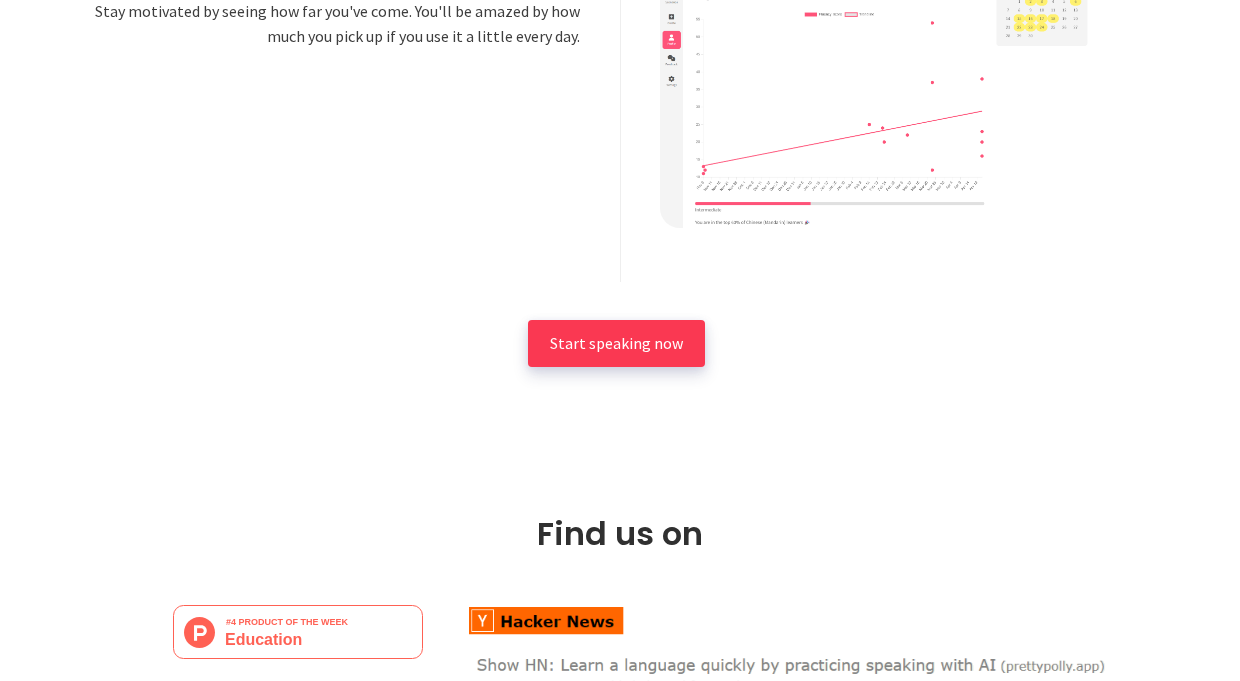 click on "Start speaking now" at bounding box center (616, 343) 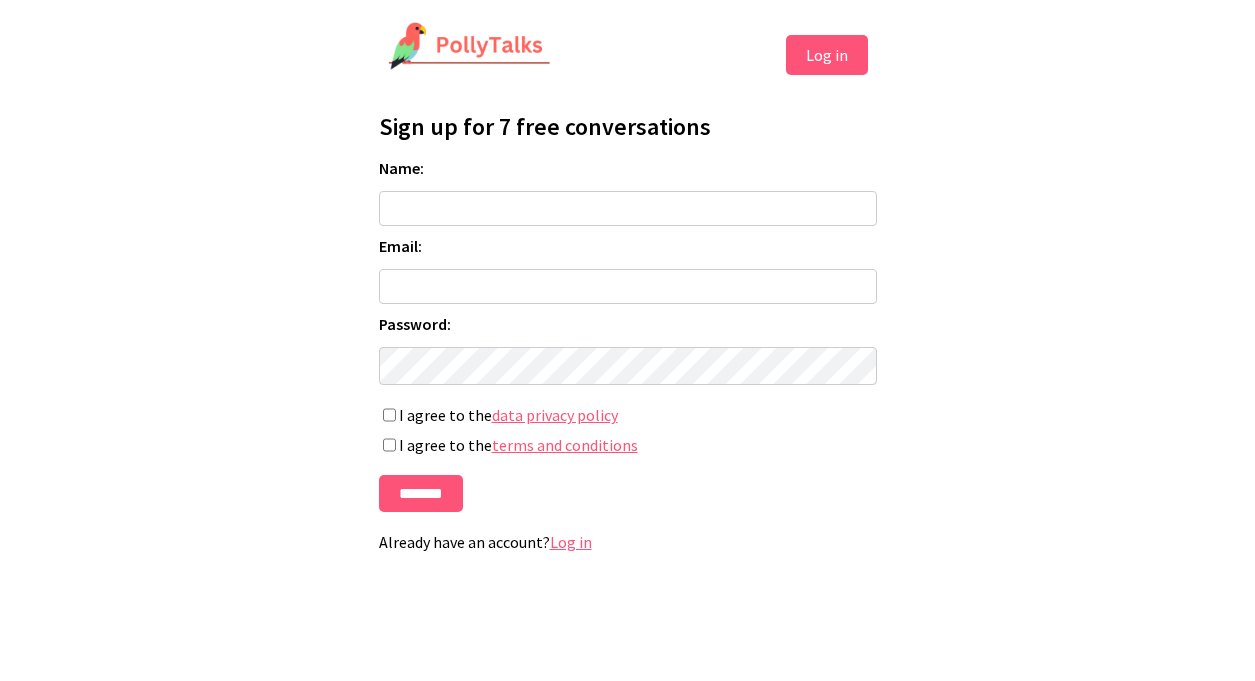scroll, scrollTop: 0, scrollLeft: 0, axis: both 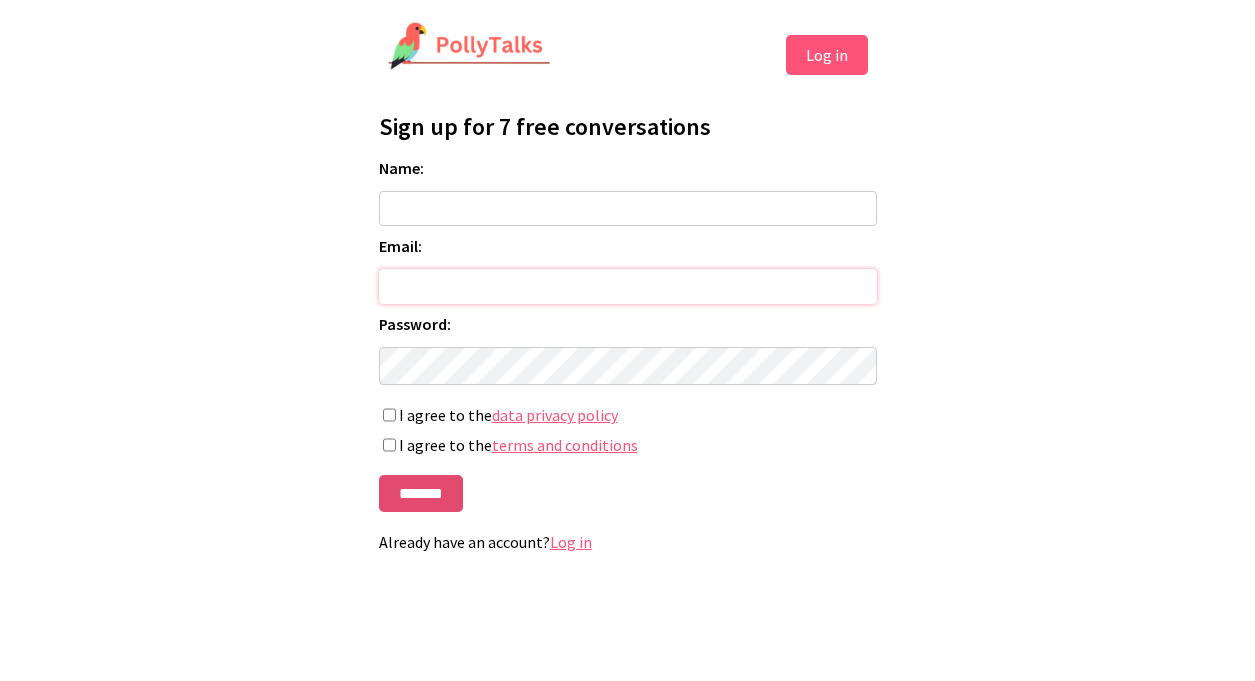 type on "**********" 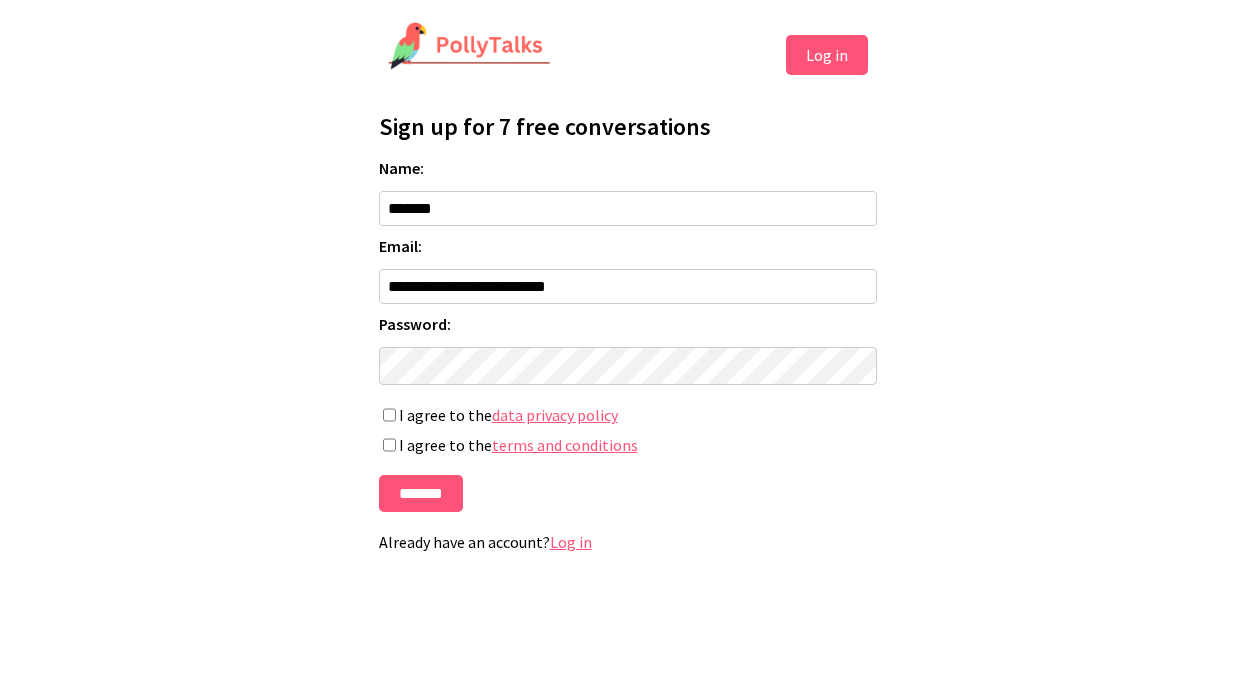 type on "*******" 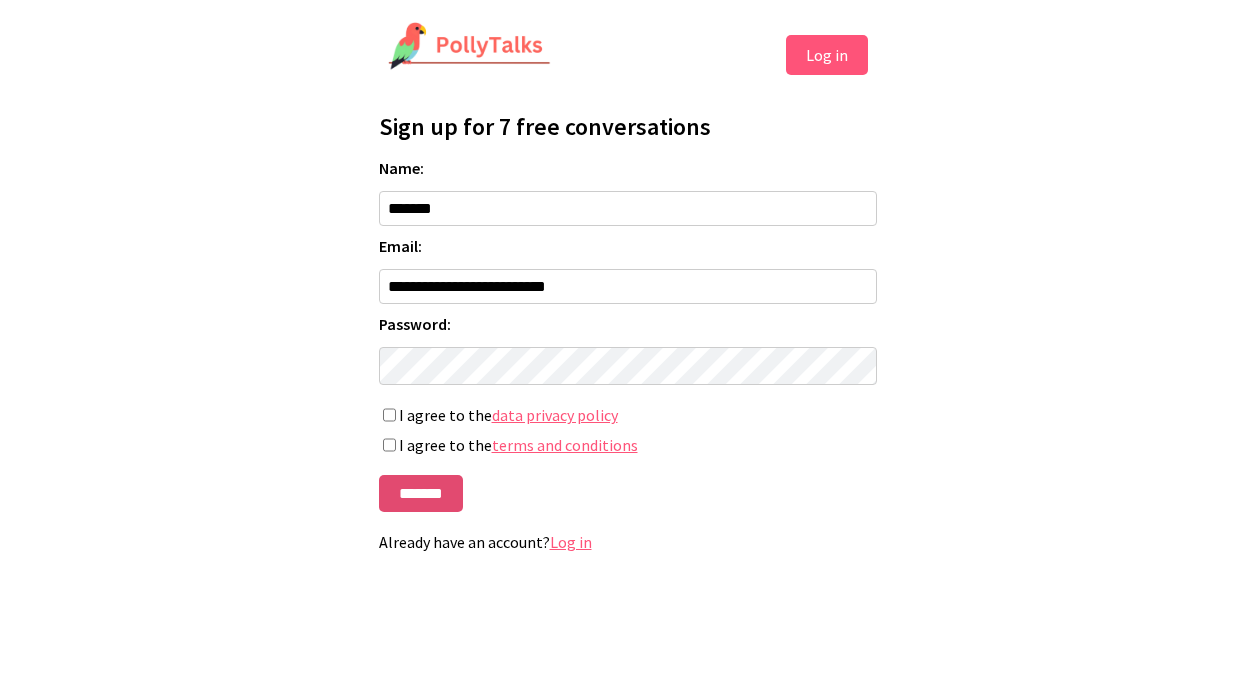 click on "*******" at bounding box center (421, 493) 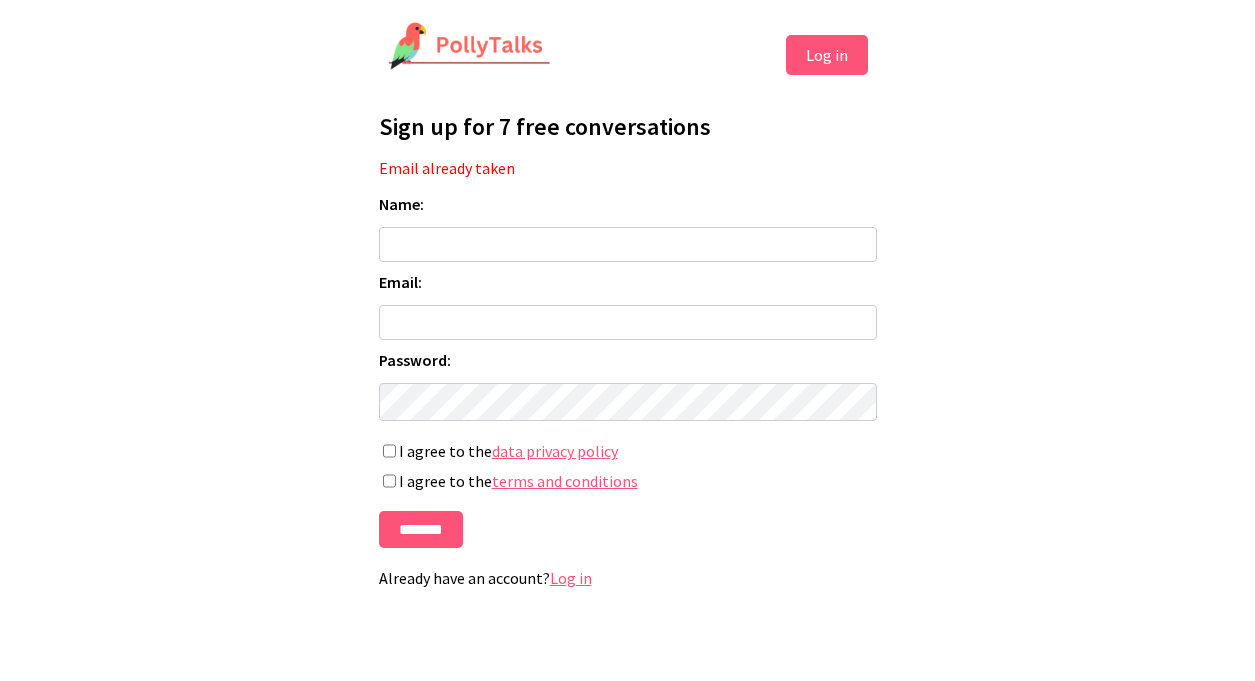 scroll, scrollTop: 0, scrollLeft: 0, axis: both 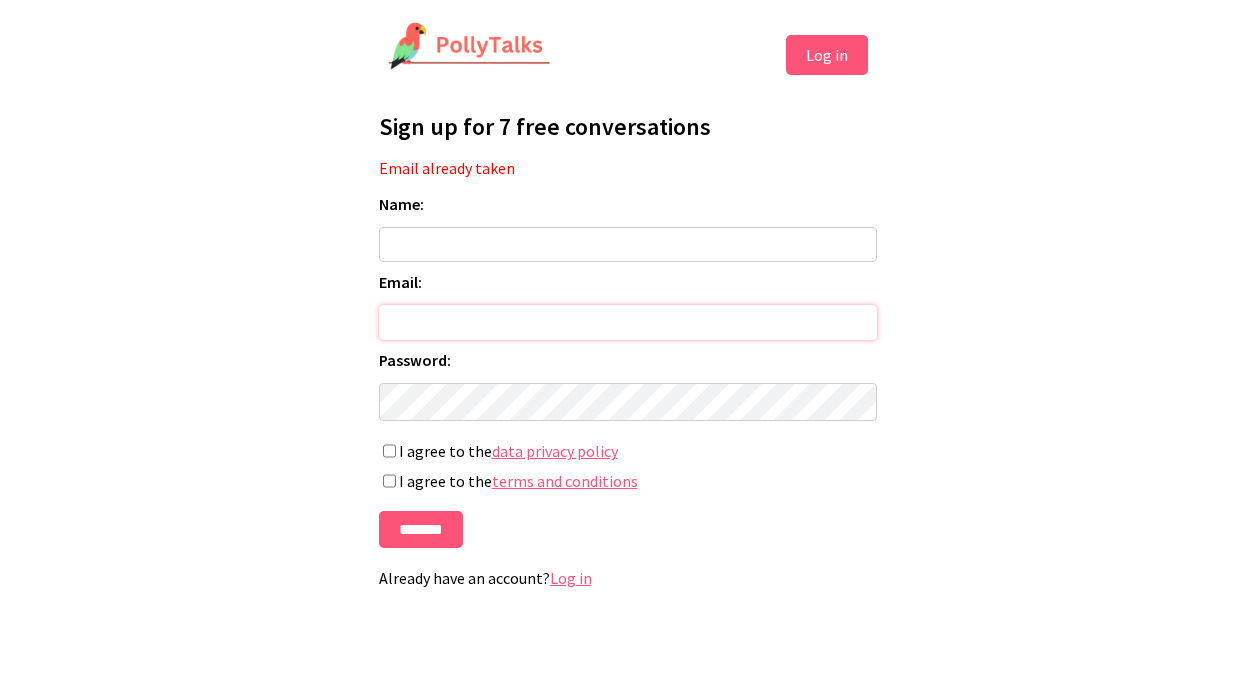 type on "**********" 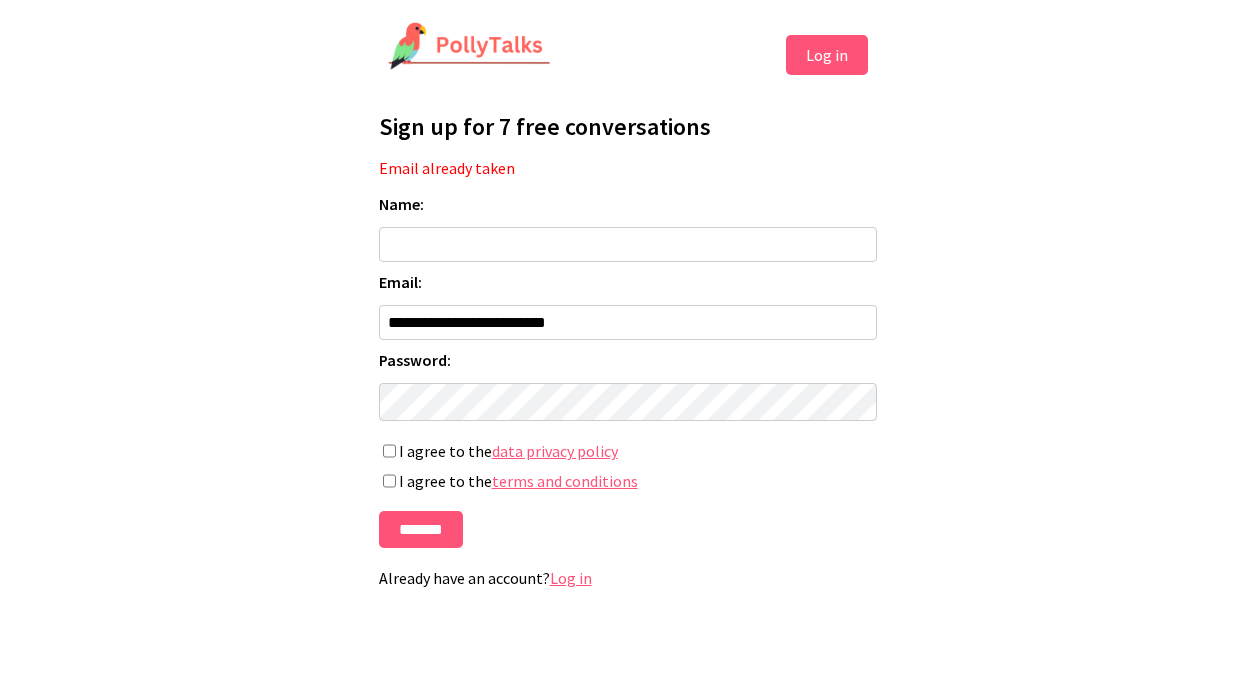 click on "Name:" at bounding box center [628, 244] 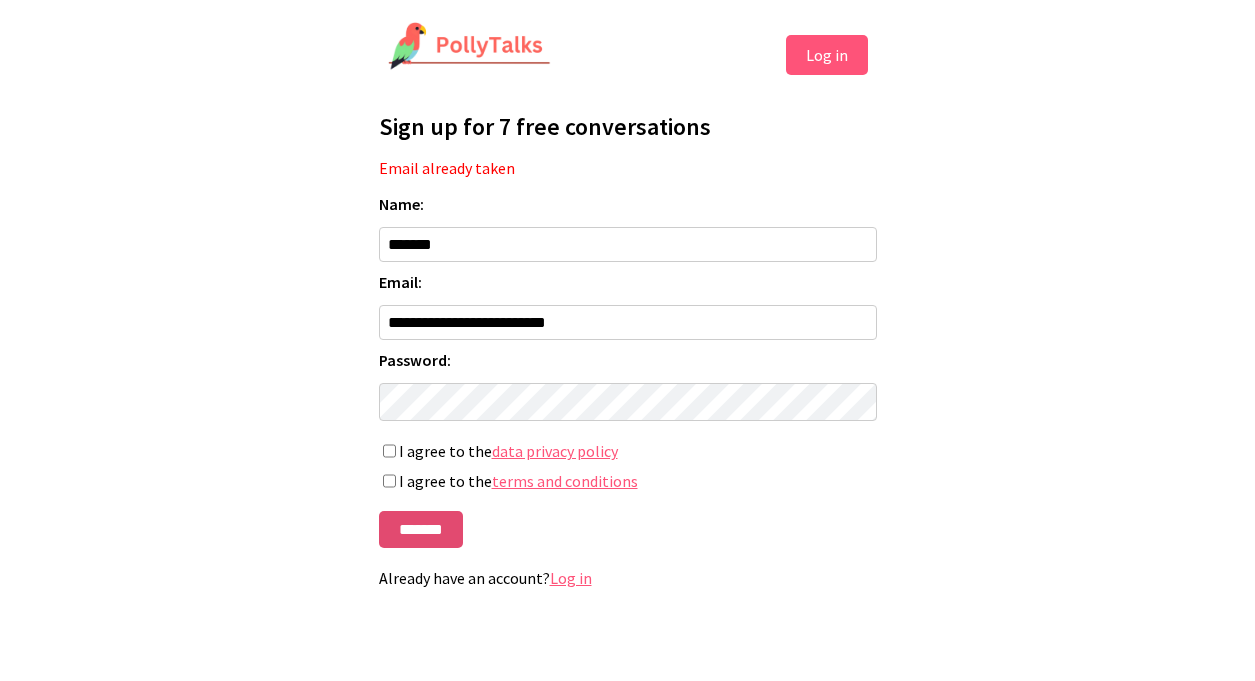 click on "*******" at bounding box center [421, 529] 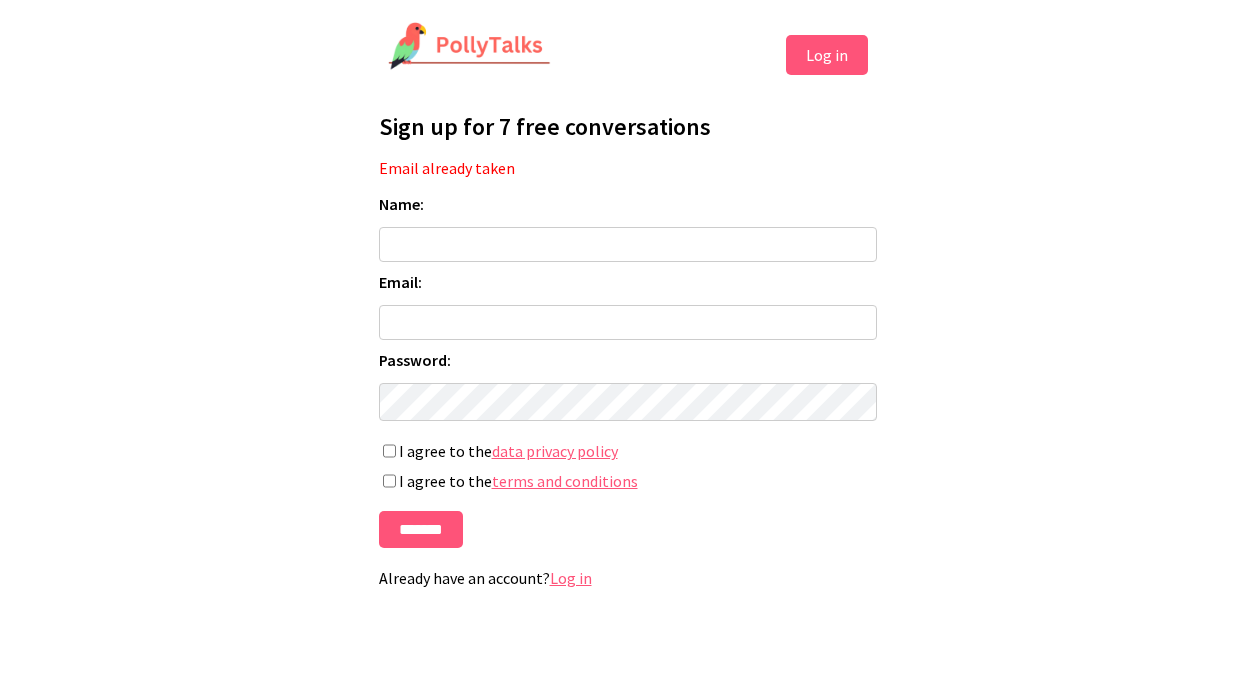 scroll, scrollTop: 0, scrollLeft: 0, axis: both 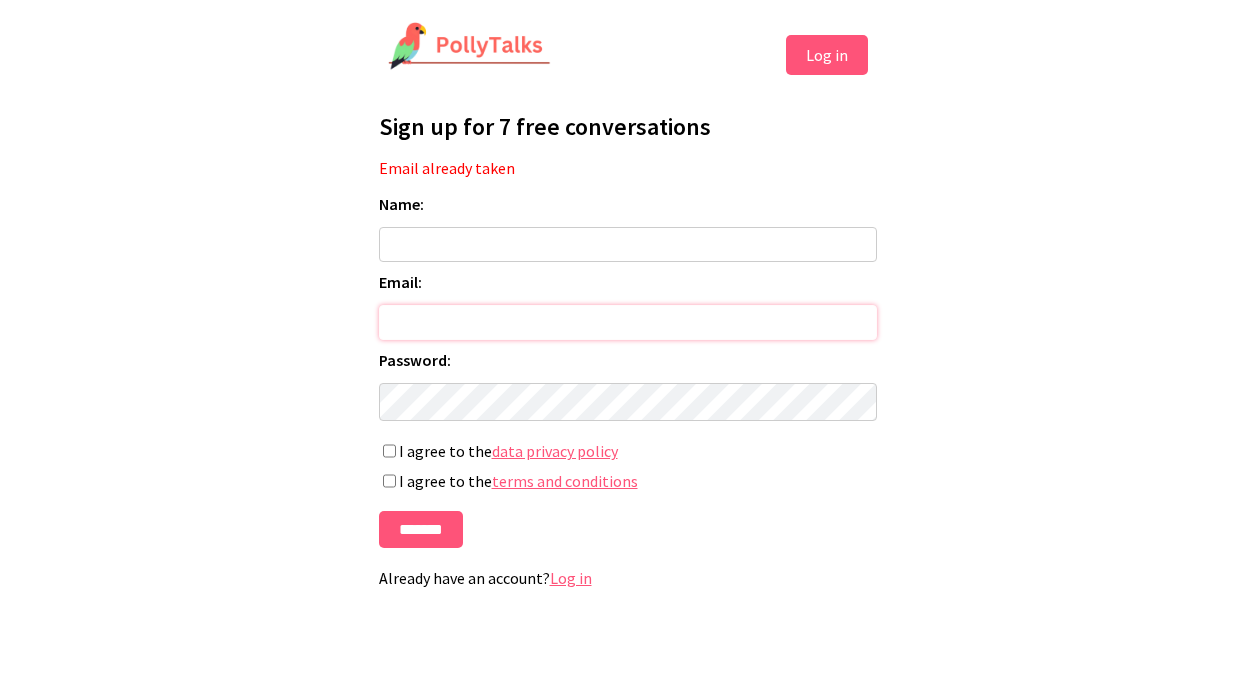 type on "**********" 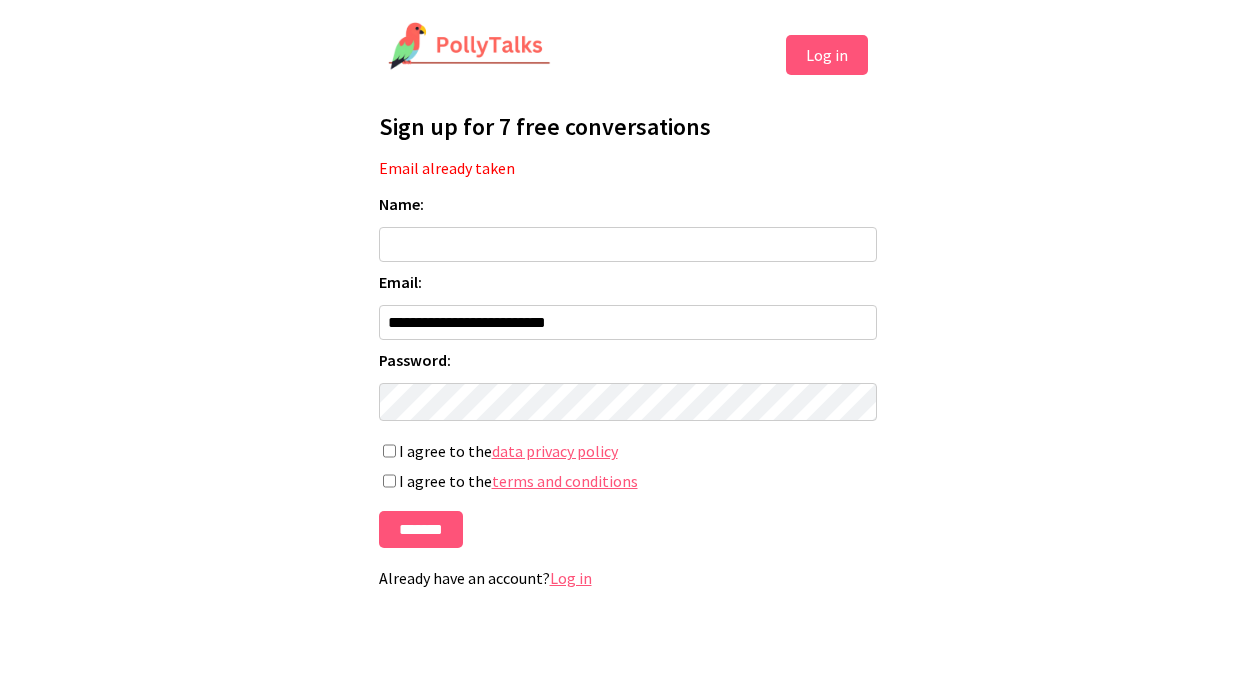 click on "Name:" at bounding box center [628, 244] 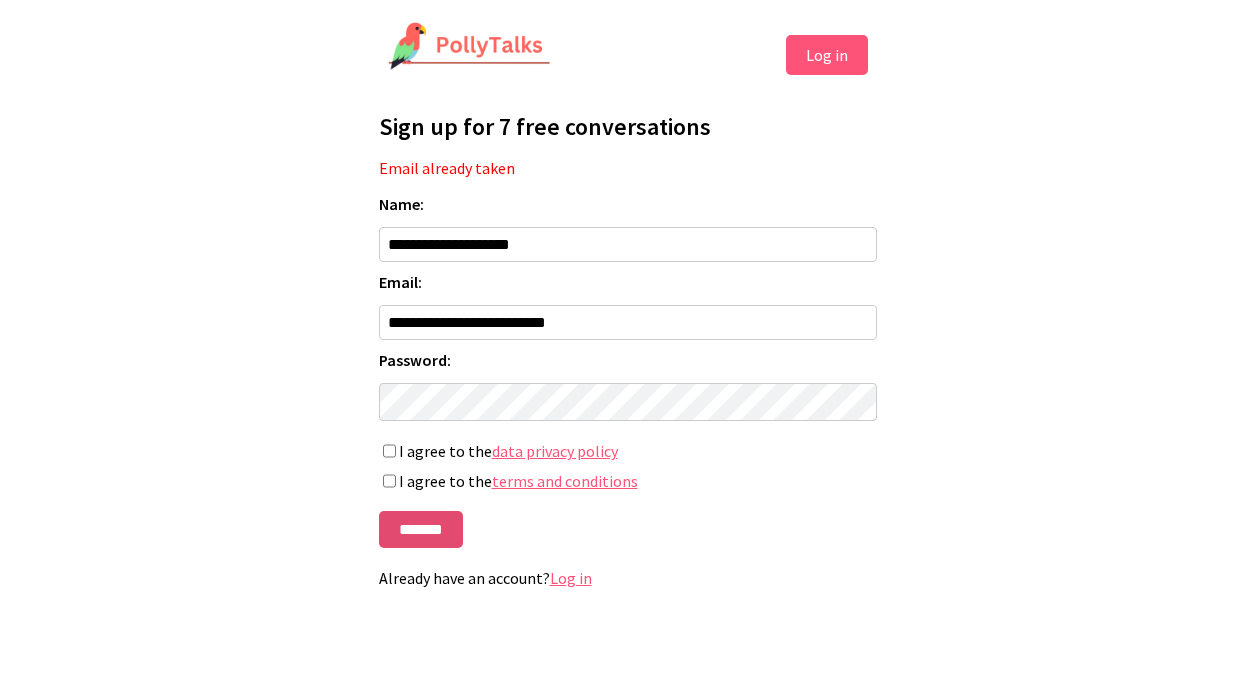 click on "*******" at bounding box center [421, 529] 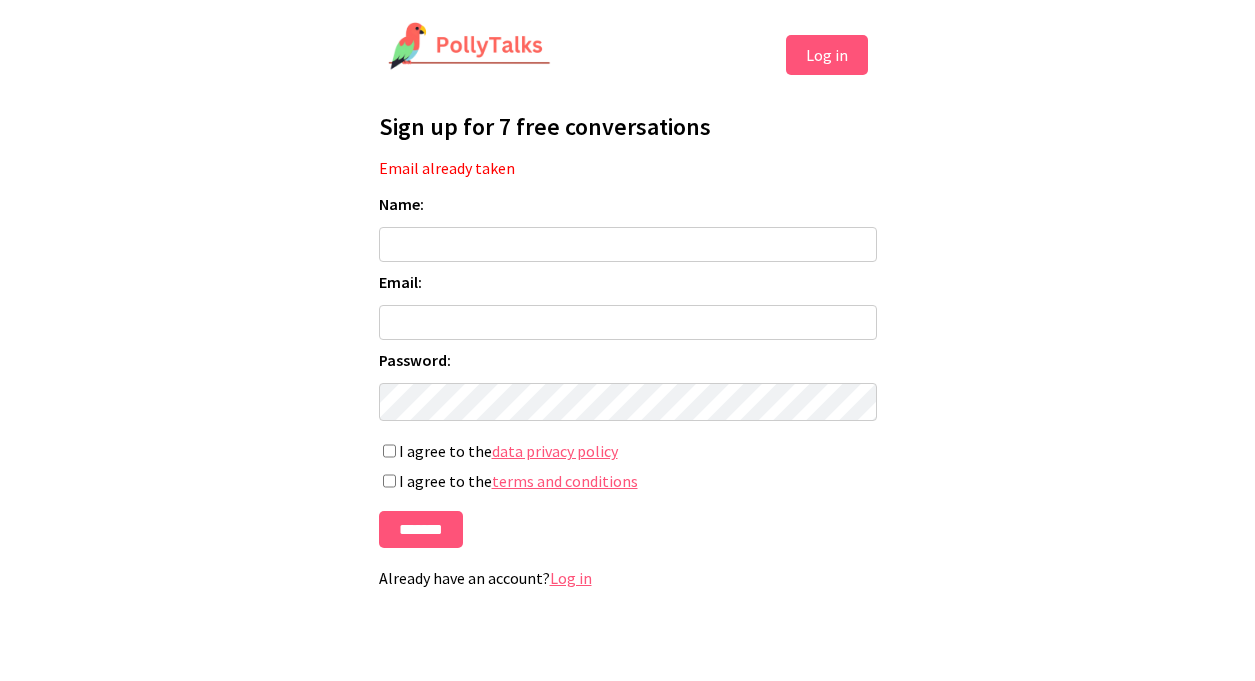 scroll, scrollTop: 0, scrollLeft: 0, axis: both 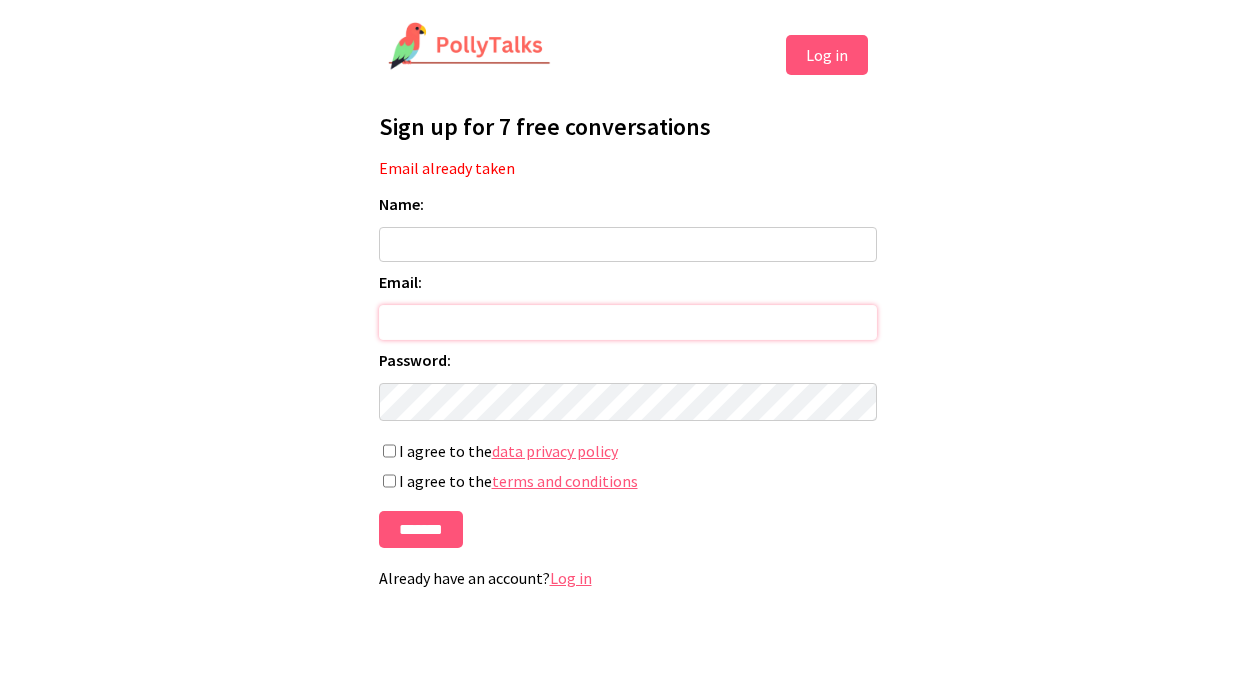 type on "**********" 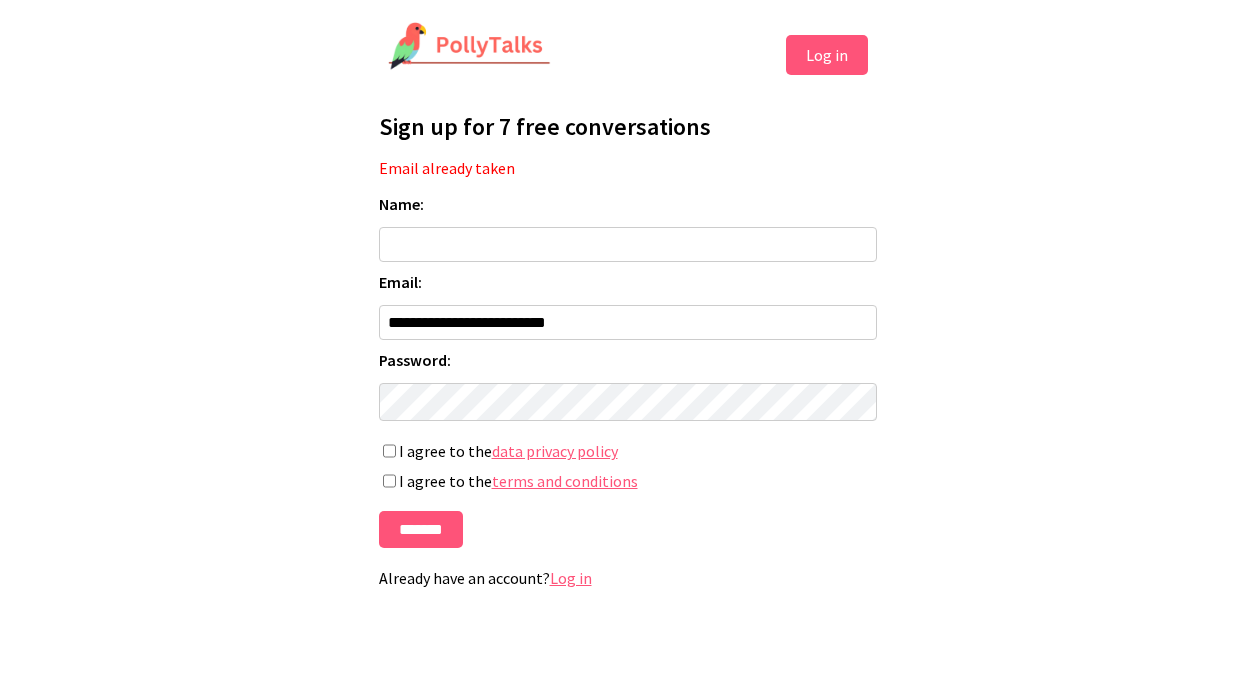 click on "Name:" at bounding box center (628, 244) 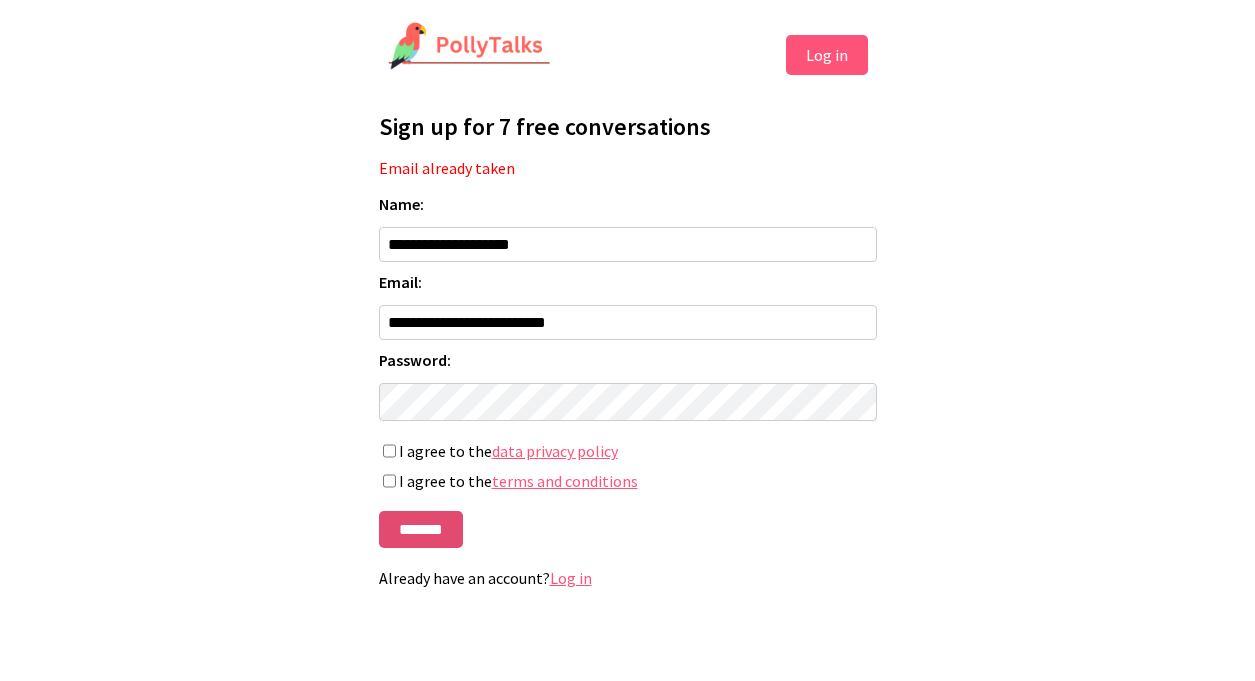 click on "*******" at bounding box center (421, 529) 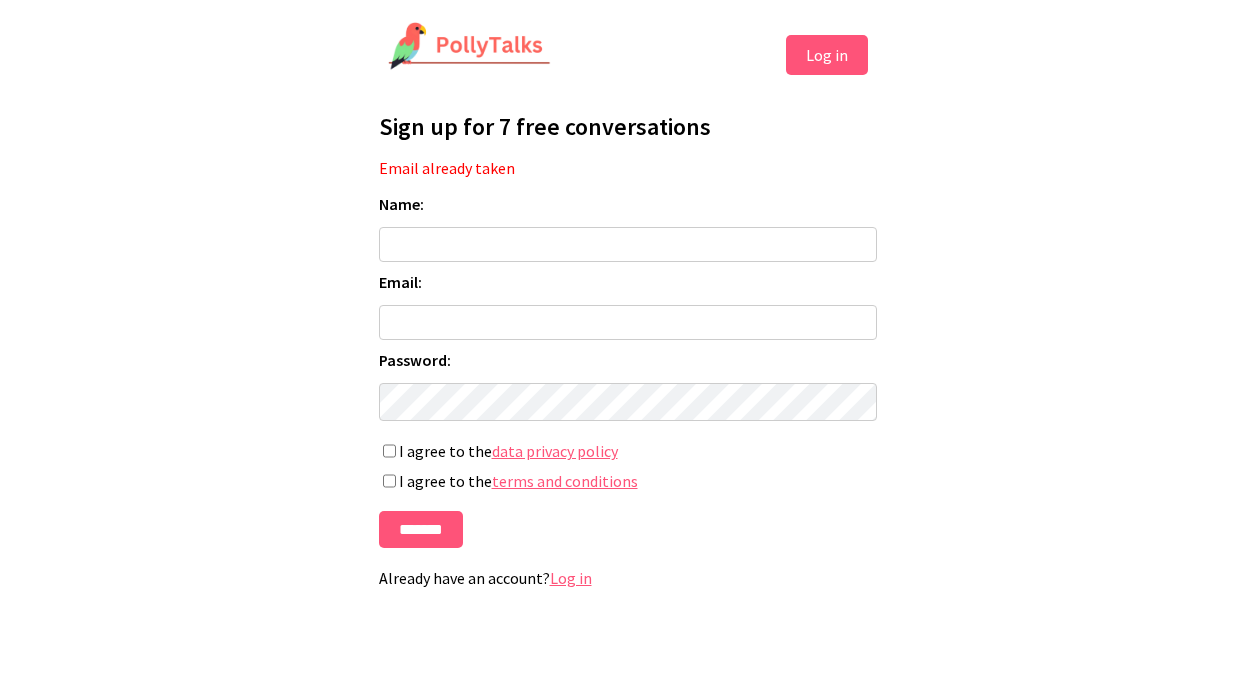 scroll, scrollTop: 0, scrollLeft: 0, axis: both 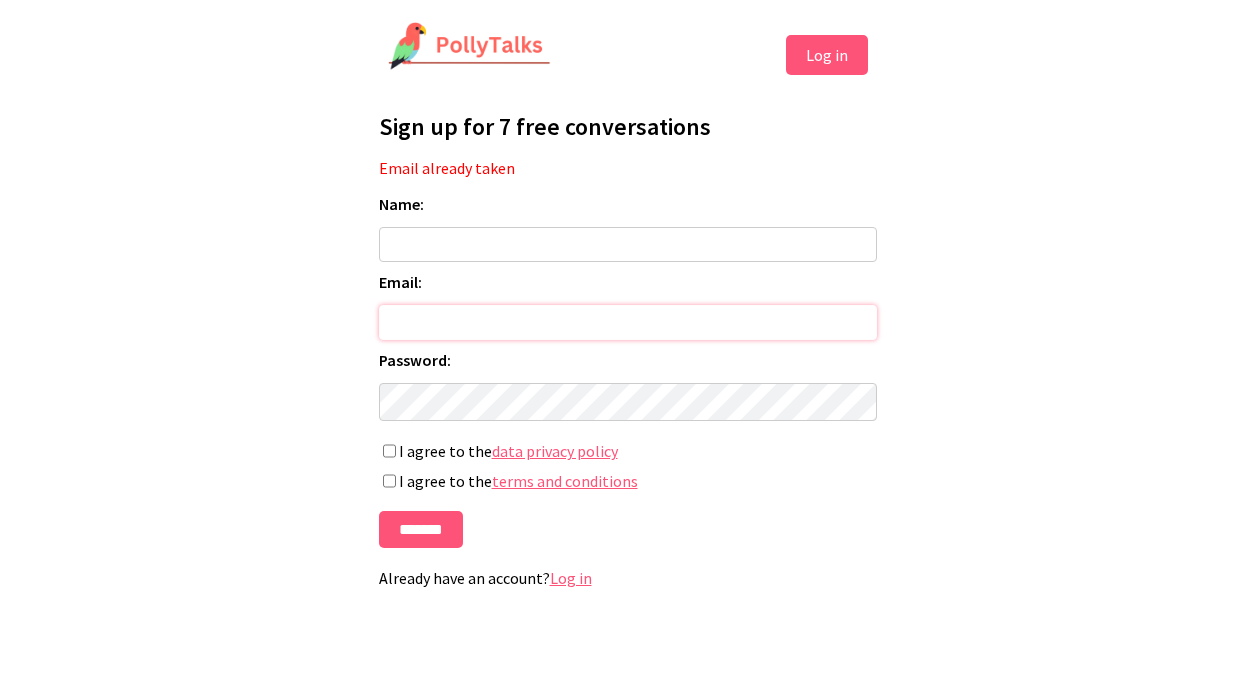 type on "**********" 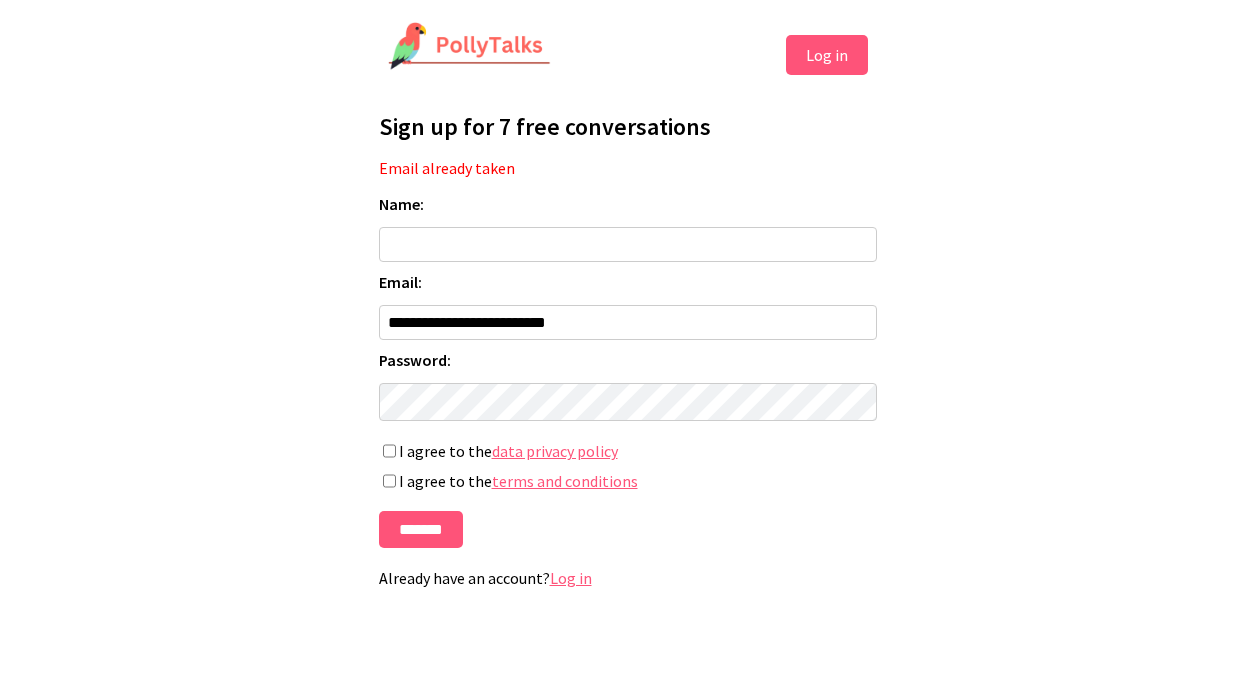 click on "**********" at bounding box center [627, 312] 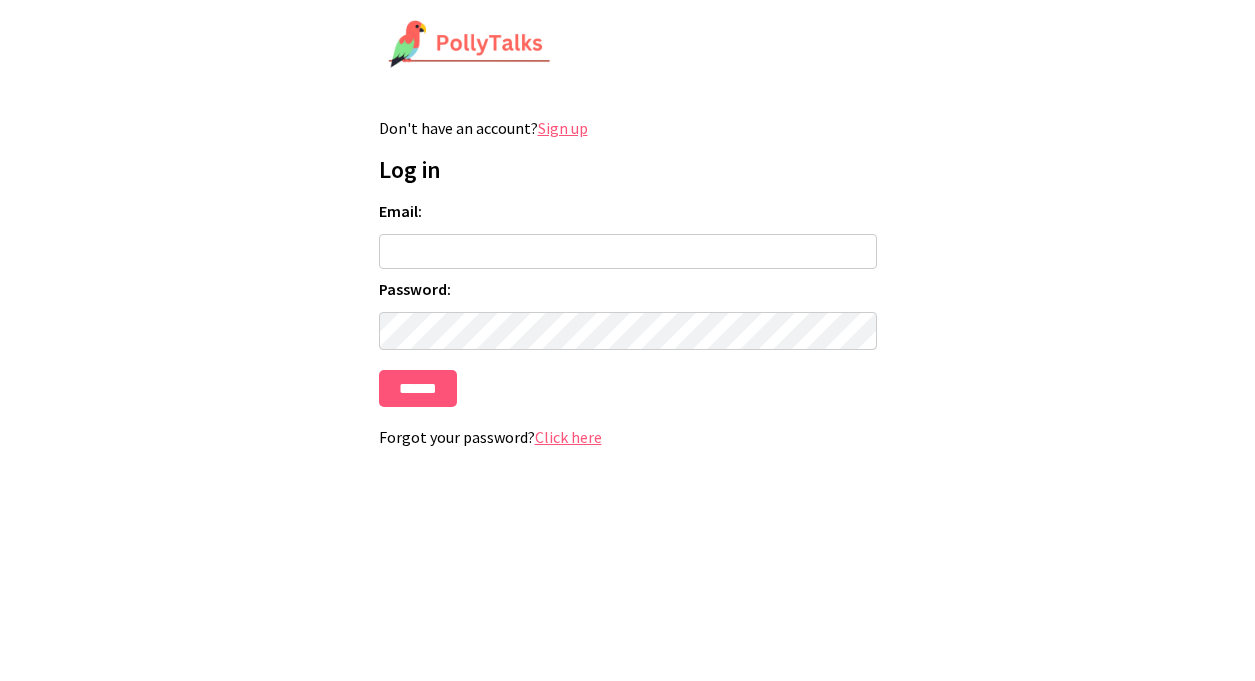 scroll, scrollTop: 0, scrollLeft: 0, axis: both 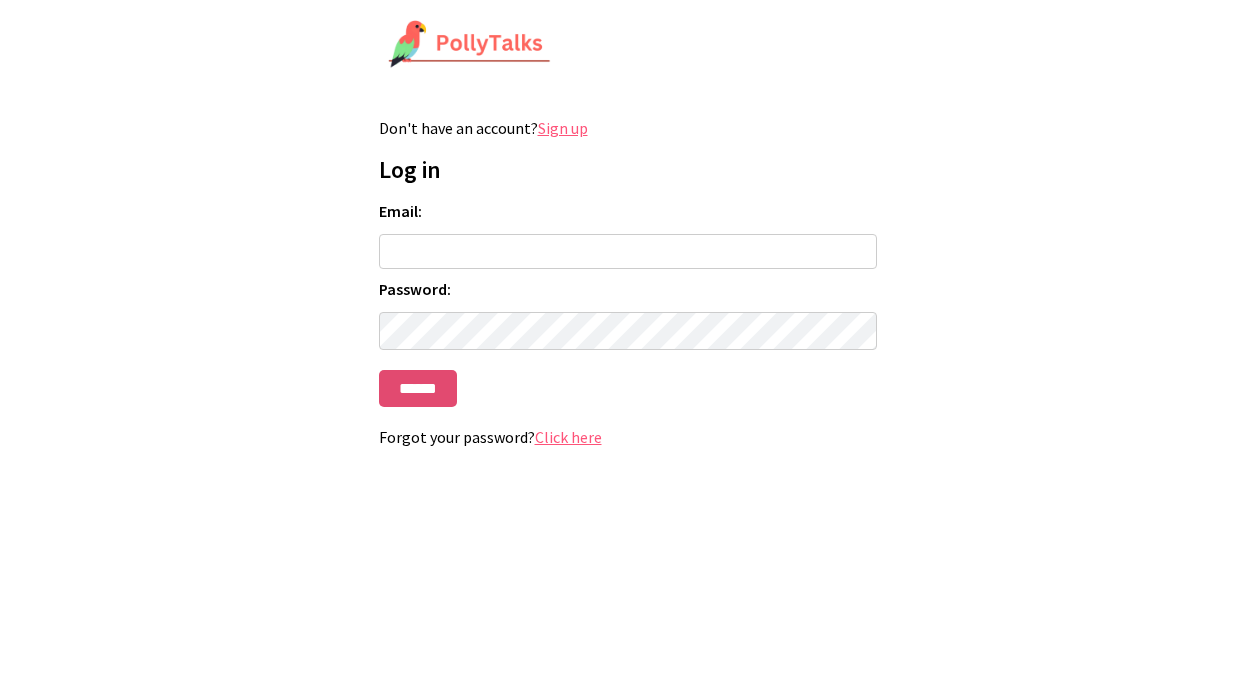 type on "**********" 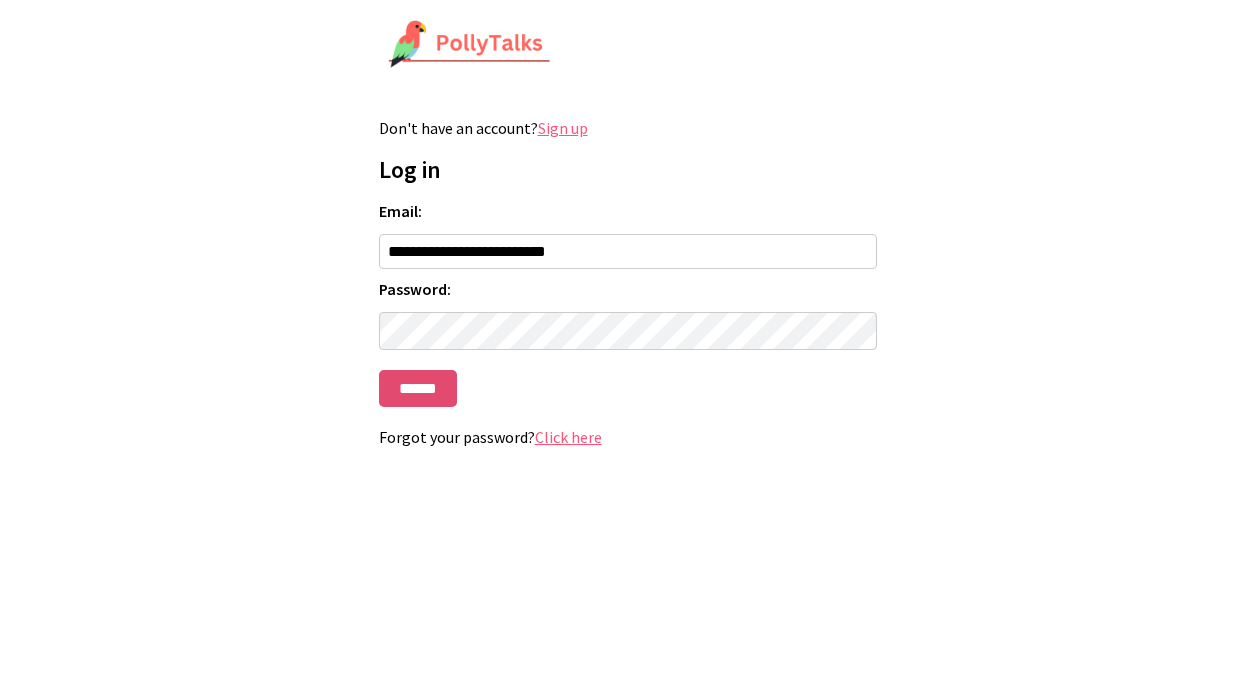 click on "******" at bounding box center (418, 388) 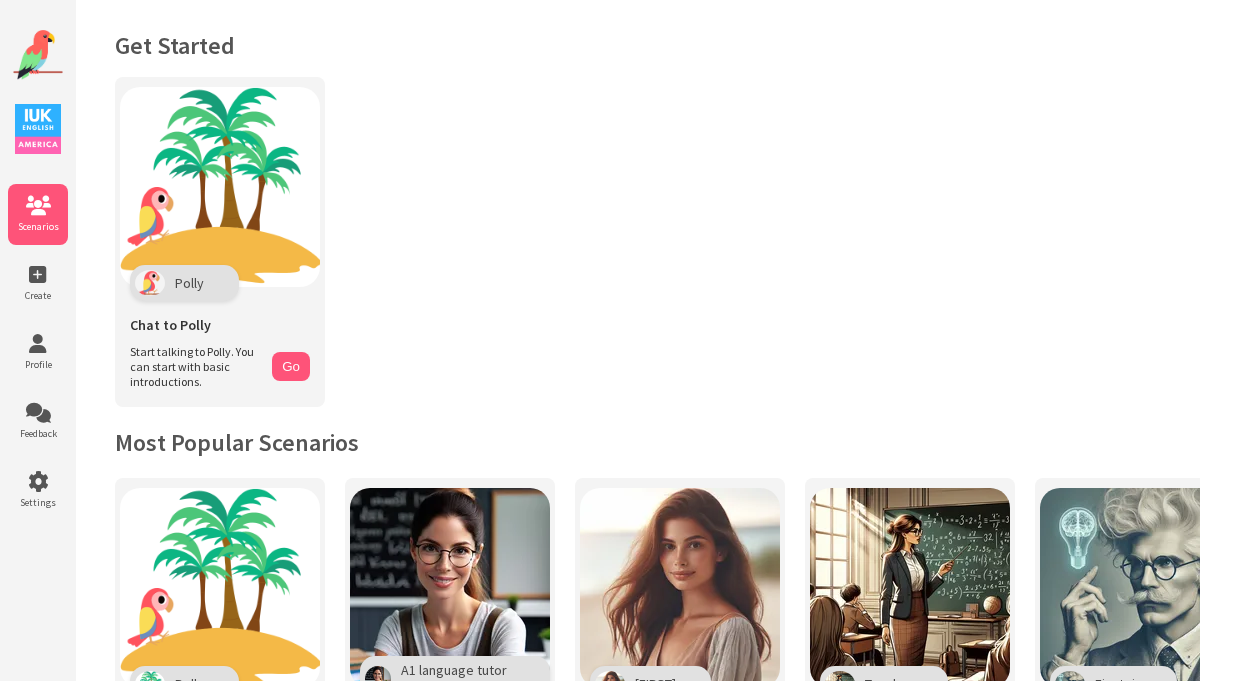 scroll, scrollTop: 0, scrollLeft: 0, axis: both 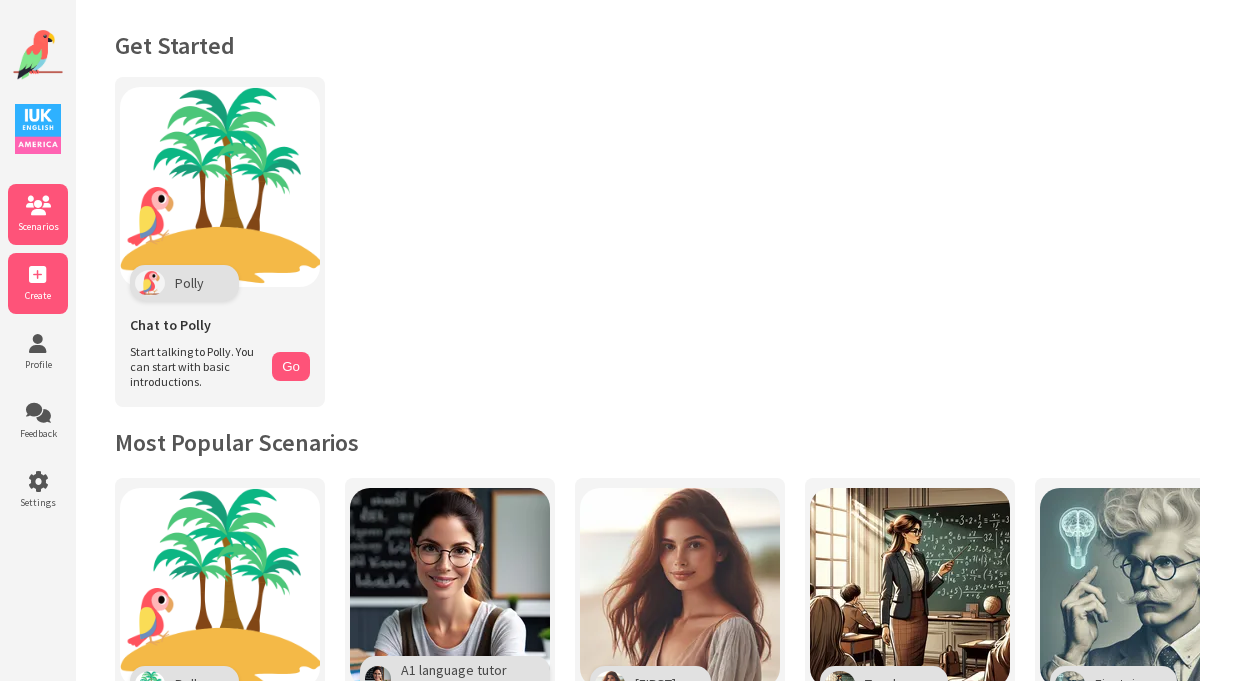 click at bounding box center [38, 275] 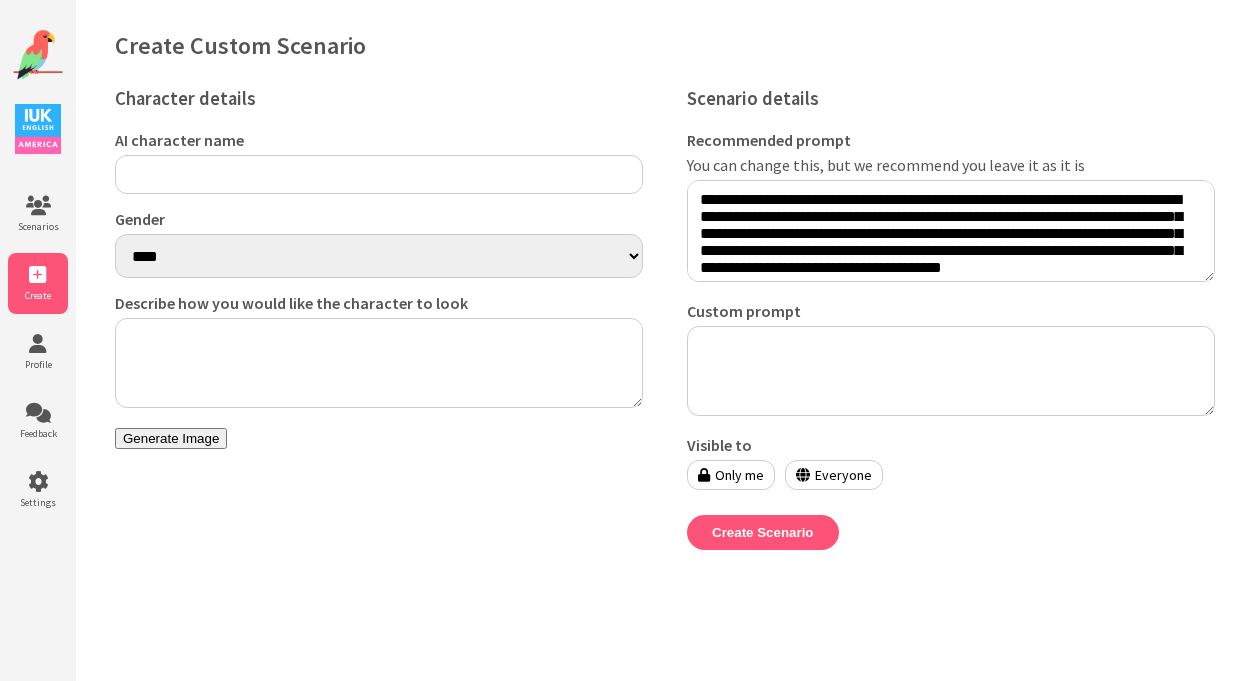 scroll, scrollTop: 0, scrollLeft: 0, axis: both 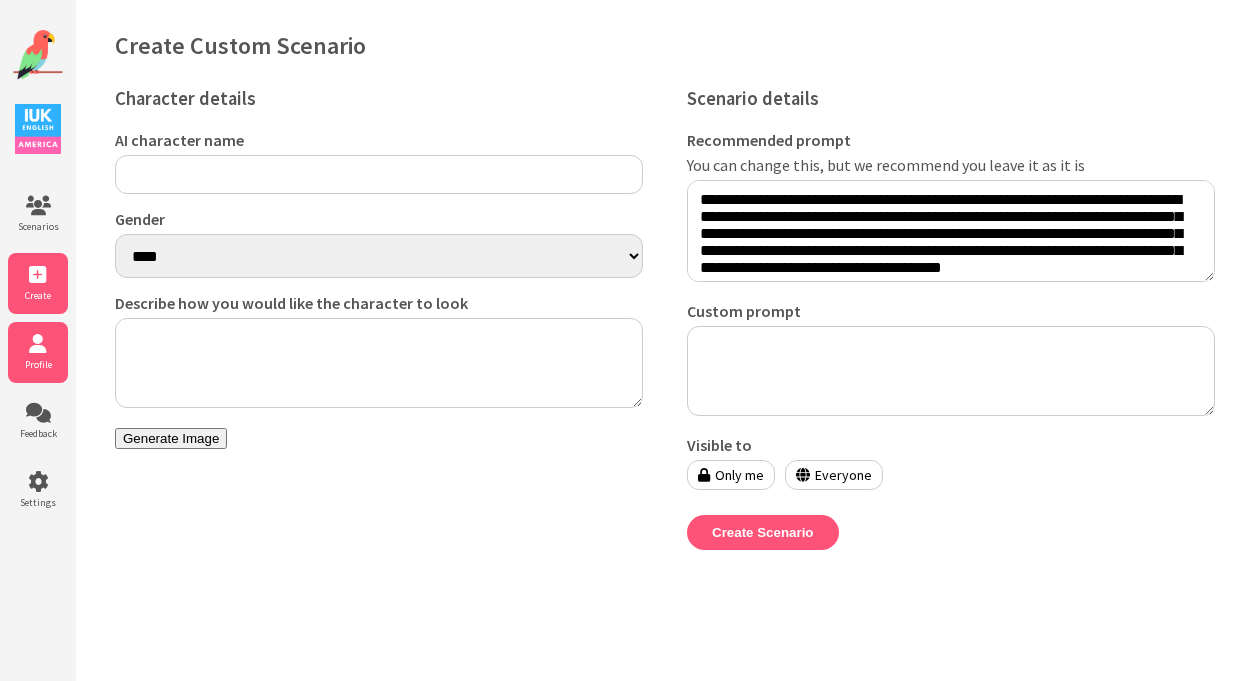 click at bounding box center (38, 344) 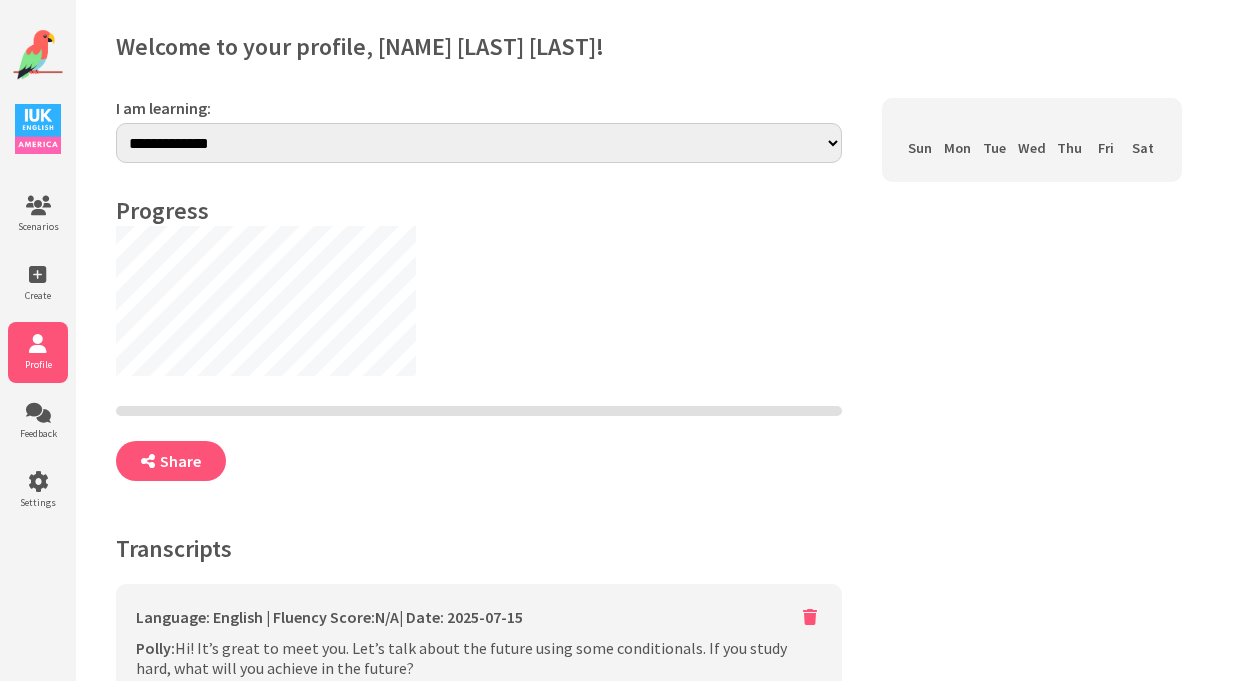 scroll, scrollTop: 0, scrollLeft: 0, axis: both 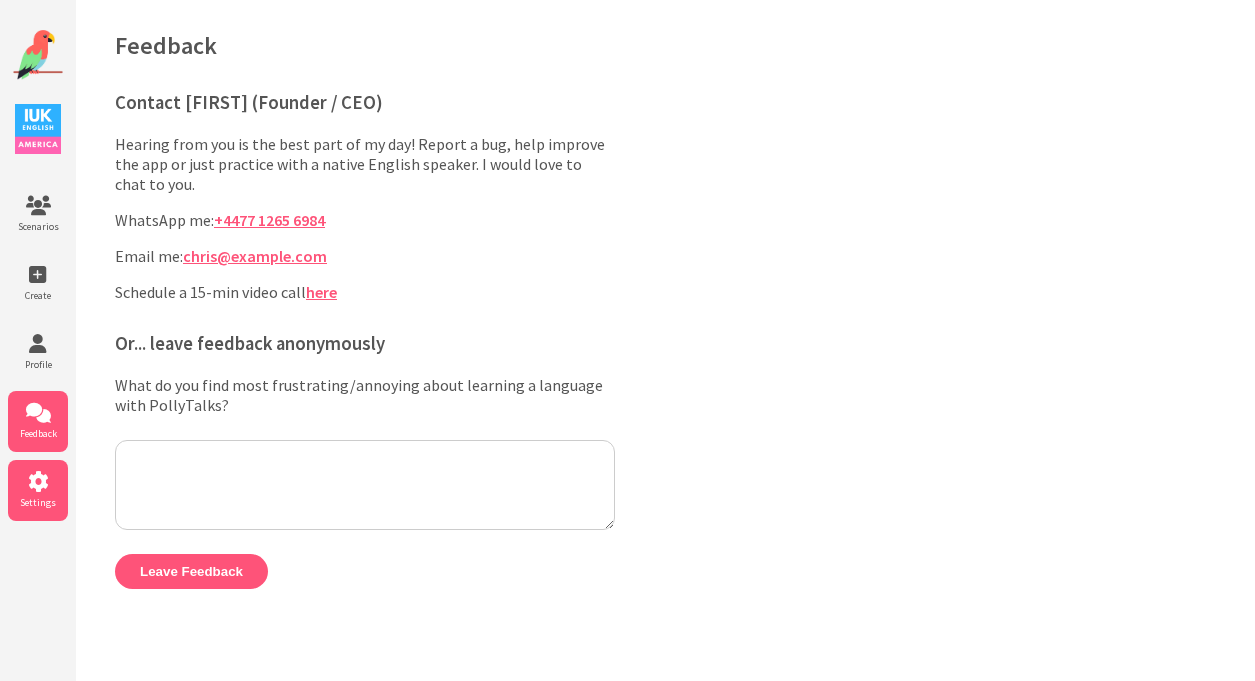 click at bounding box center [38, 482] 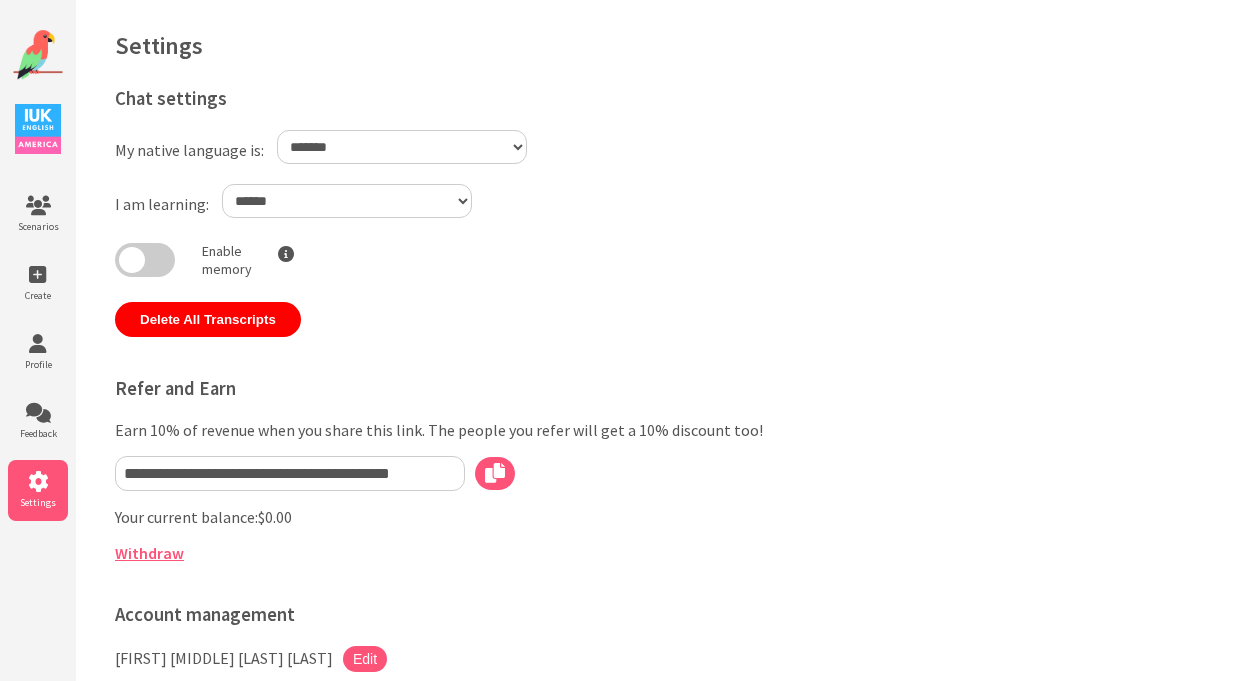 select on "**" 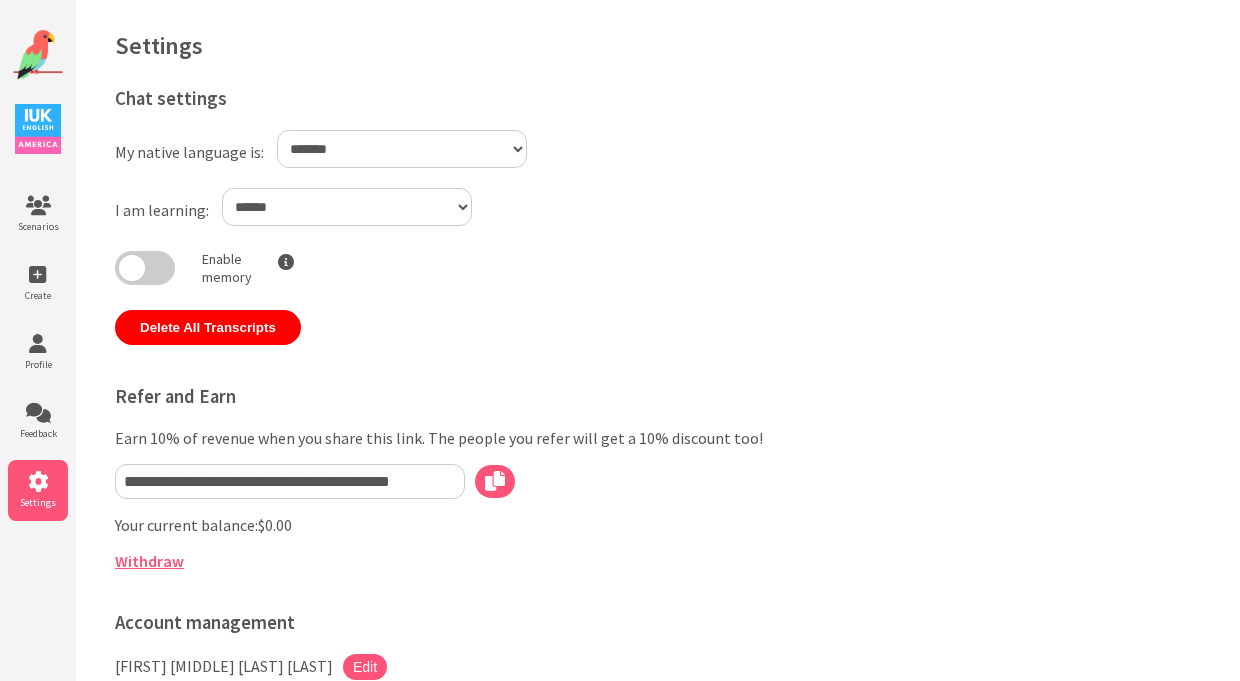 scroll, scrollTop: 0, scrollLeft: 0, axis: both 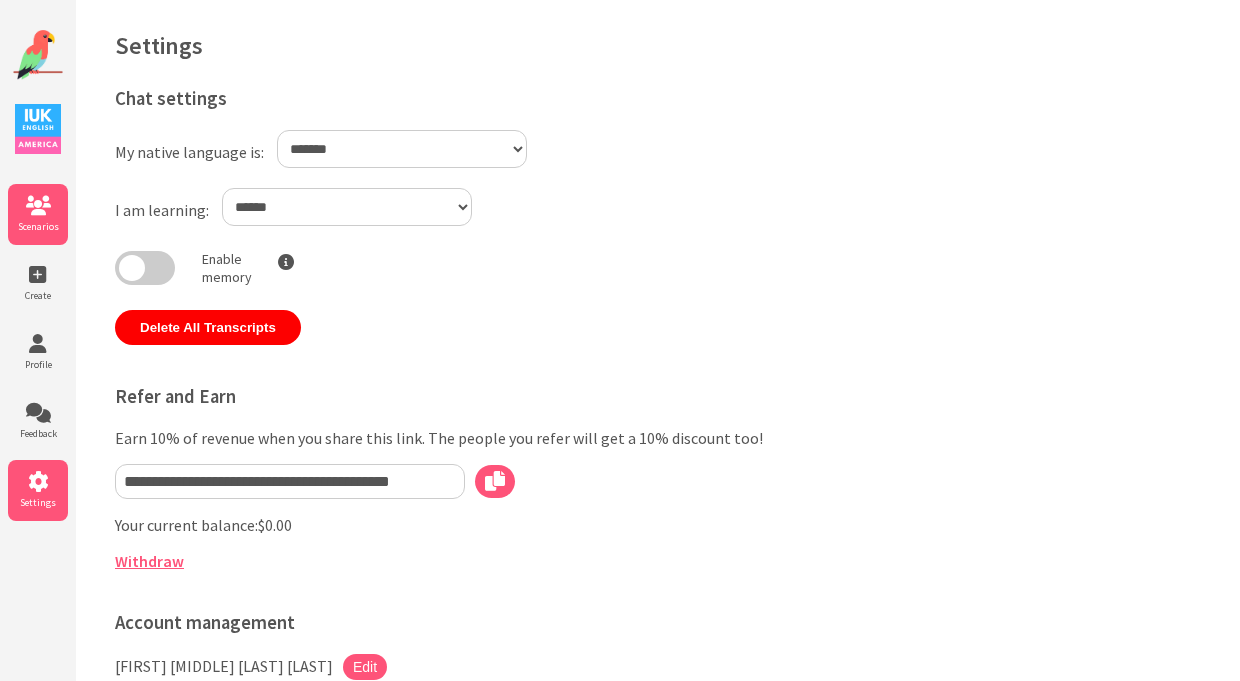 click on "Scenarios" at bounding box center (38, 226) 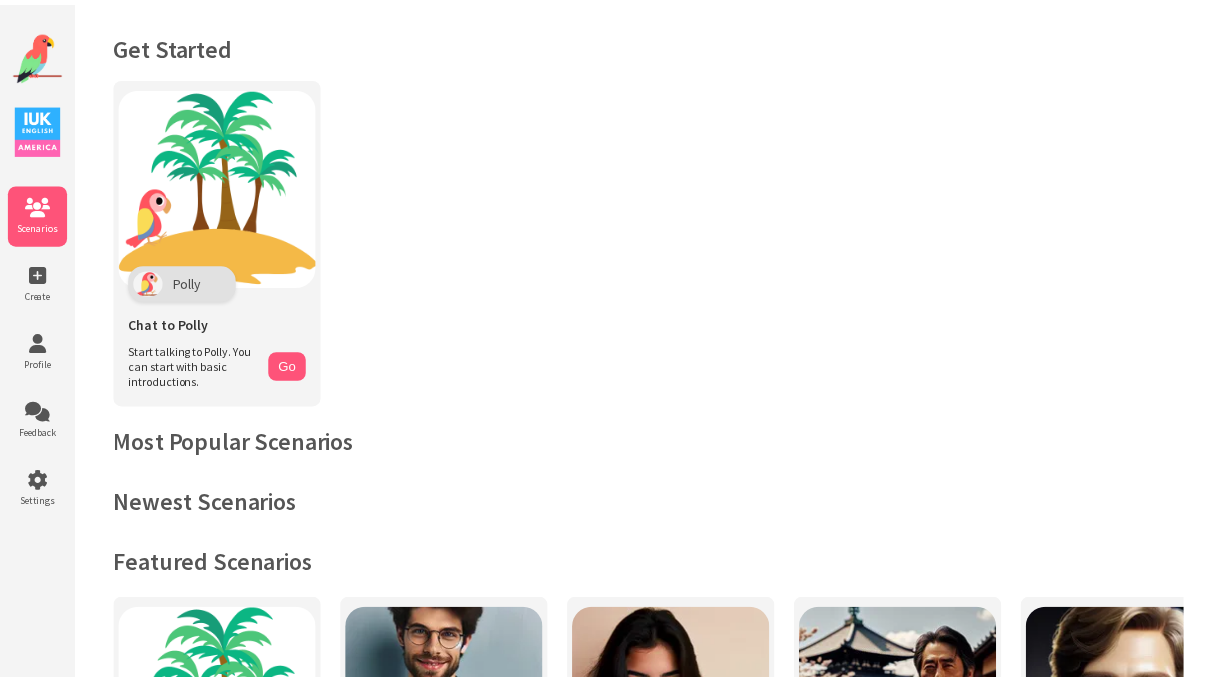 scroll, scrollTop: 0, scrollLeft: 0, axis: both 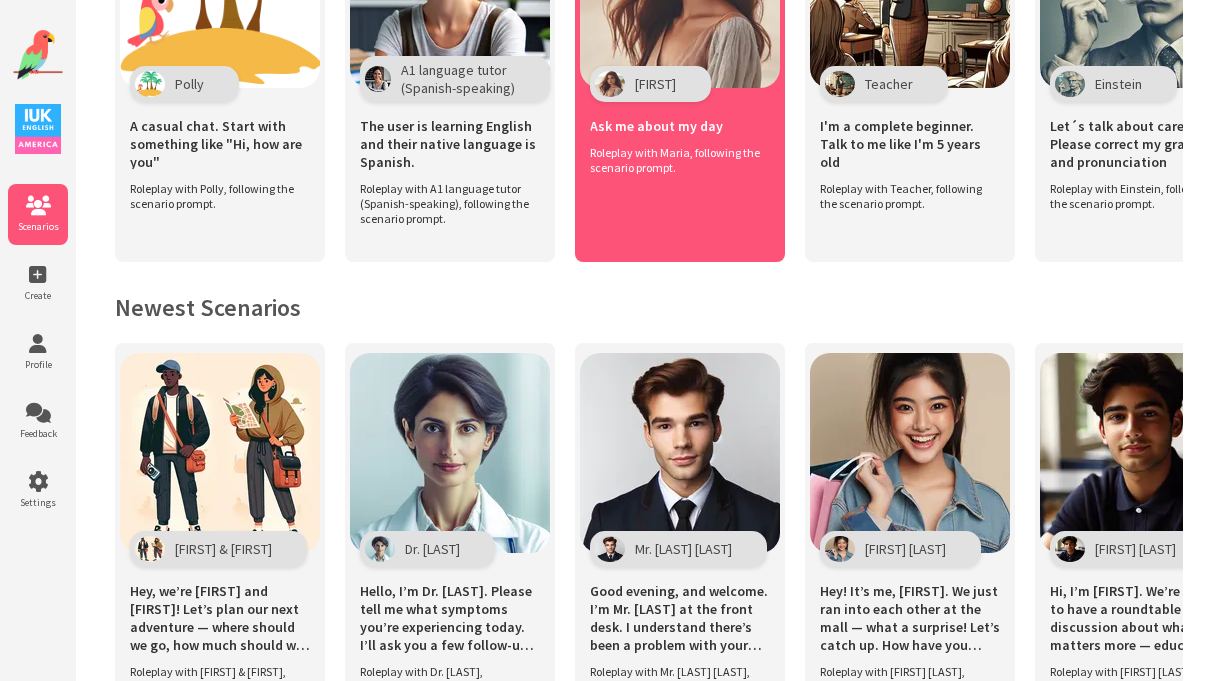 click on "Maria
Ask me about my day
Roleplay with Maria, following the scenario prompt." at bounding box center [680, 70] 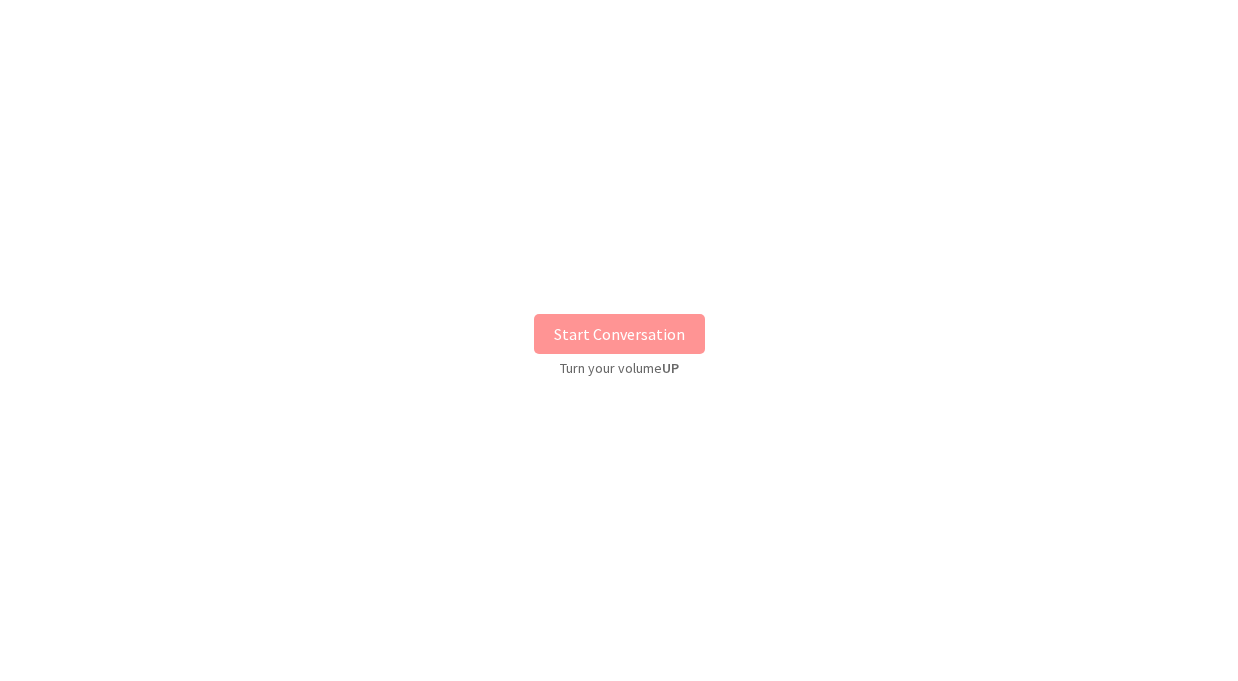 scroll, scrollTop: 0, scrollLeft: 0, axis: both 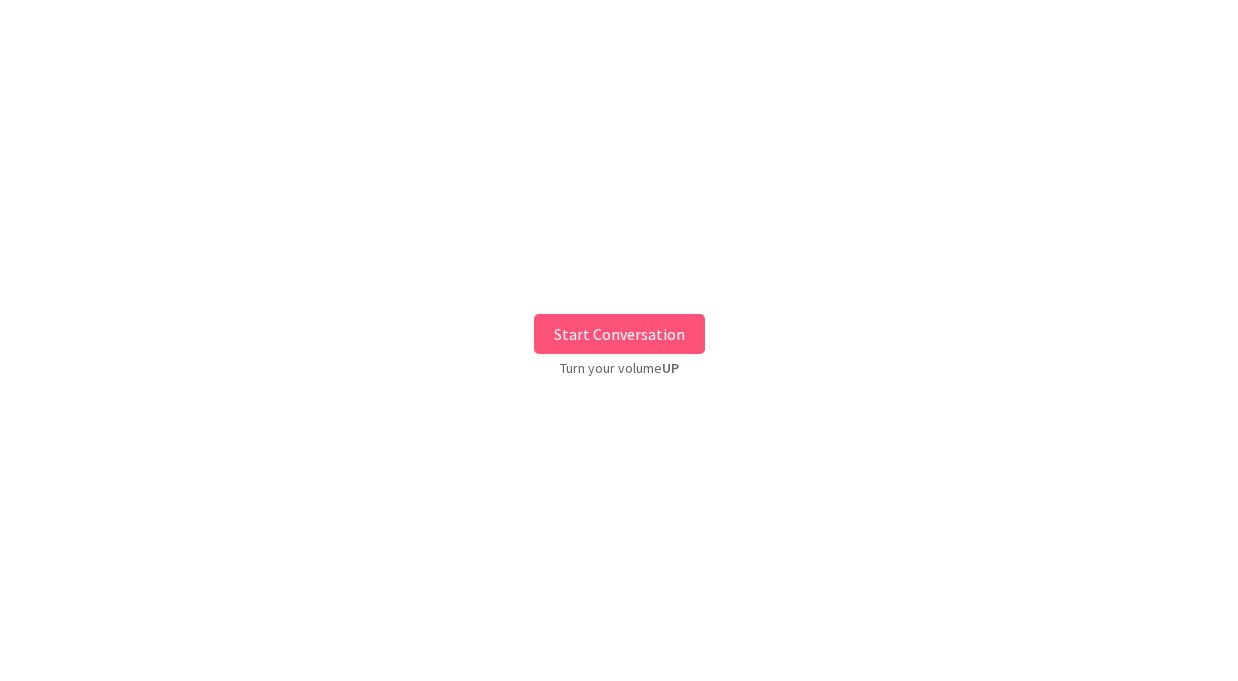 click on "Start Conversation" at bounding box center [619, 334] 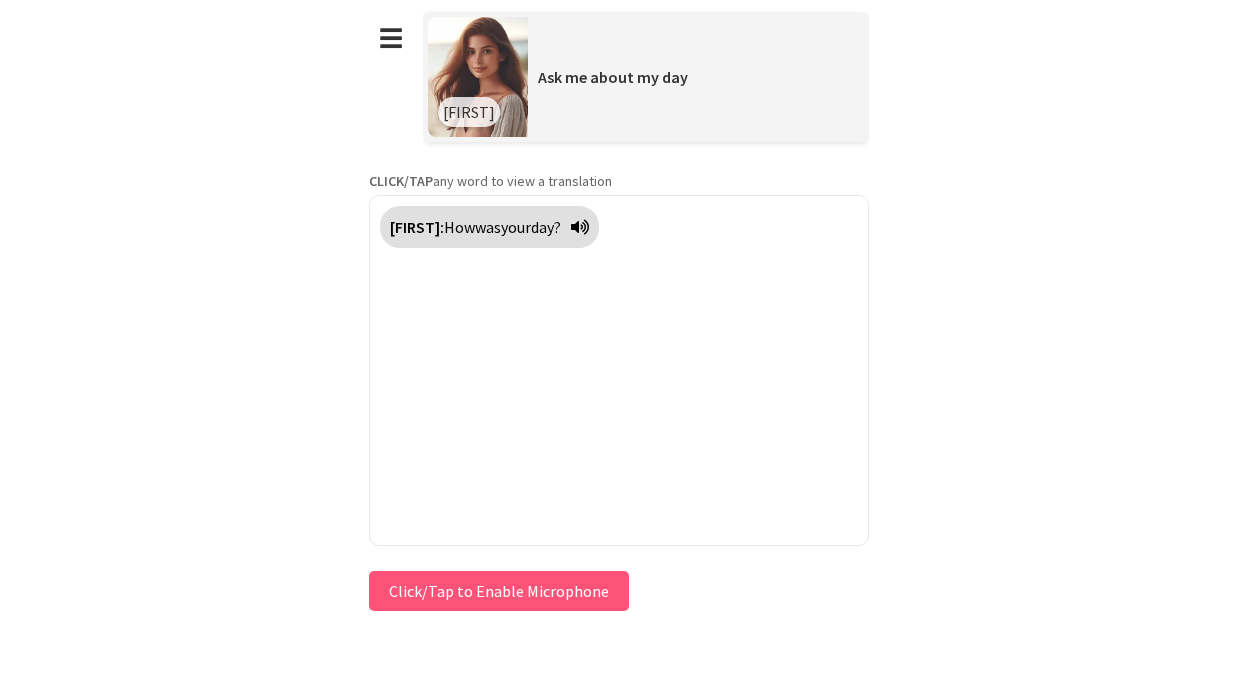 click on "Click/Tap to Enable Microphone" at bounding box center [499, 591] 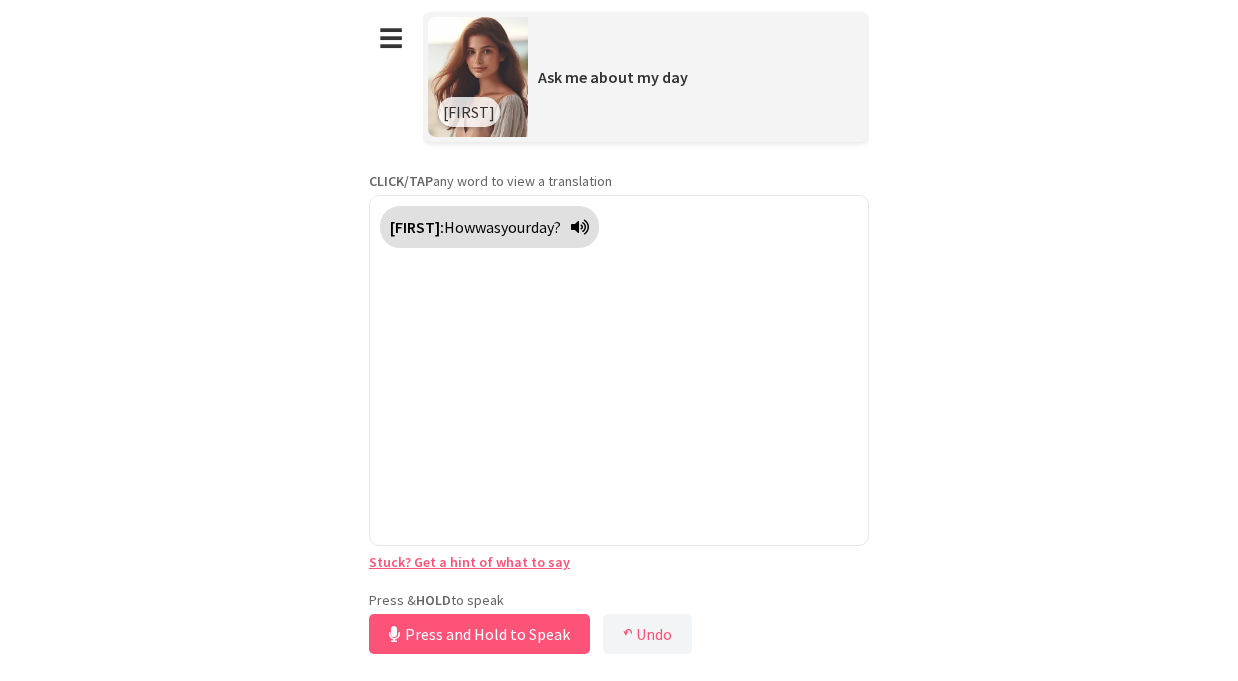click on "Press and Hold to Speak" at bounding box center (479, 634) 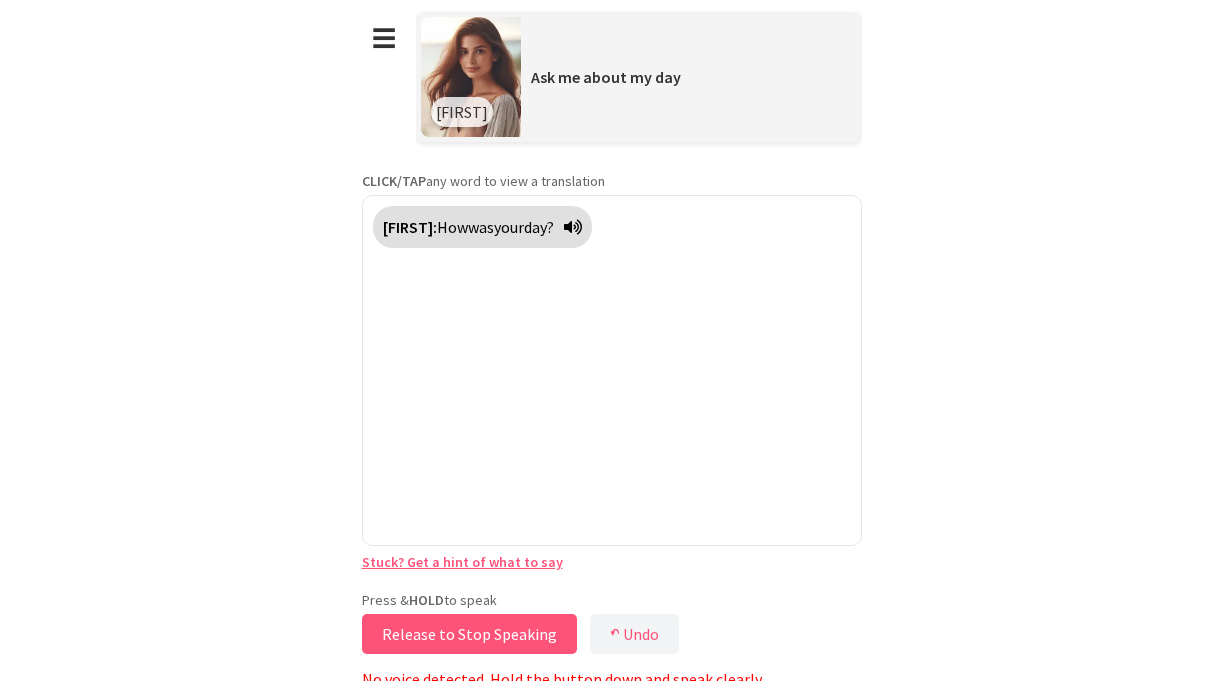 click on "Release to Stop Speaking" at bounding box center [469, 634] 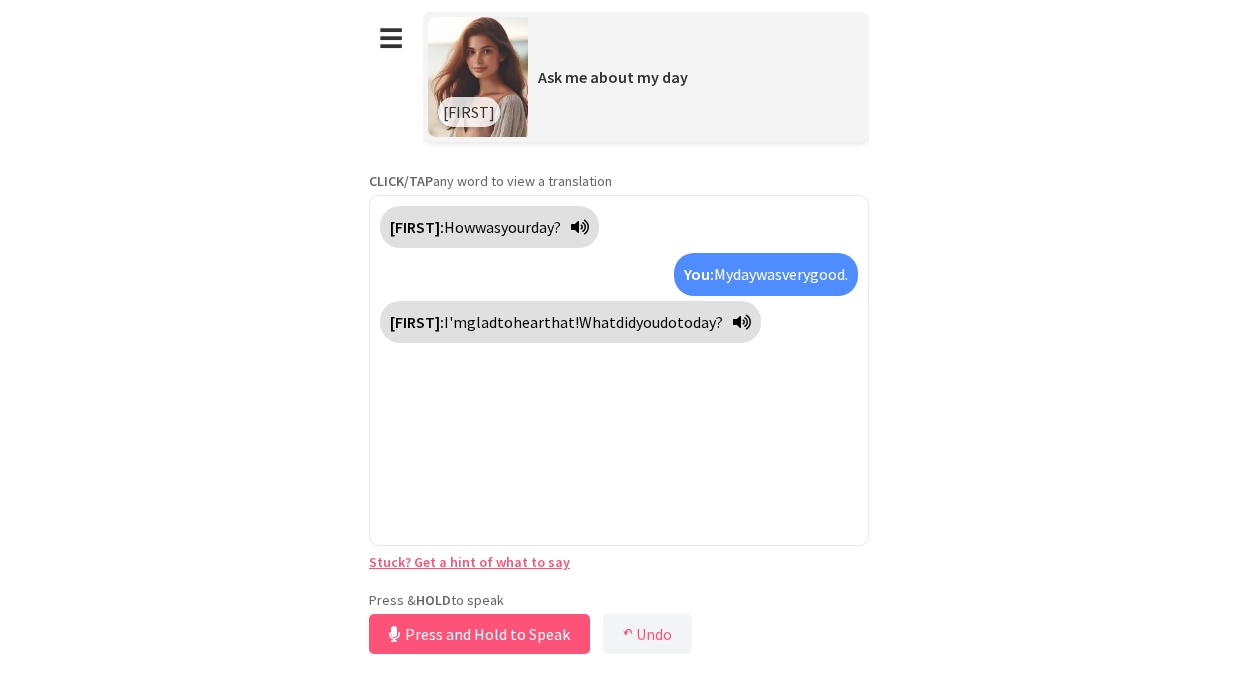 click at bounding box center (742, 322) 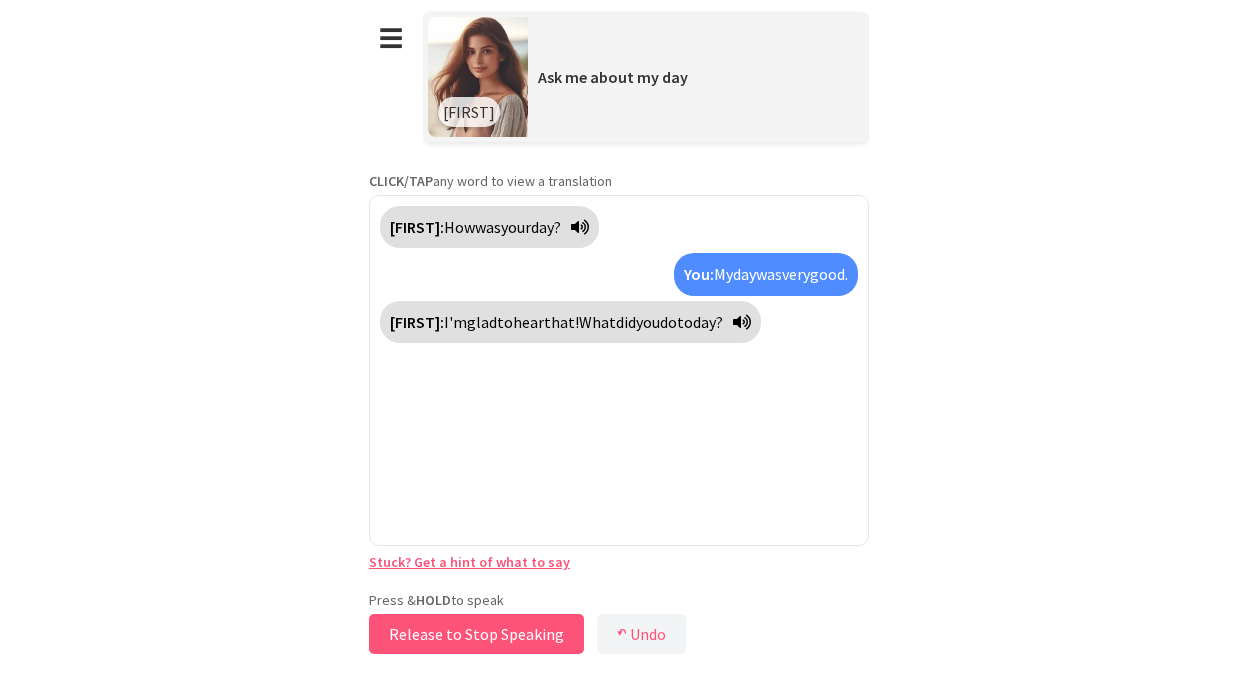 click on "Release to Stop Speaking" at bounding box center (476, 634) 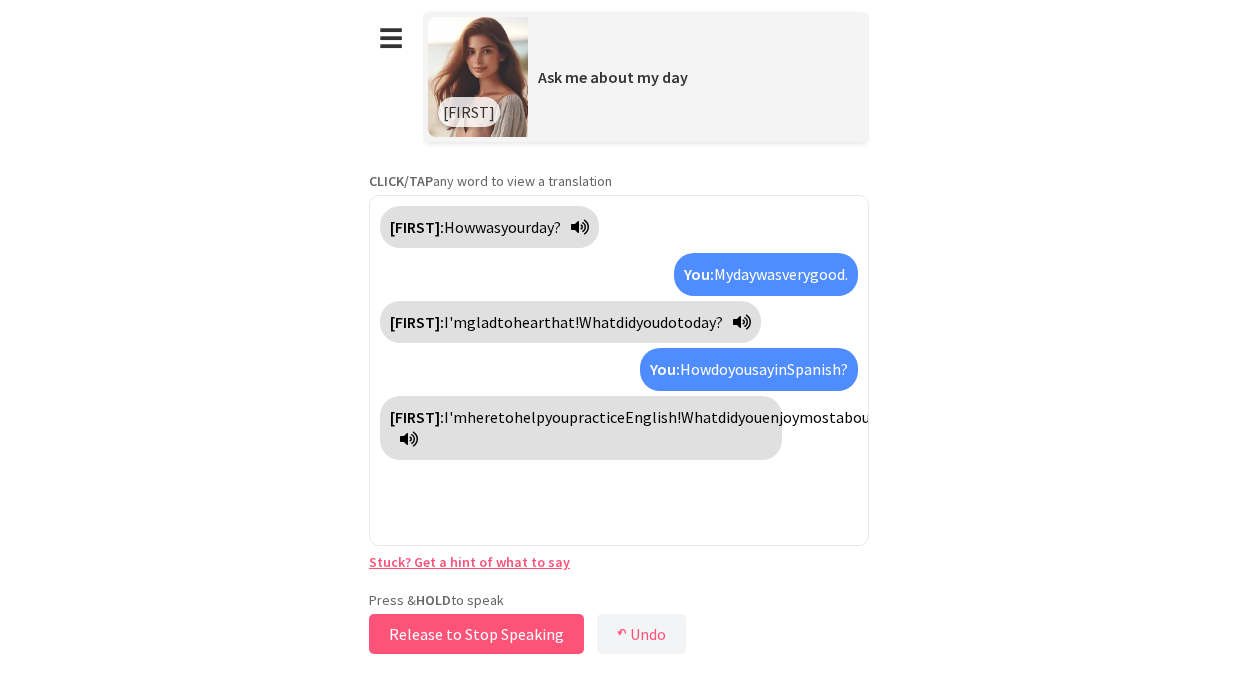 click on "Release to Stop Speaking" at bounding box center [476, 634] 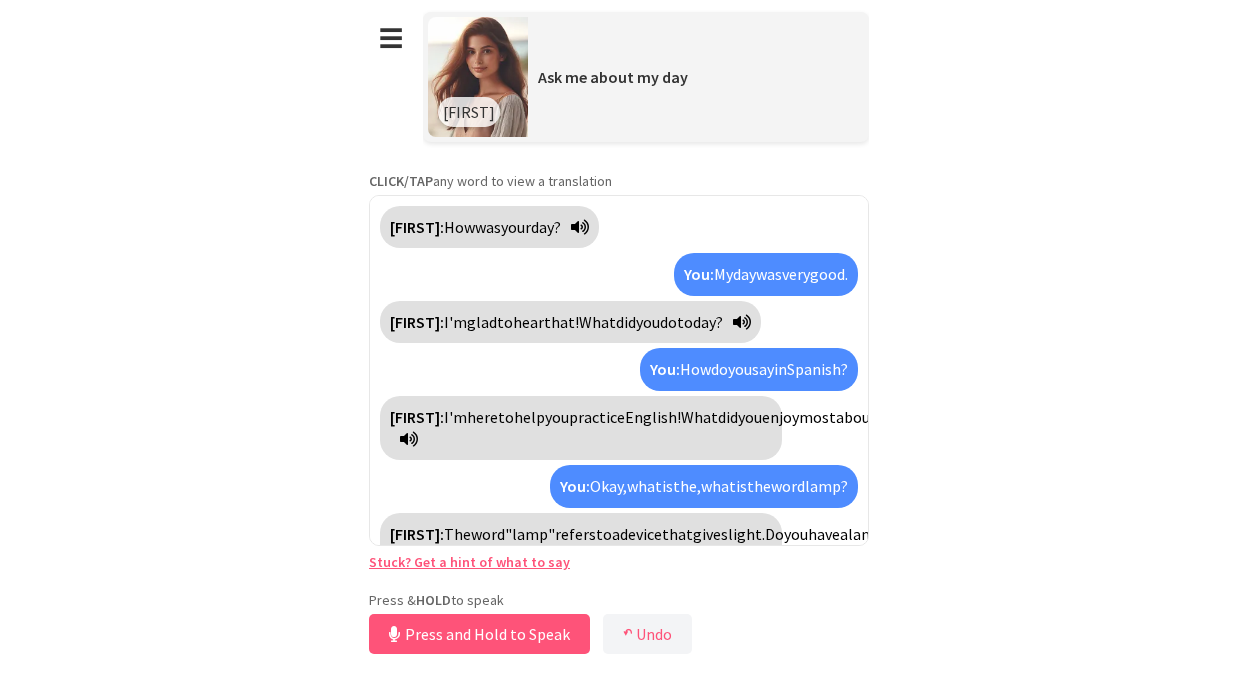 scroll, scrollTop: 60, scrollLeft: 0, axis: vertical 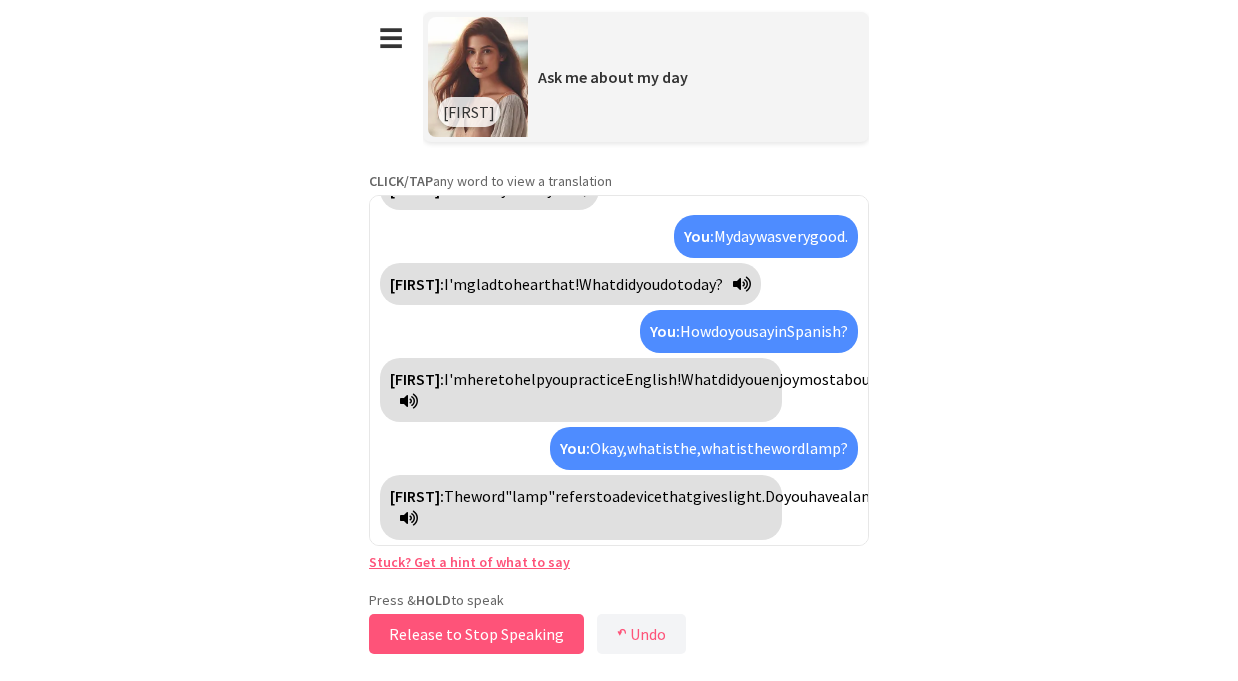 click on "Release to Stop Speaking" at bounding box center (476, 634) 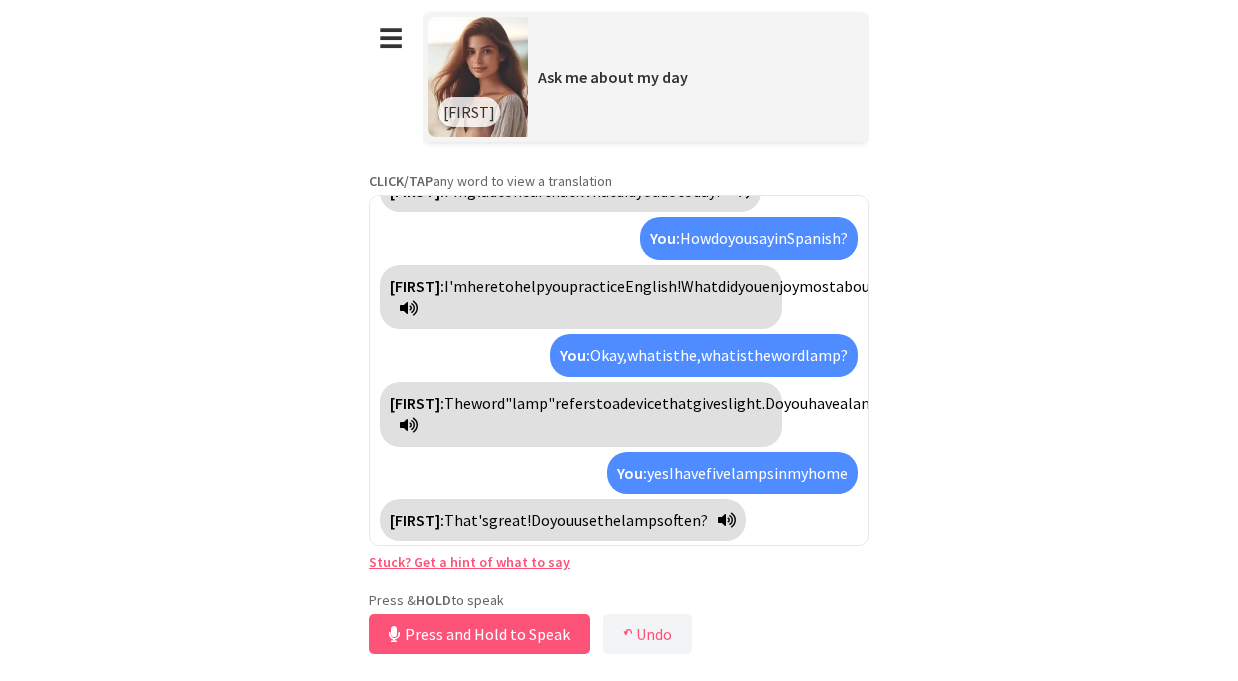 scroll, scrollTop: 155, scrollLeft: 0, axis: vertical 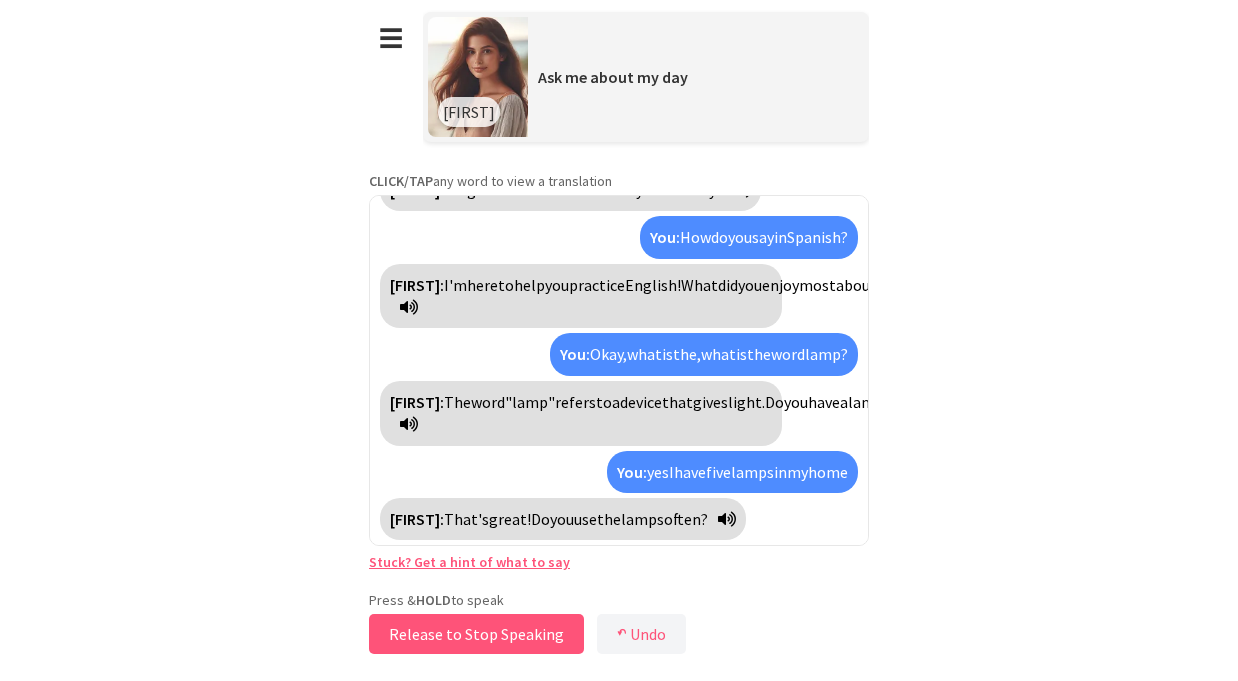 click on "Release to Stop Speaking" at bounding box center (476, 634) 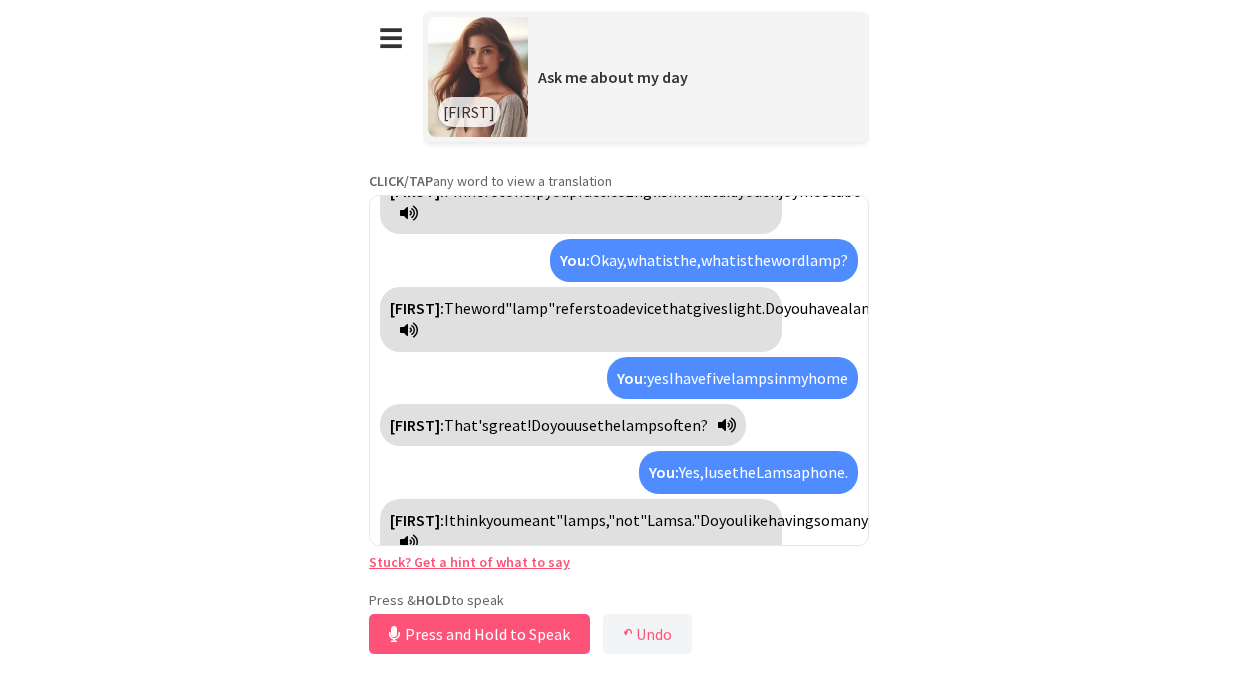scroll, scrollTop: 272, scrollLeft: 0, axis: vertical 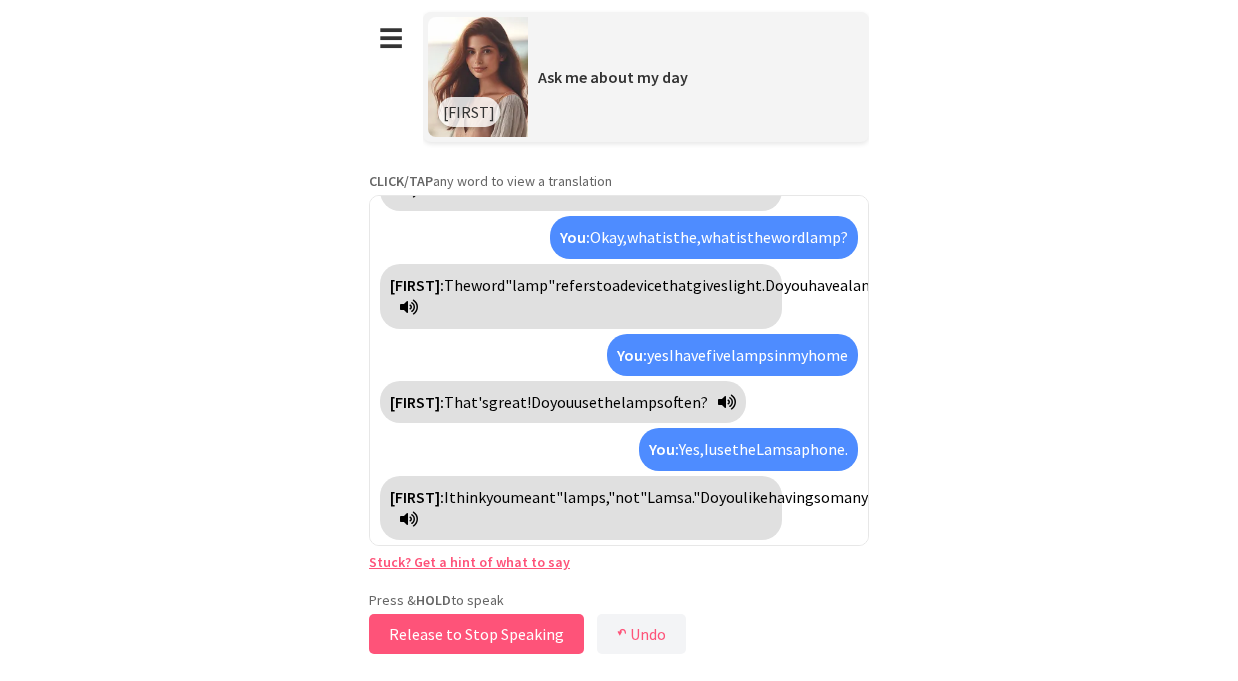 click on "Release to Stop Speaking" at bounding box center [476, 634] 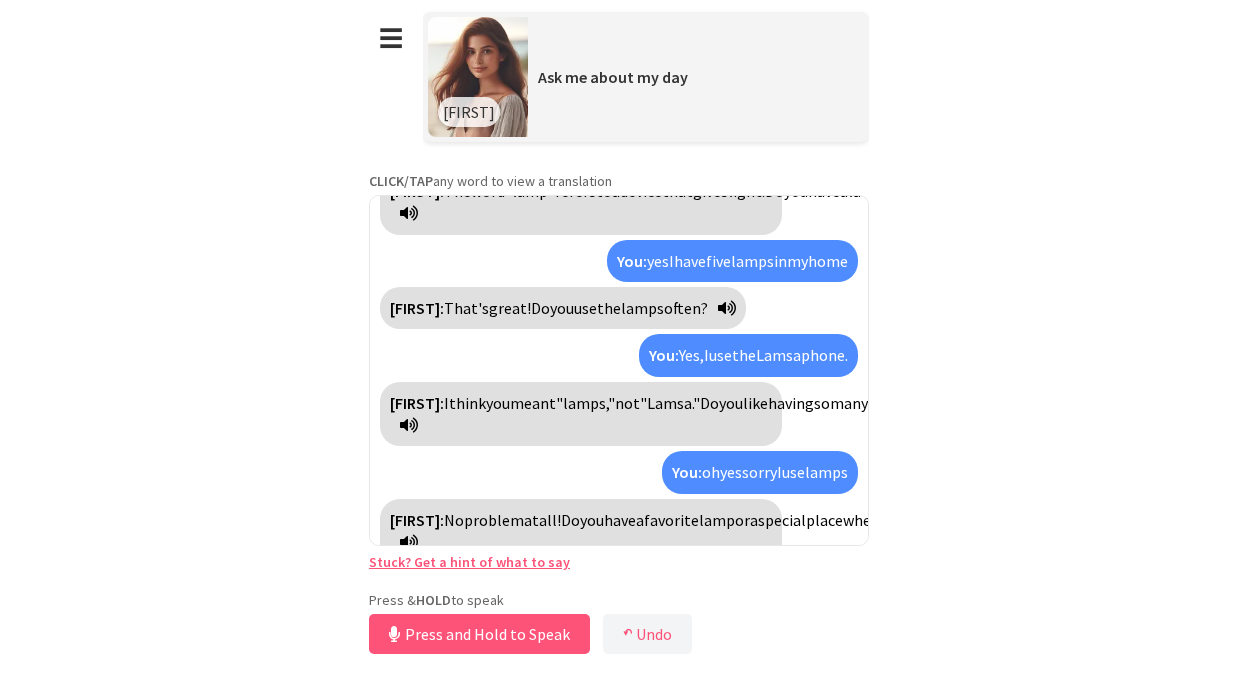 scroll, scrollTop: 389, scrollLeft: 0, axis: vertical 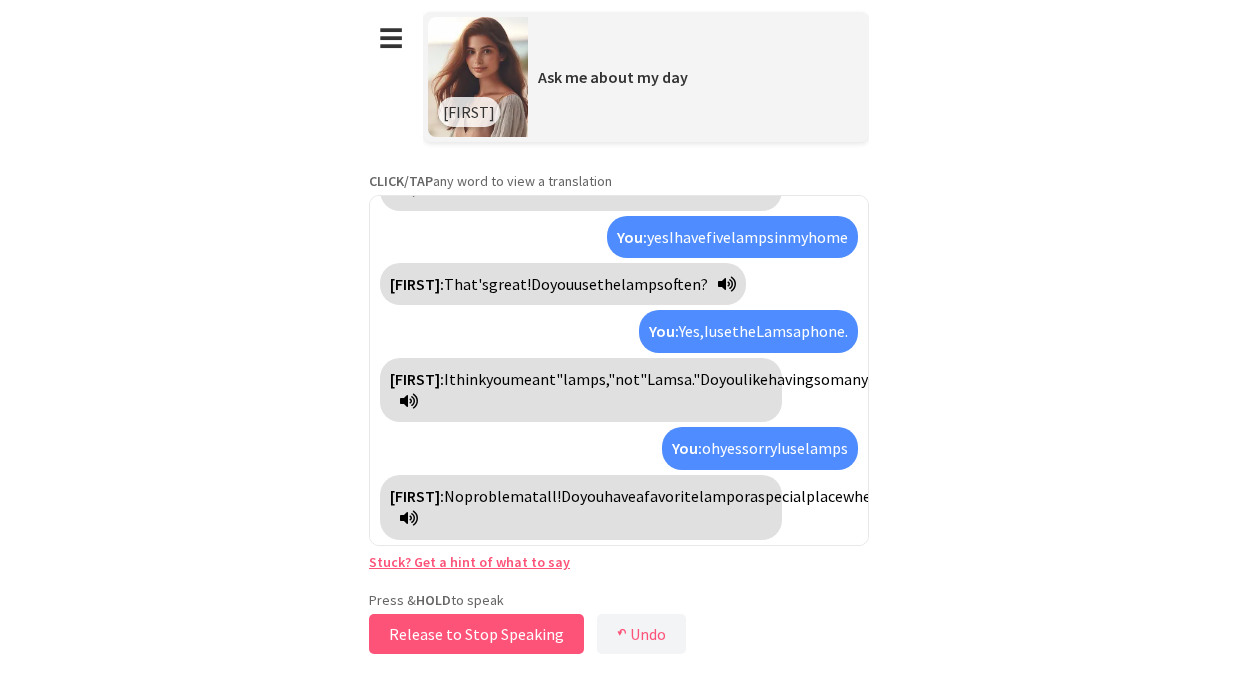 click on "Press &  HOLD  to speak
Release to Stop Speaking
↶  Undo
Save
No voice detected. Hold the button down and speak clearly." at bounding box center [619, 625] 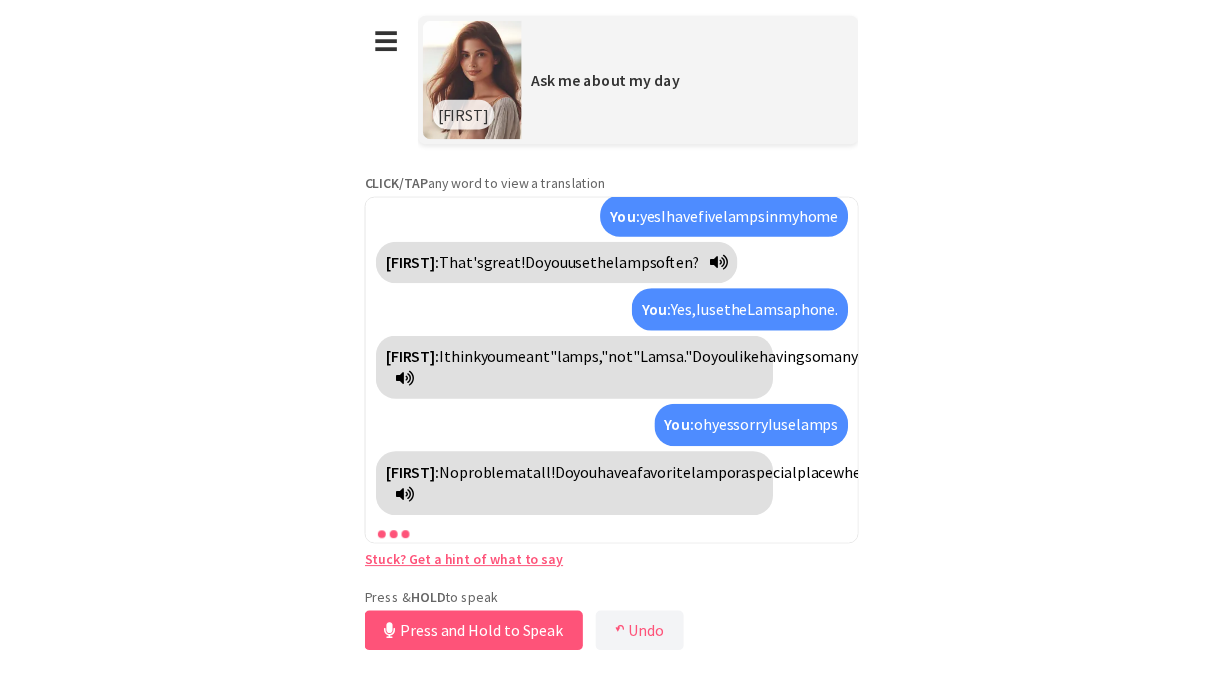scroll, scrollTop: 437, scrollLeft: 0, axis: vertical 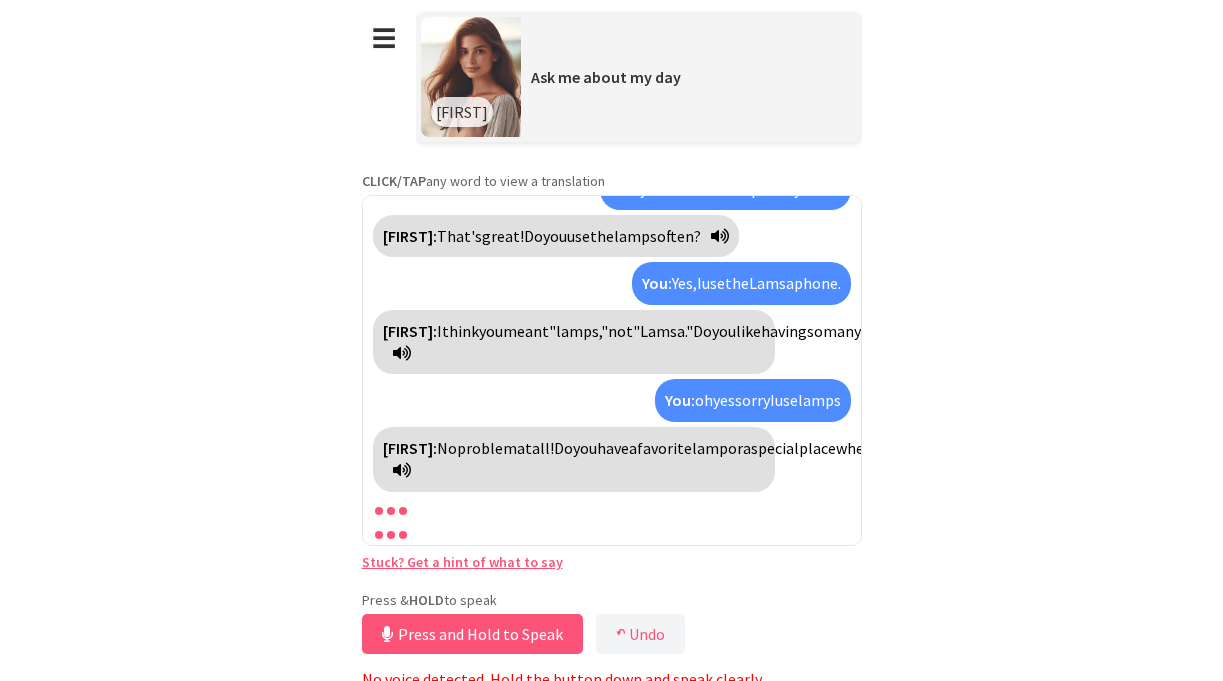 click on "Press and Hold to Speak" at bounding box center (472, 634) 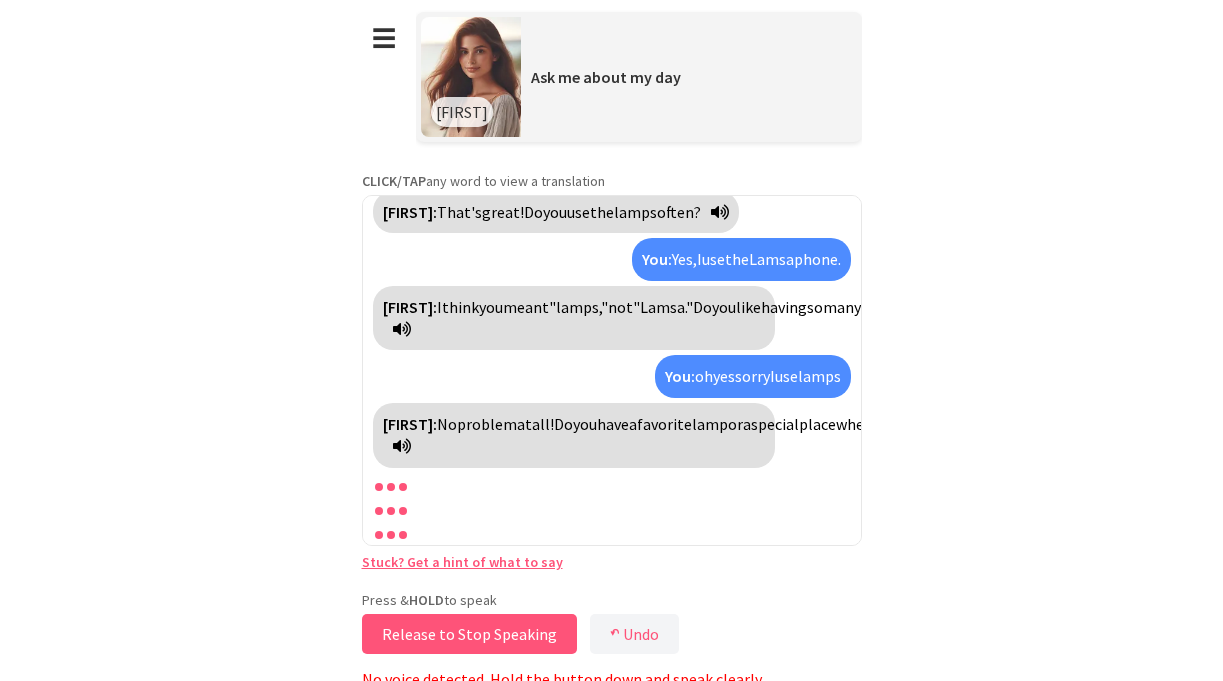 click on "Release to Stop Speaking" at bounding box center (469, 634) 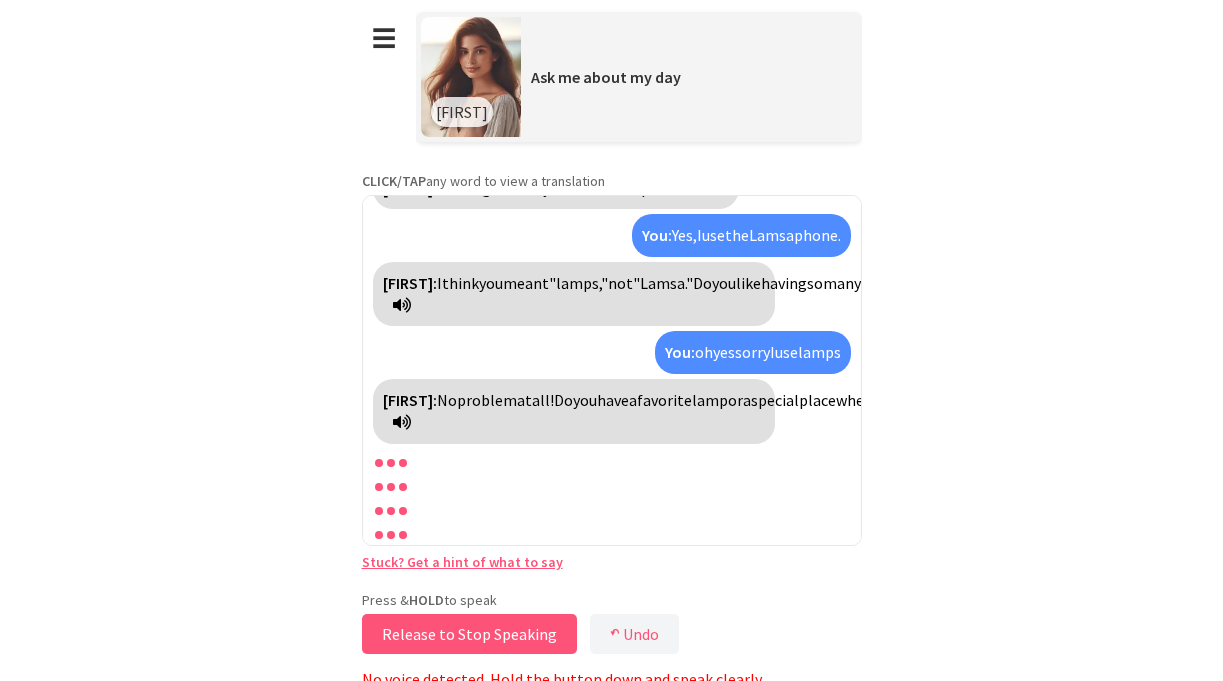 click on "Release to Stop Speaking" at bounding box center (469, 634) 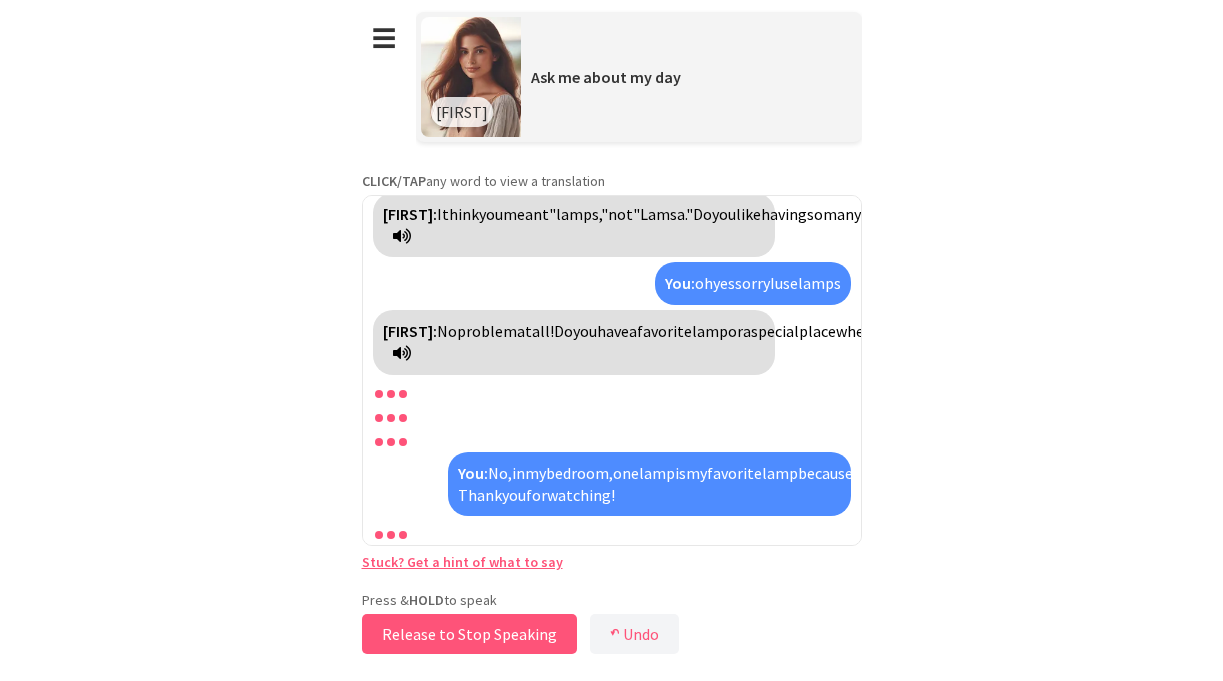 click on "Release to Stop Speaking" at bounding box center (469, 634) 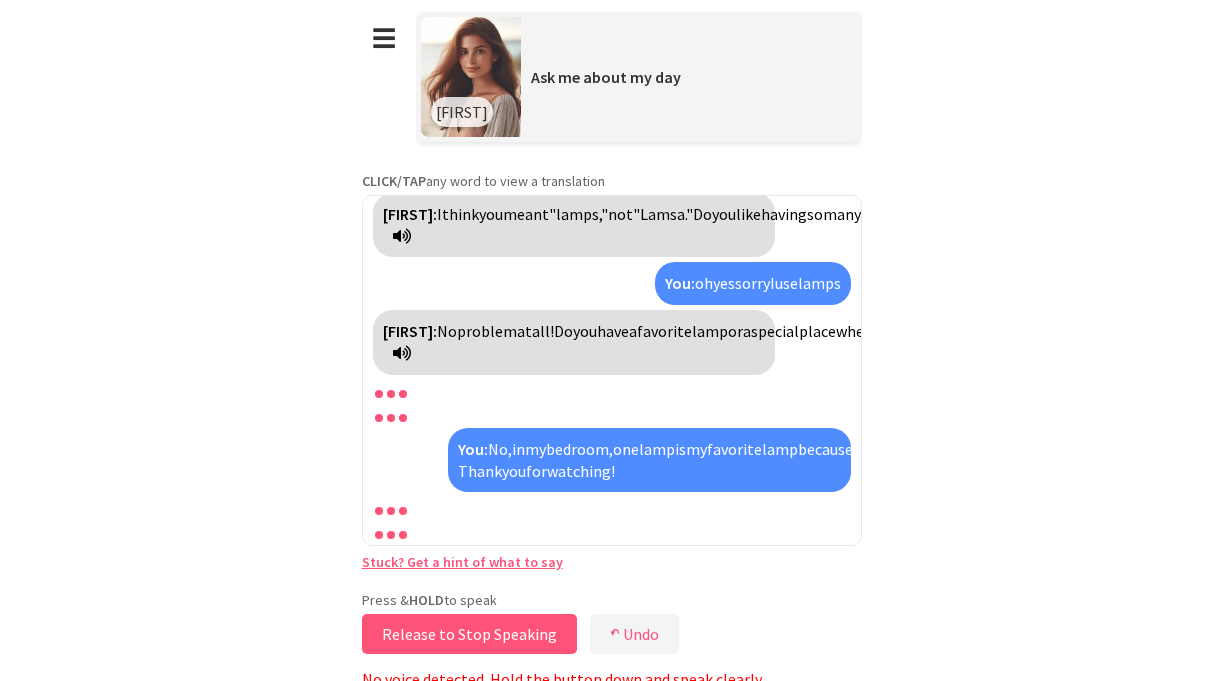 click on "Release to Stop Speaking" at bounding box center [469, 634] 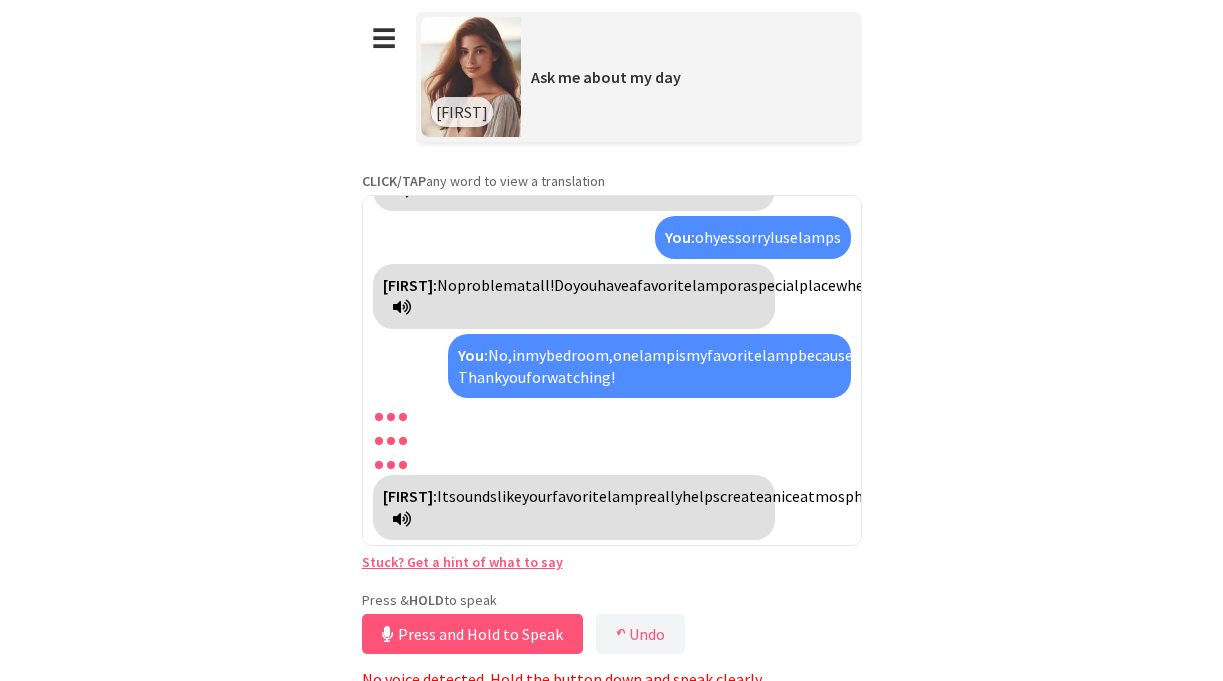 scroll, scrollTop: 690, scrollLeft: 0, axis: vertical 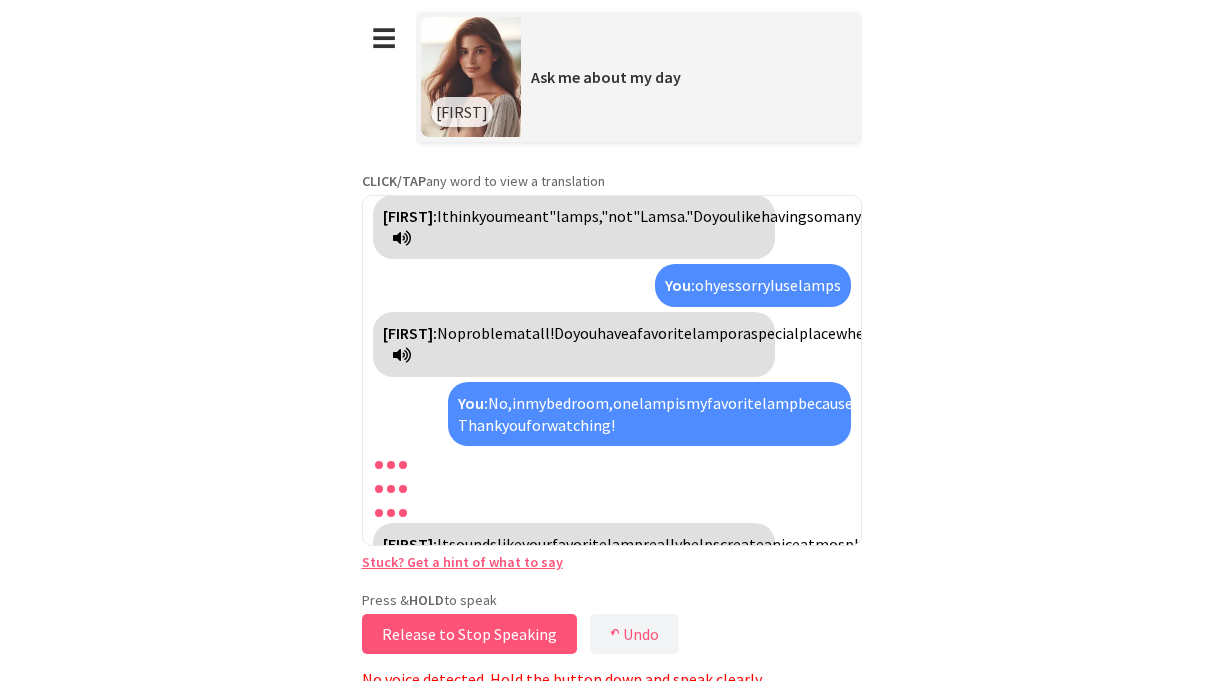 click on "Release to Stop Speaking" at bounding box center (469, 634) 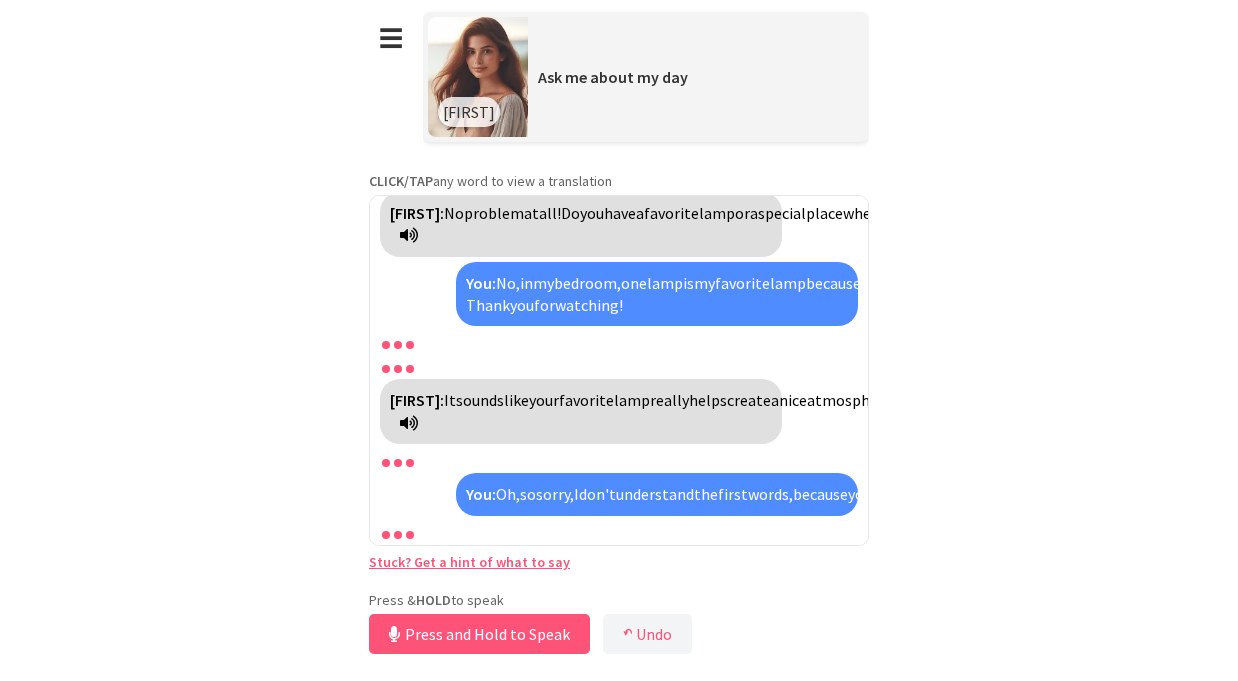 scroll, scrollTop: 875, scrollLeft: 0, axis: vertical 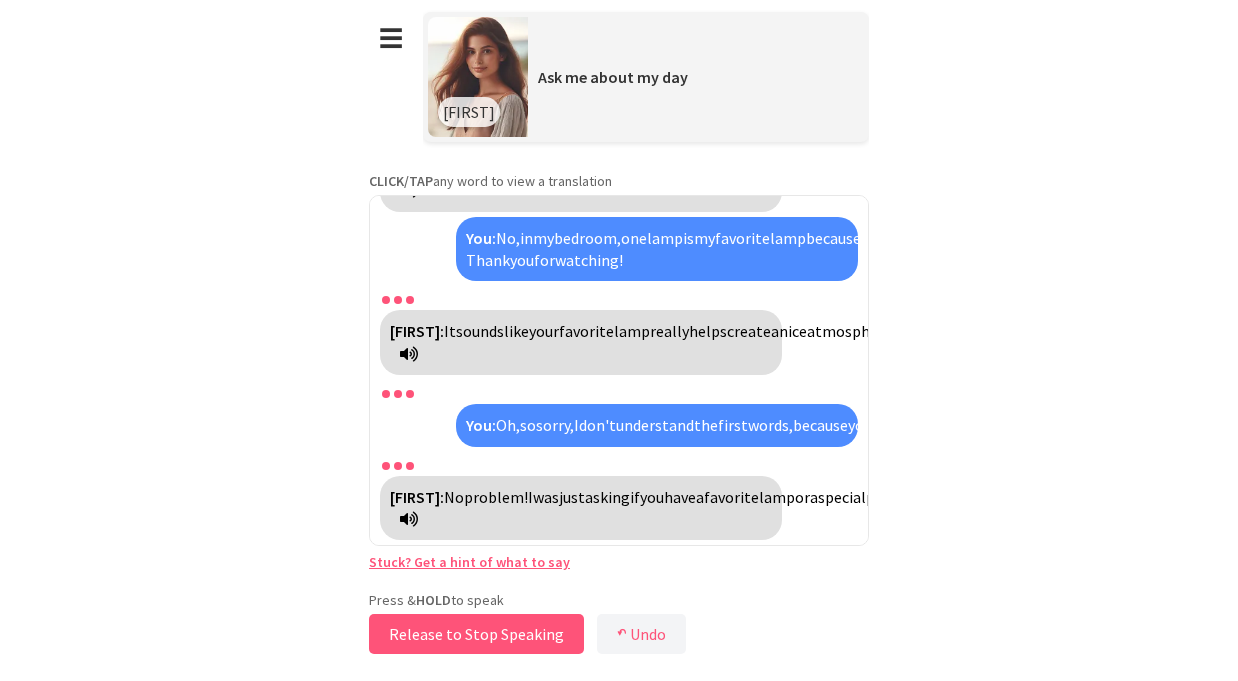 click on "Release to Stop Speaking" at bounding box center (476, 634) 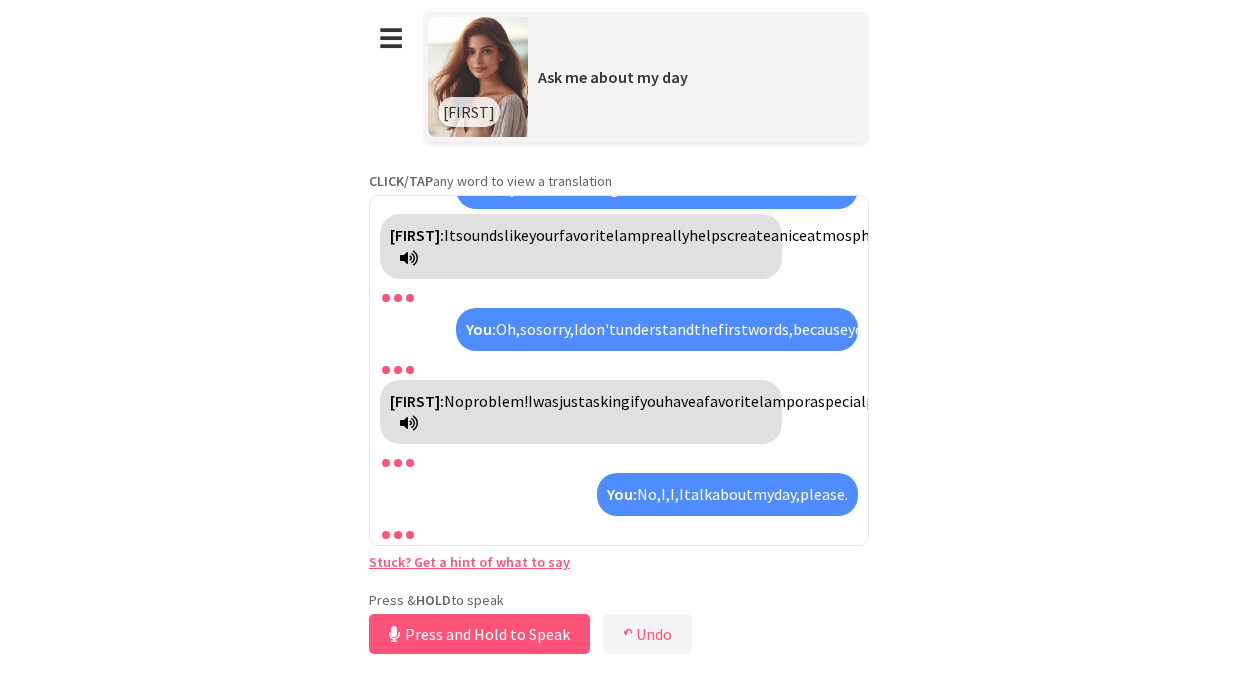 scroll, scrollTop: 992, scrollLeft: 0, axis: vertical 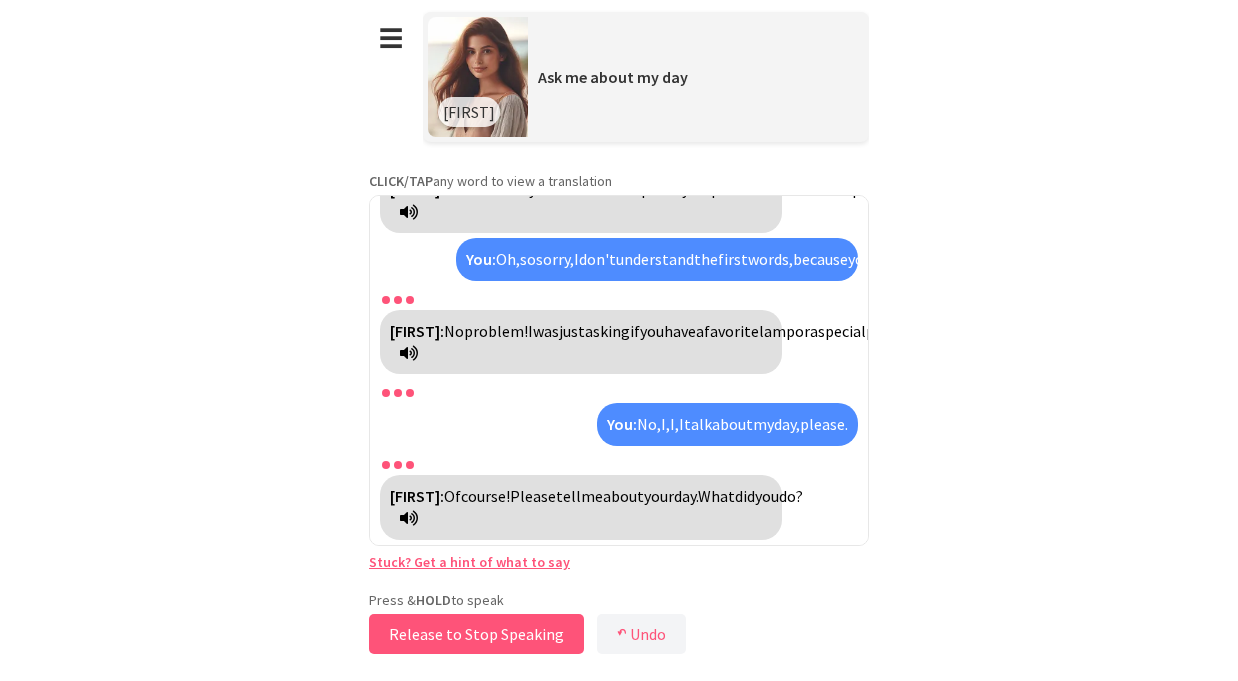 click on "Release to Stop Speaking" at bounding box center (476, 634) 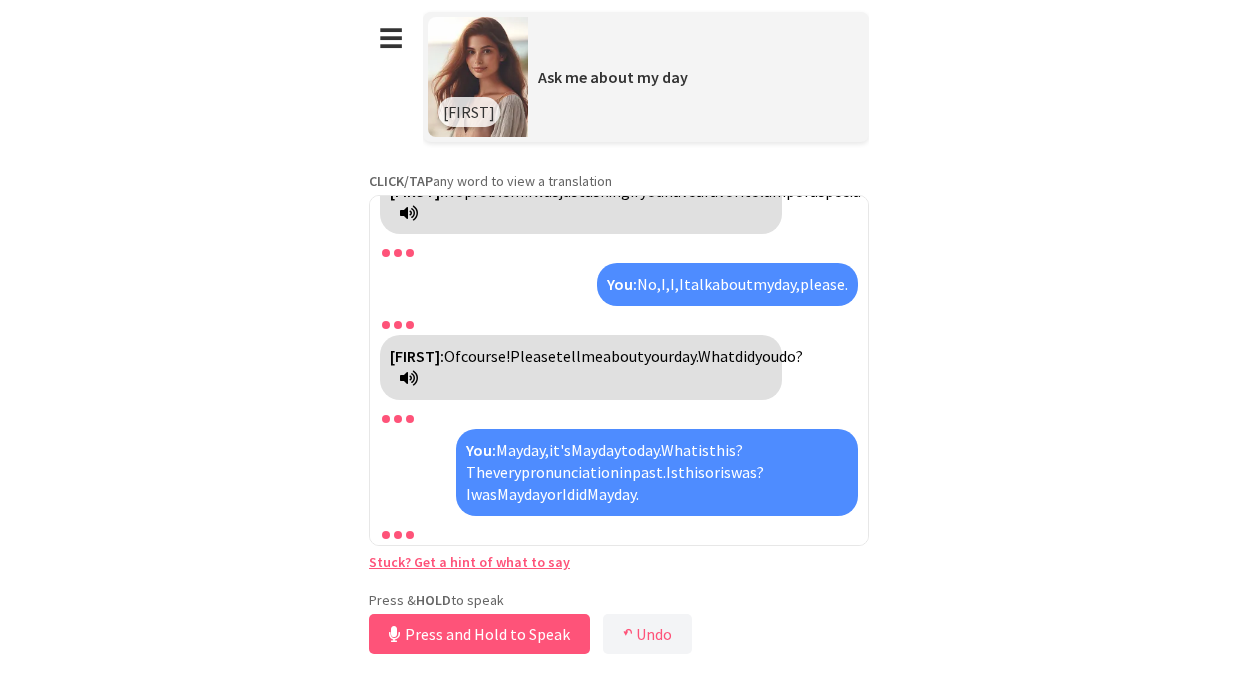 scroll, scrollTop: 1445, scrollLeft: 0, axis: vertical 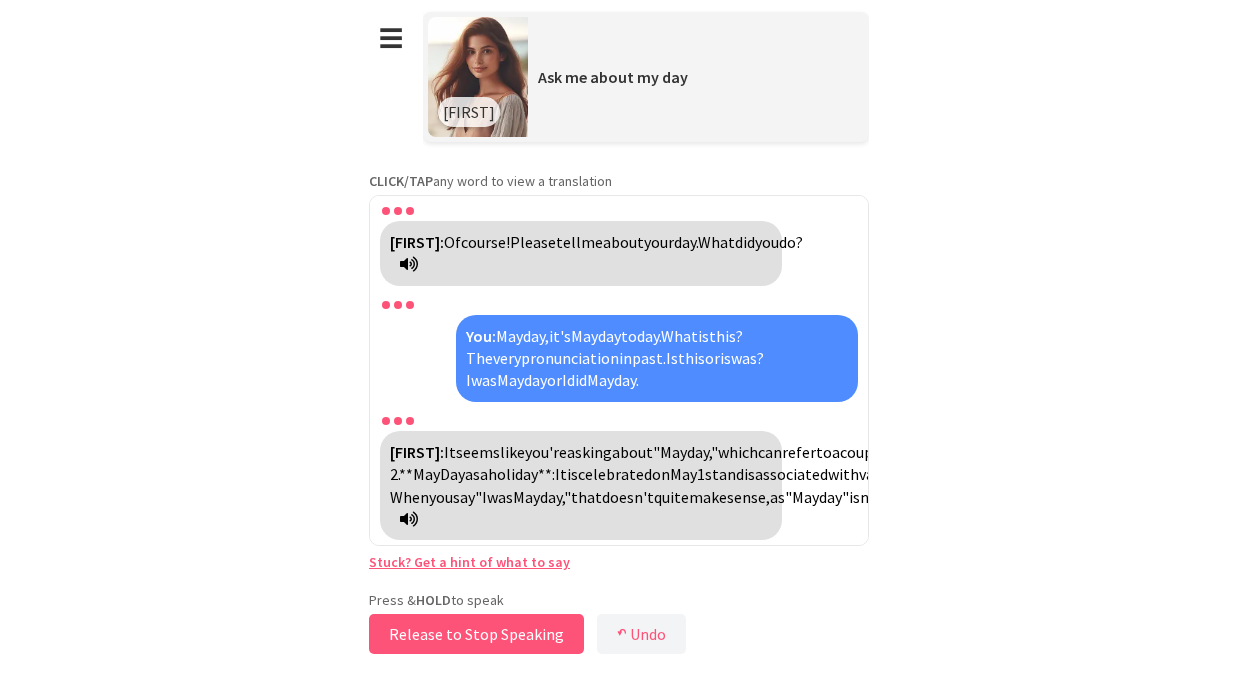 click on "Release to Stop Speaking" at bounding box center (476, 634) 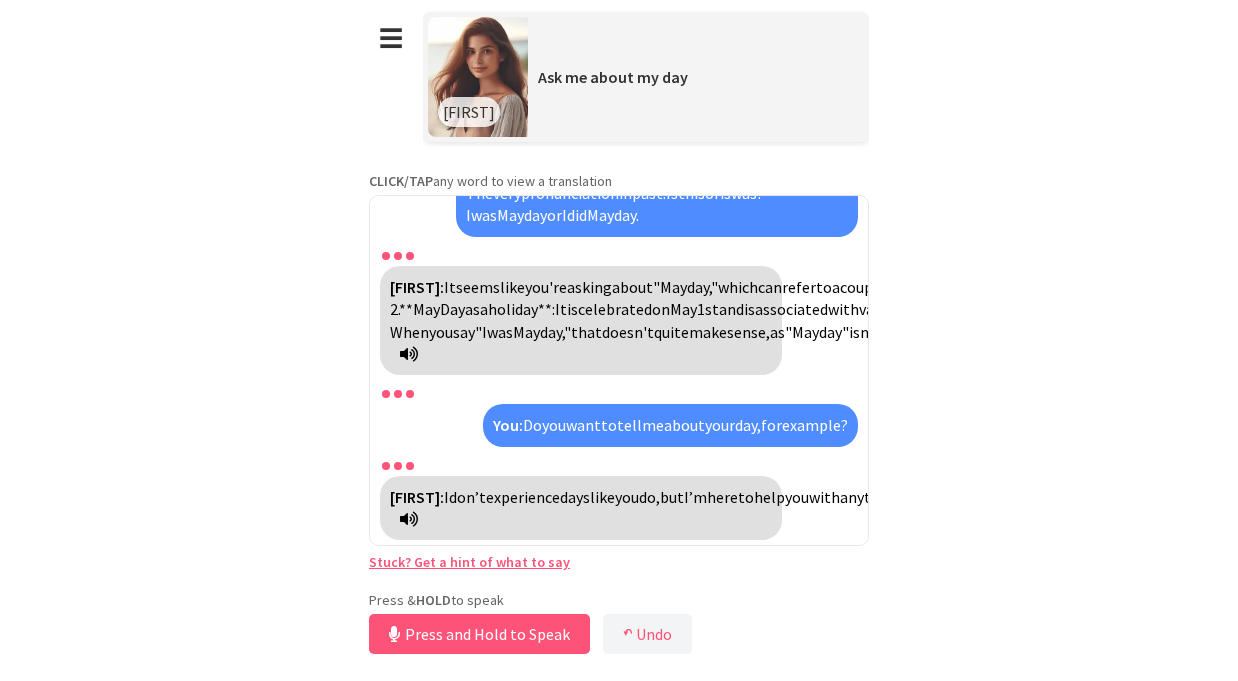 scroll, scrollTop: 1651, scrollLeft: 0, axis: vertical 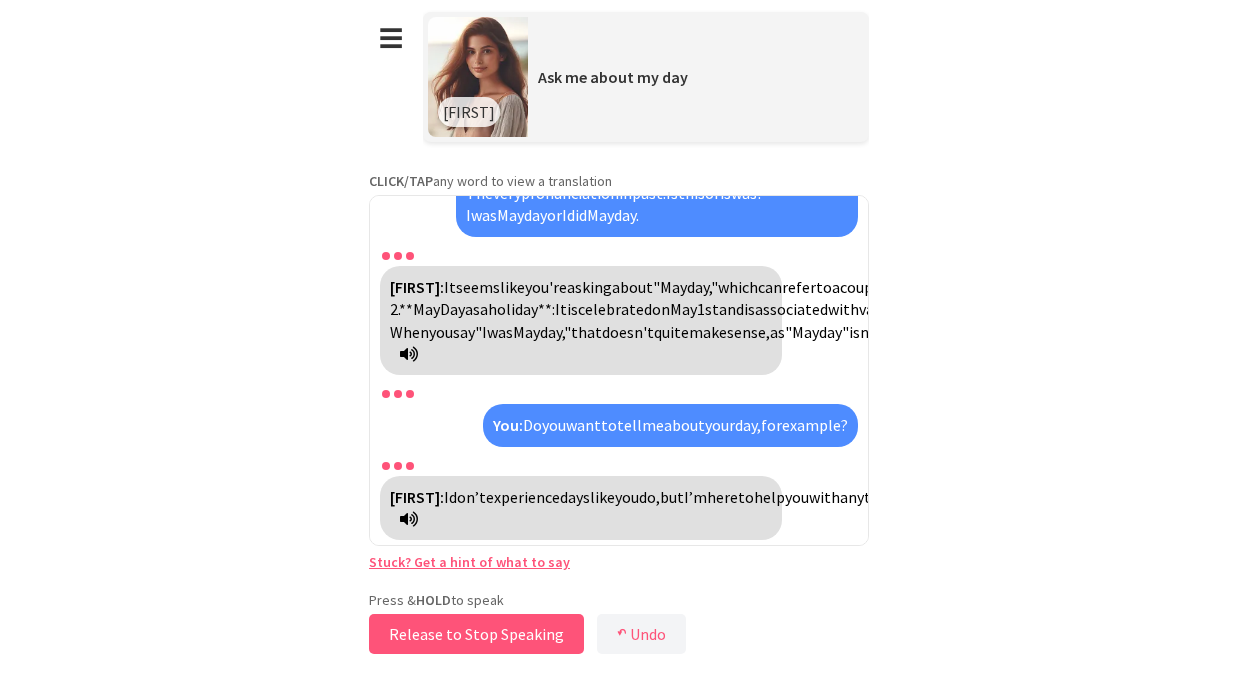 click on "Release to Stop Speaking" at bounding box center [476, 634] 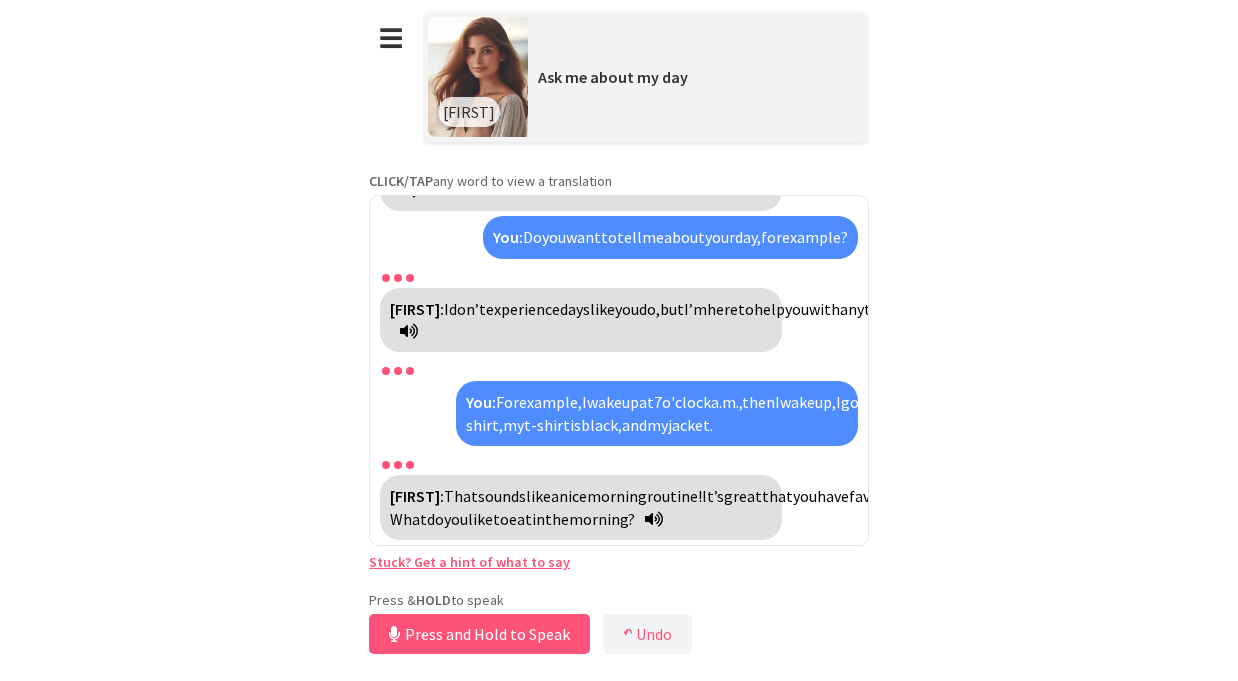 scroll, scrollTop: 1925, scrollLeft: 0, axis: vertical 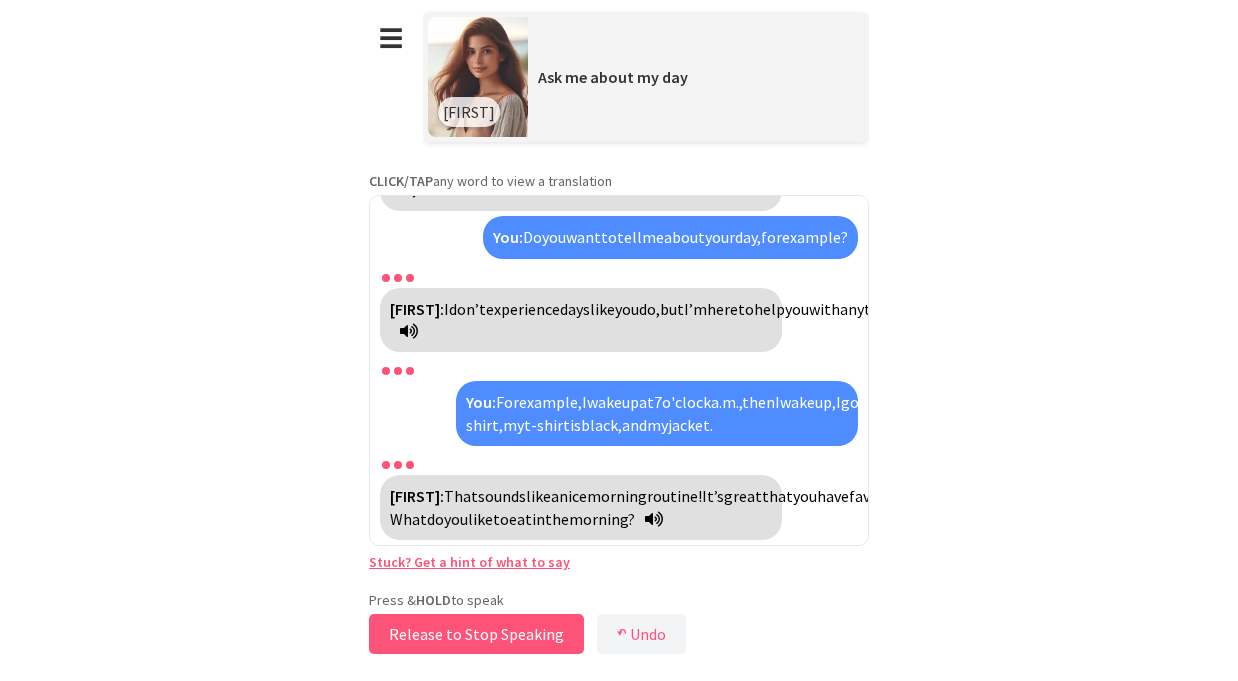 click on "Release to Stop Speaking" at bounding box center [476, 634] 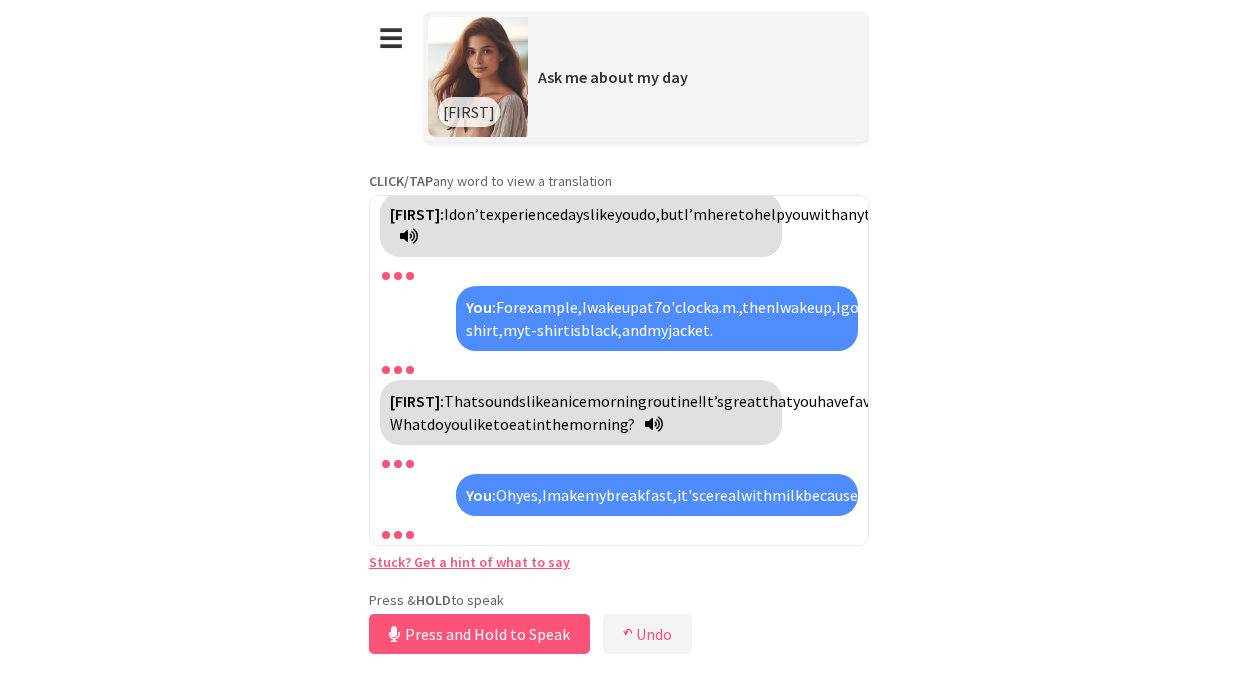 scroll, scrollTop: 2110, scrollLeft: 0, axis: vertical 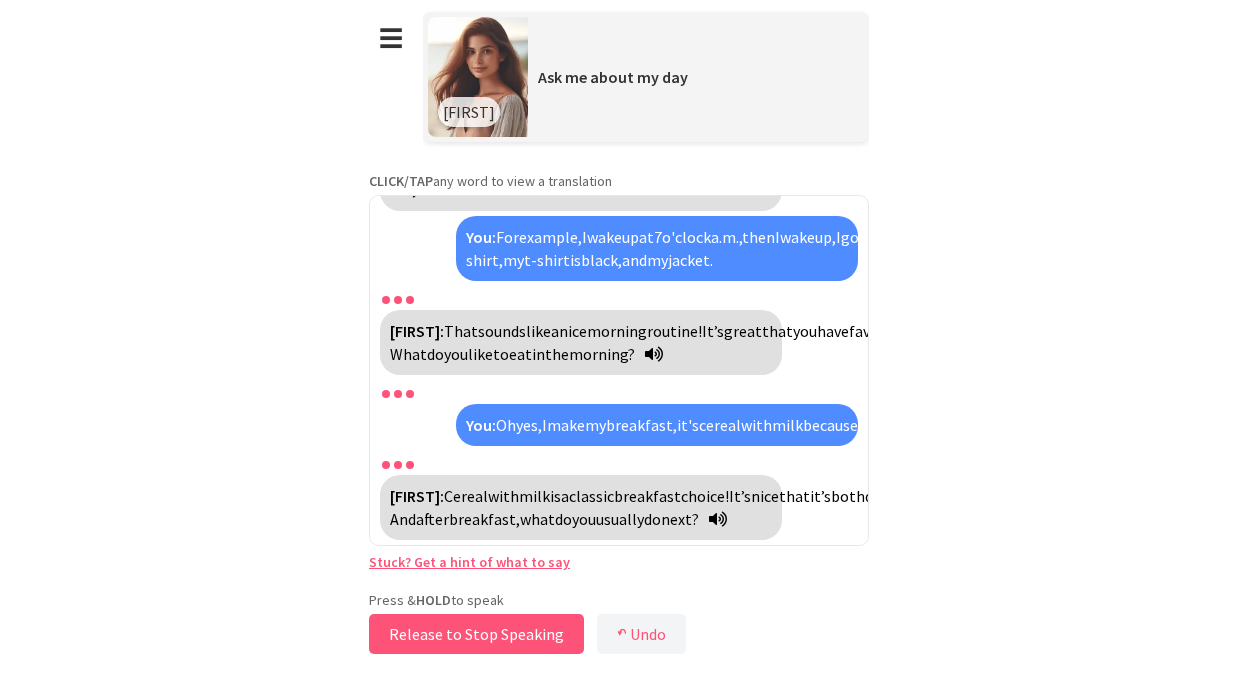 click on "Release to Stop Speaking" at bounding box center [476, 634] 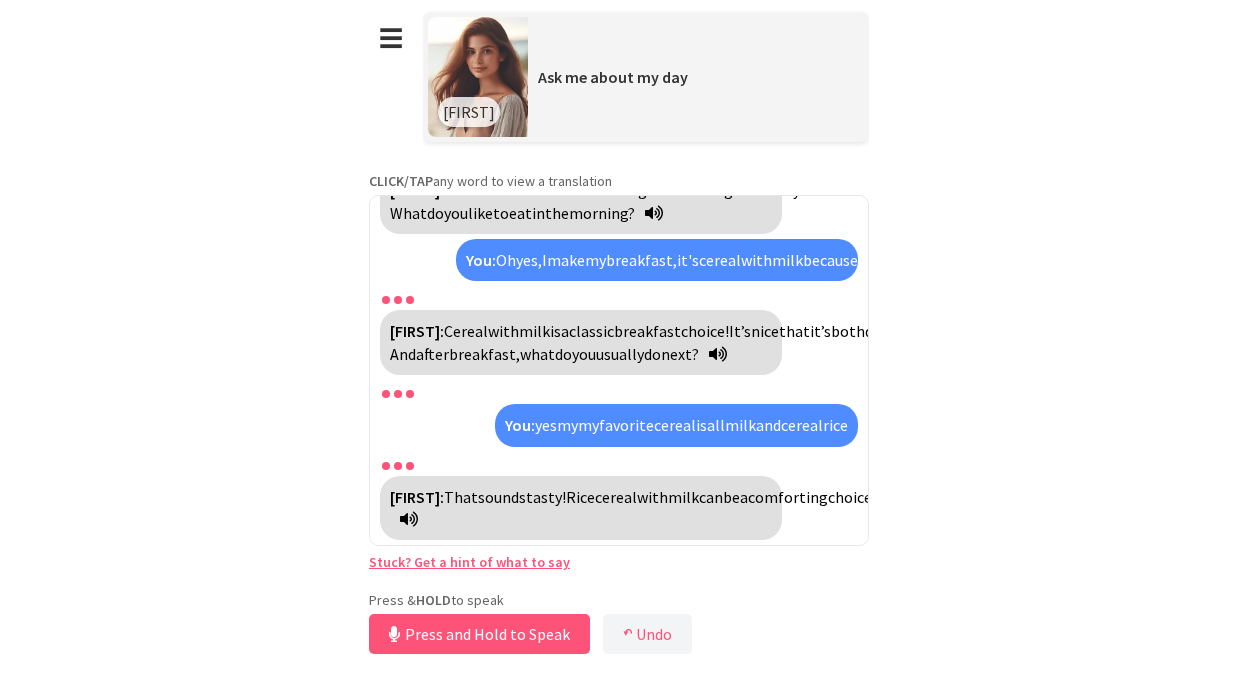 scroll, scrollTop: 2272, scrollLeft: 0, axis: vertical 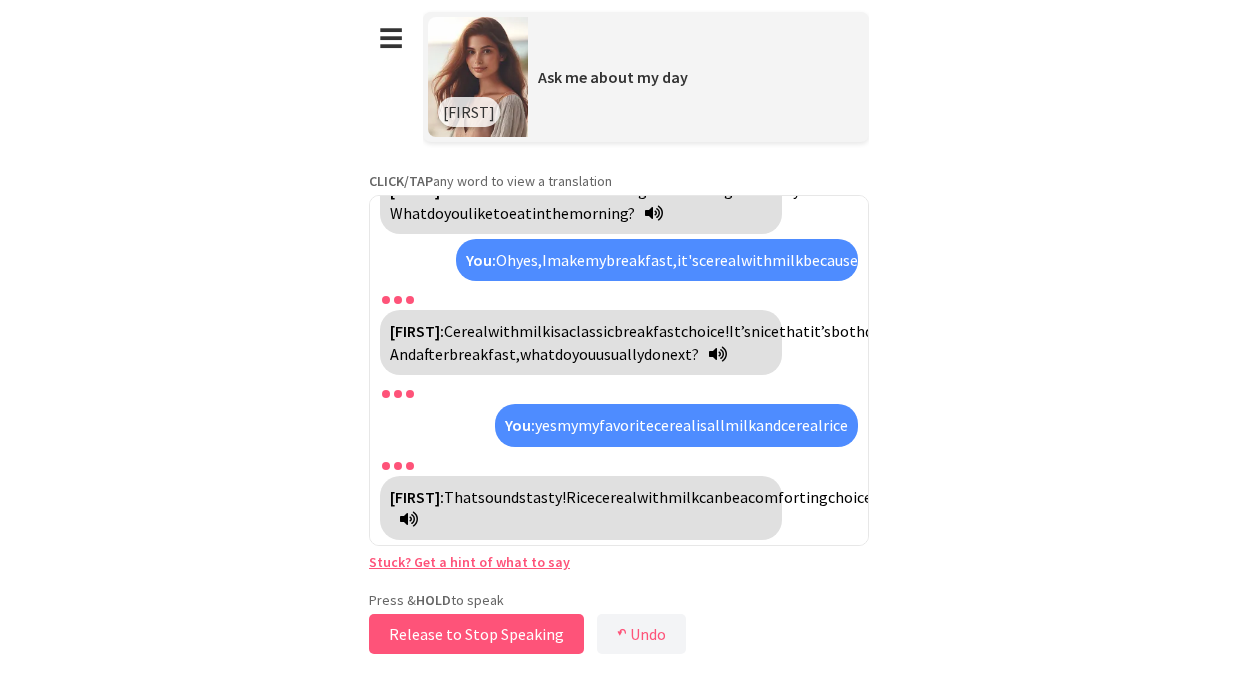 click on "Release to Stop Speaking" at bounding box center (476, 634) 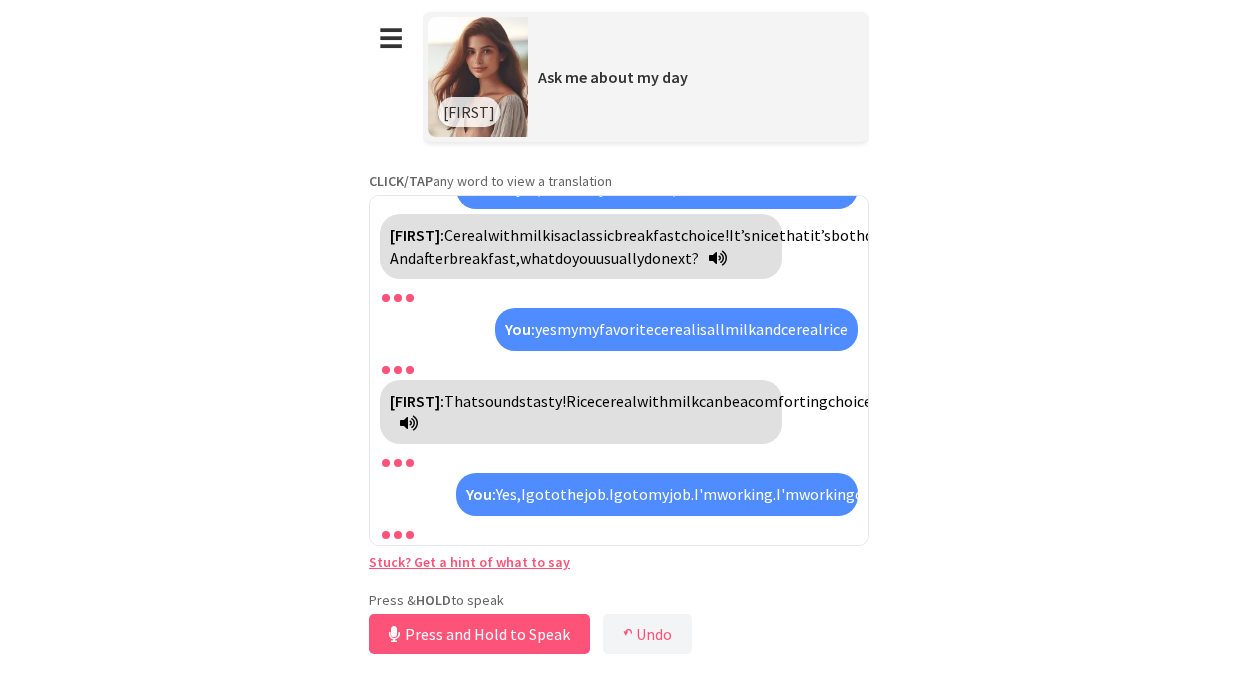 scroll, scrollTop: 2434, scrollLeft: 0, axis: vertical 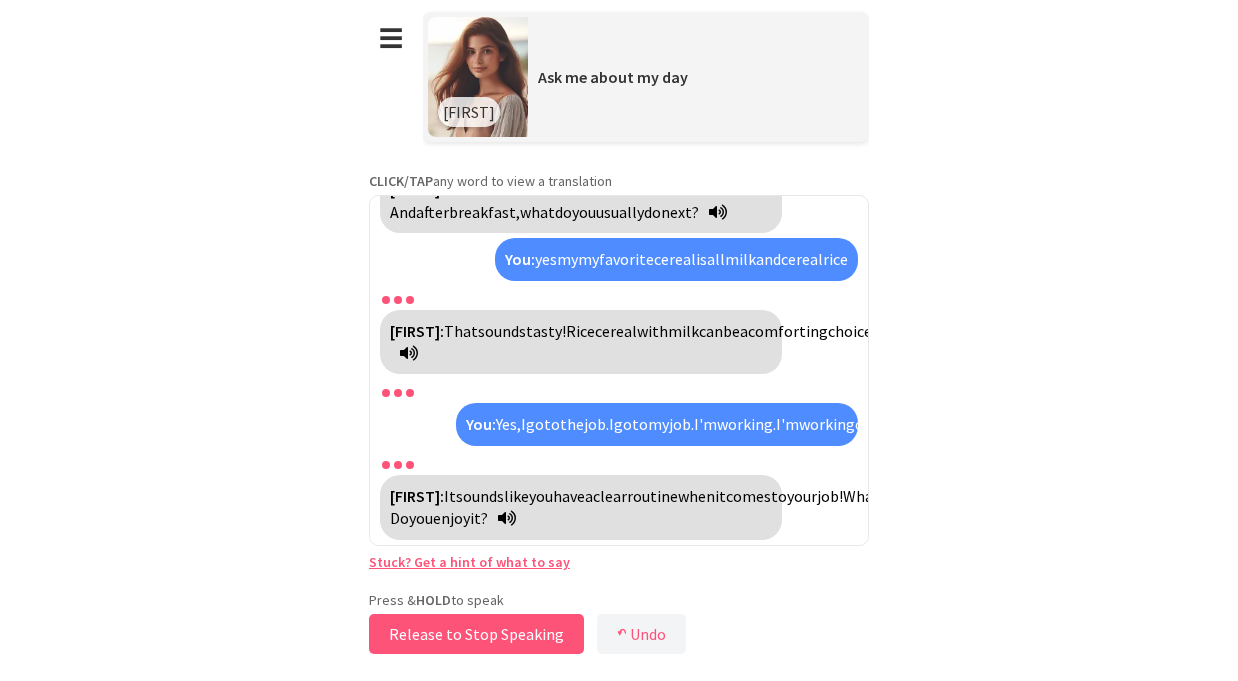 click on "Release to Stop Speaking" at bounding box center [476, 634] 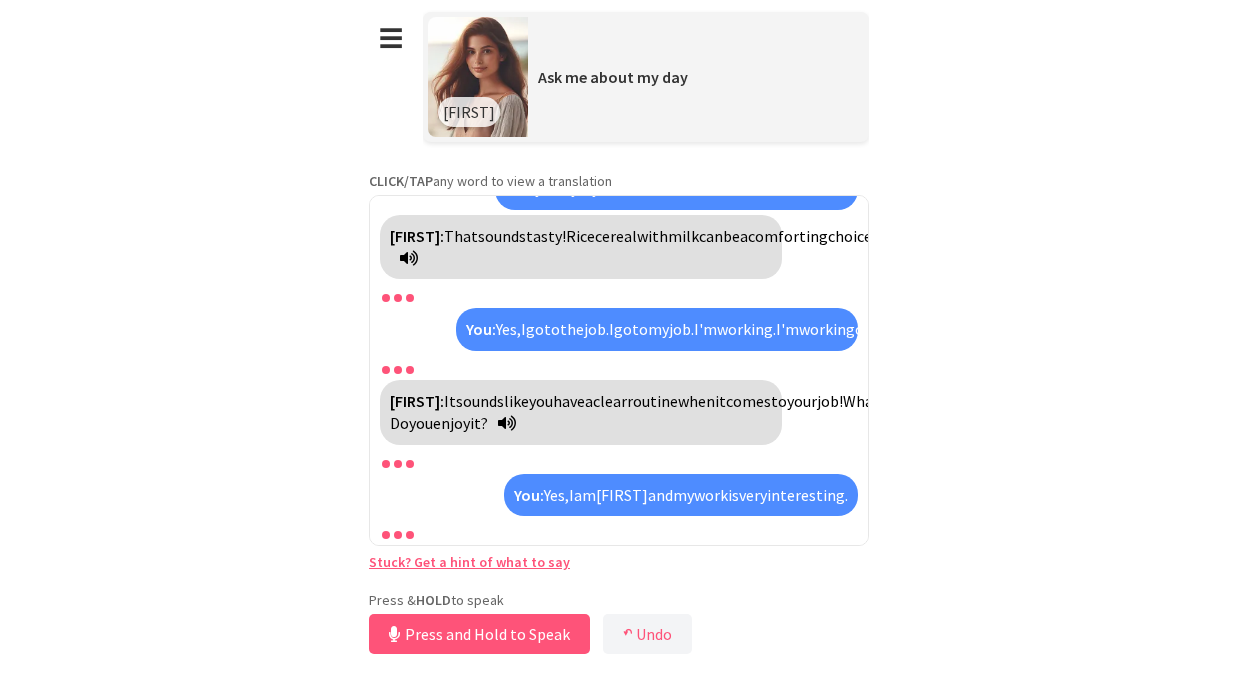 scroll, scrollTop: 2573, scrollLeft: 0, axis: vertical 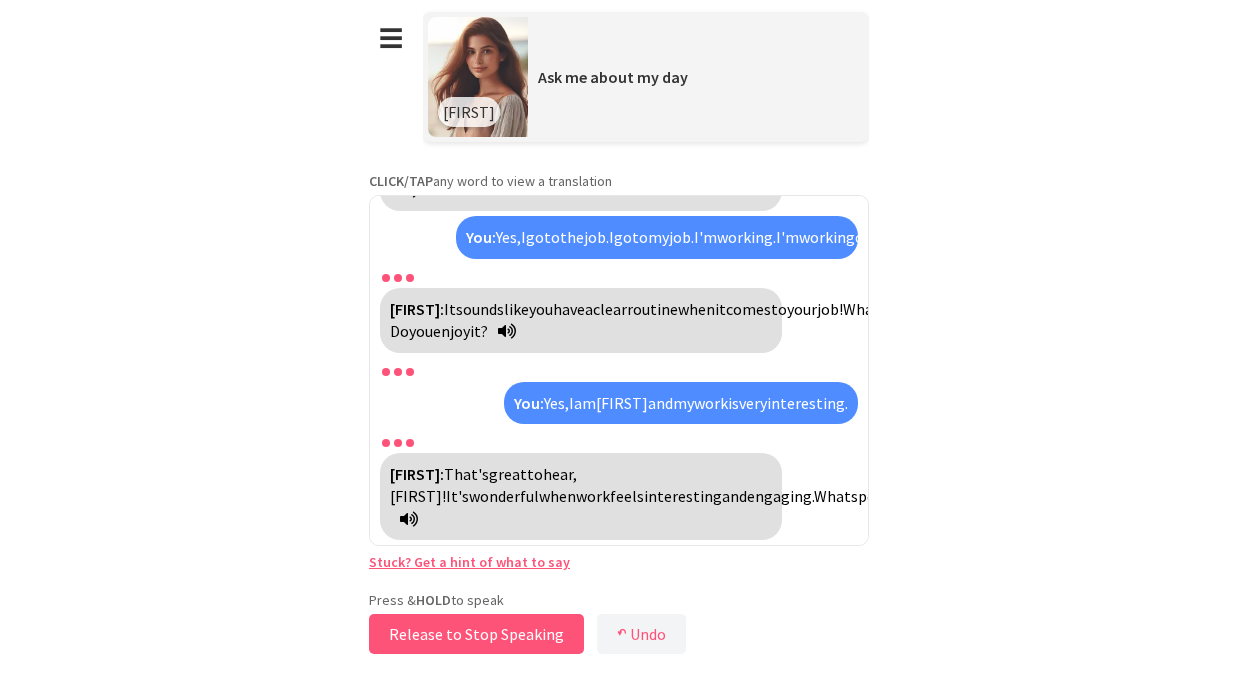 click on "Release to Stop Speaking" at bounding box center (476, 634) 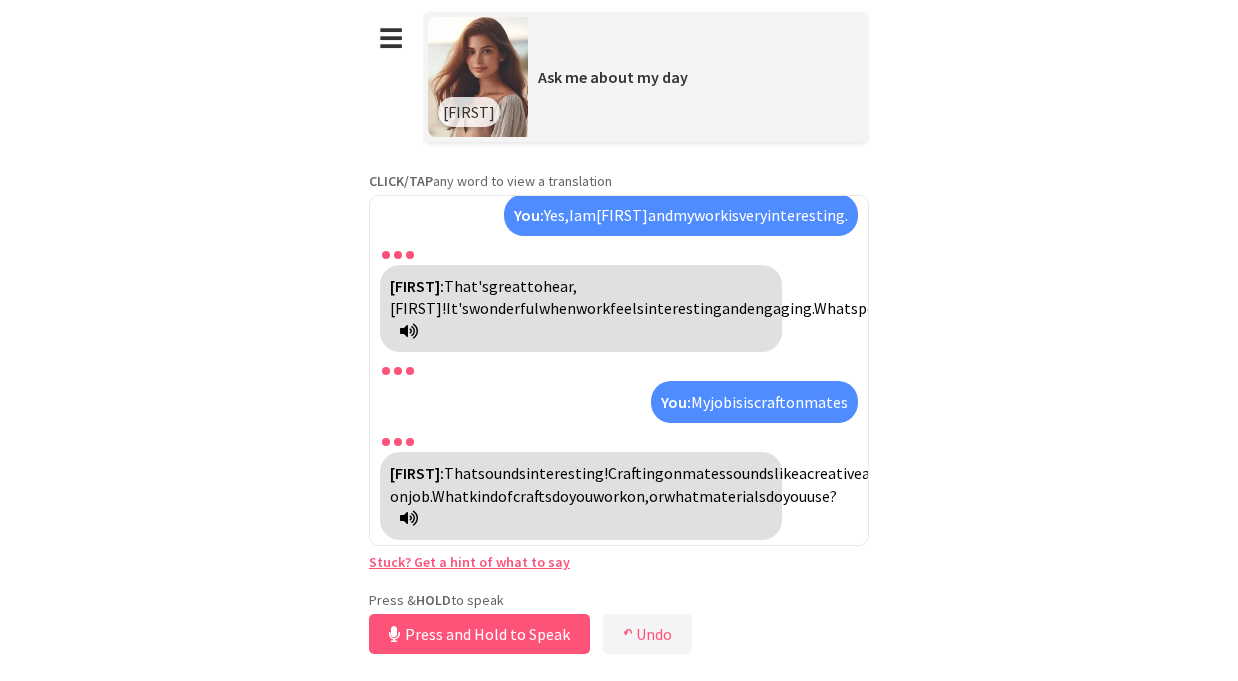 scroll, scrollTop: 2735, scrollLeft: 0, axis: vertical 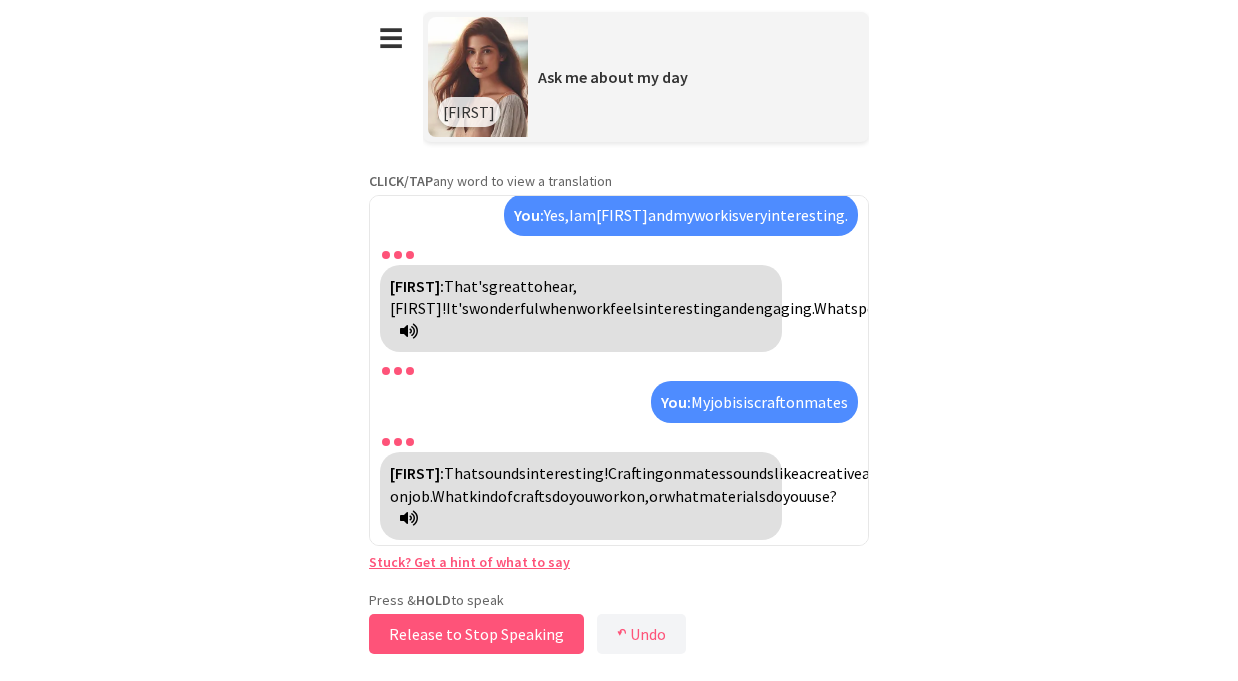 click on "Release to Stop Speaking" at bounding box center (476, 634) 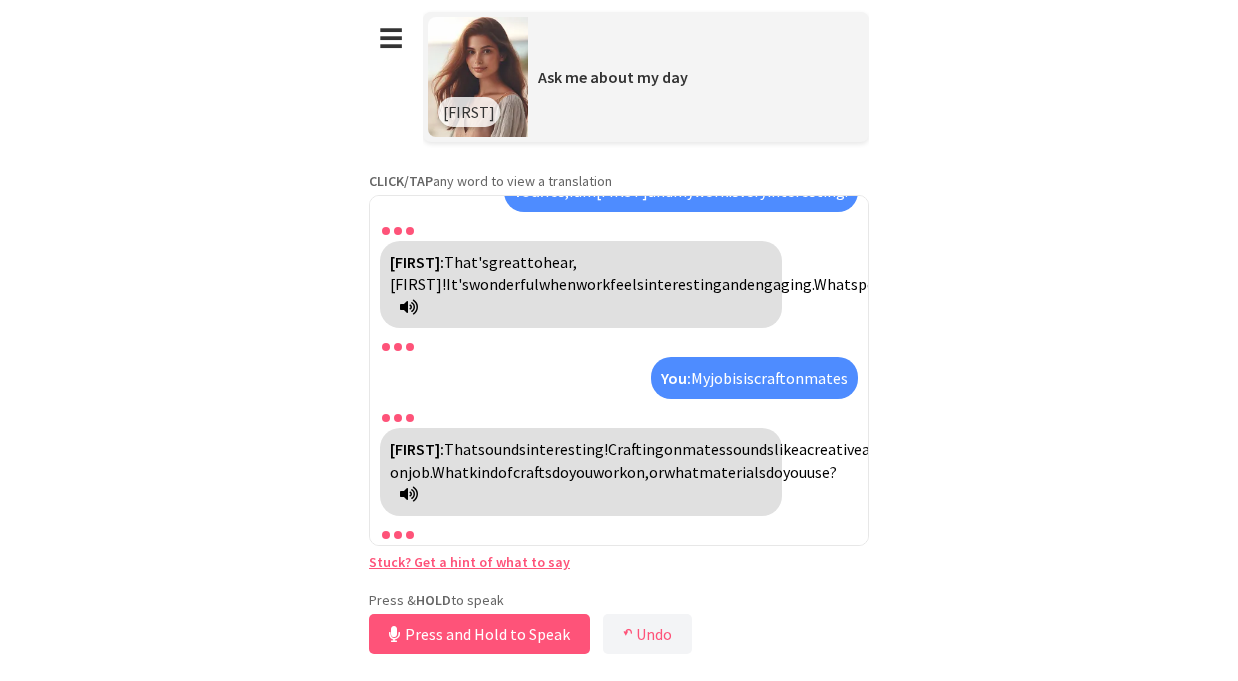 scroll, scrollTop: 2759, scrollLeft: 0, axis: vertical 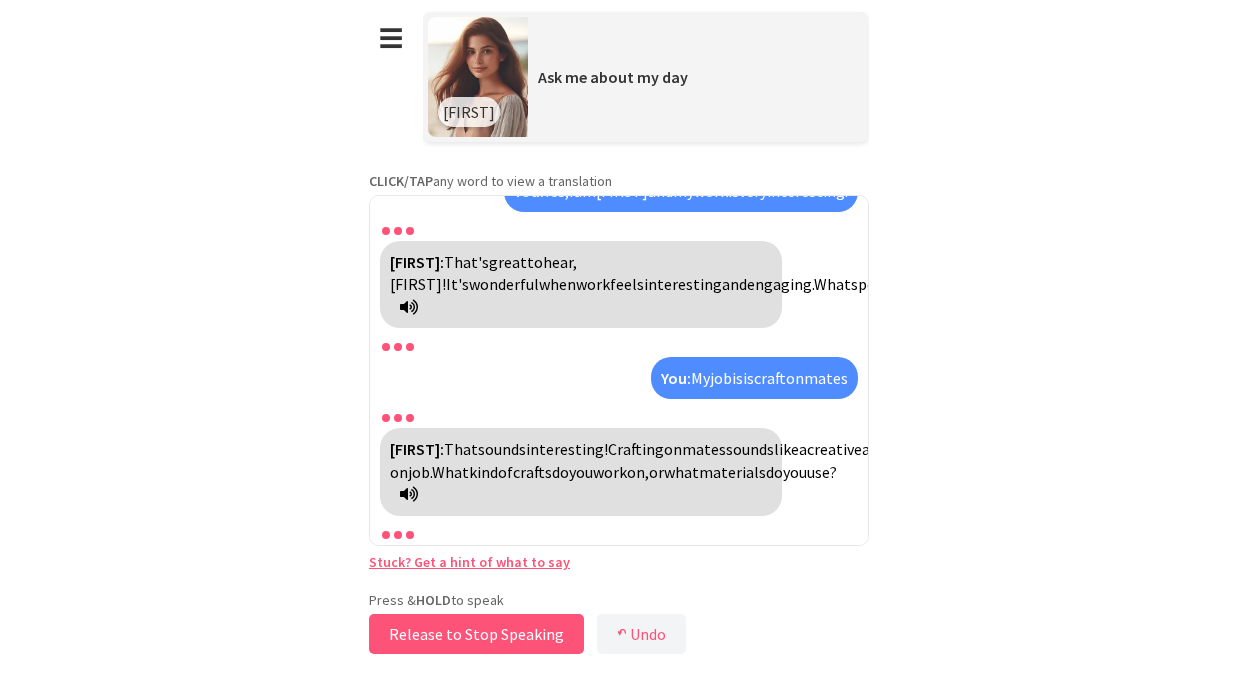 click on "Release to Stop Speaking" at bounding box center [476, 634] 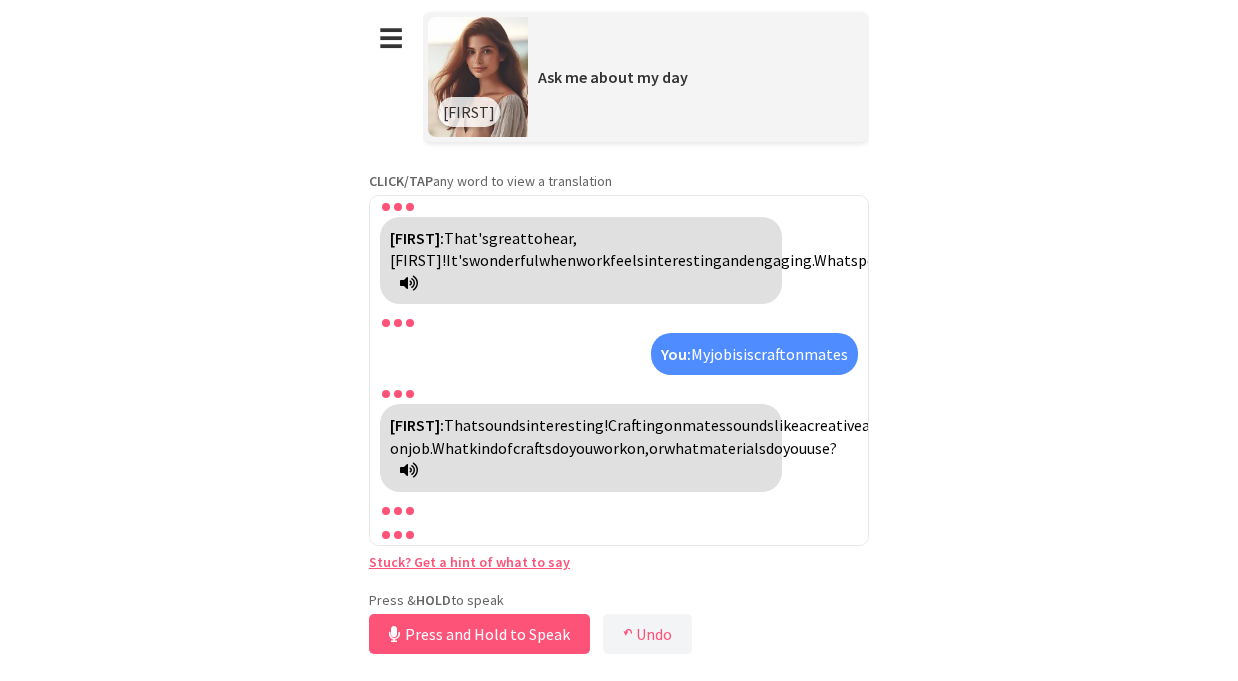 click on "Press and Hold to Speak" at bounding box center [479, 634] 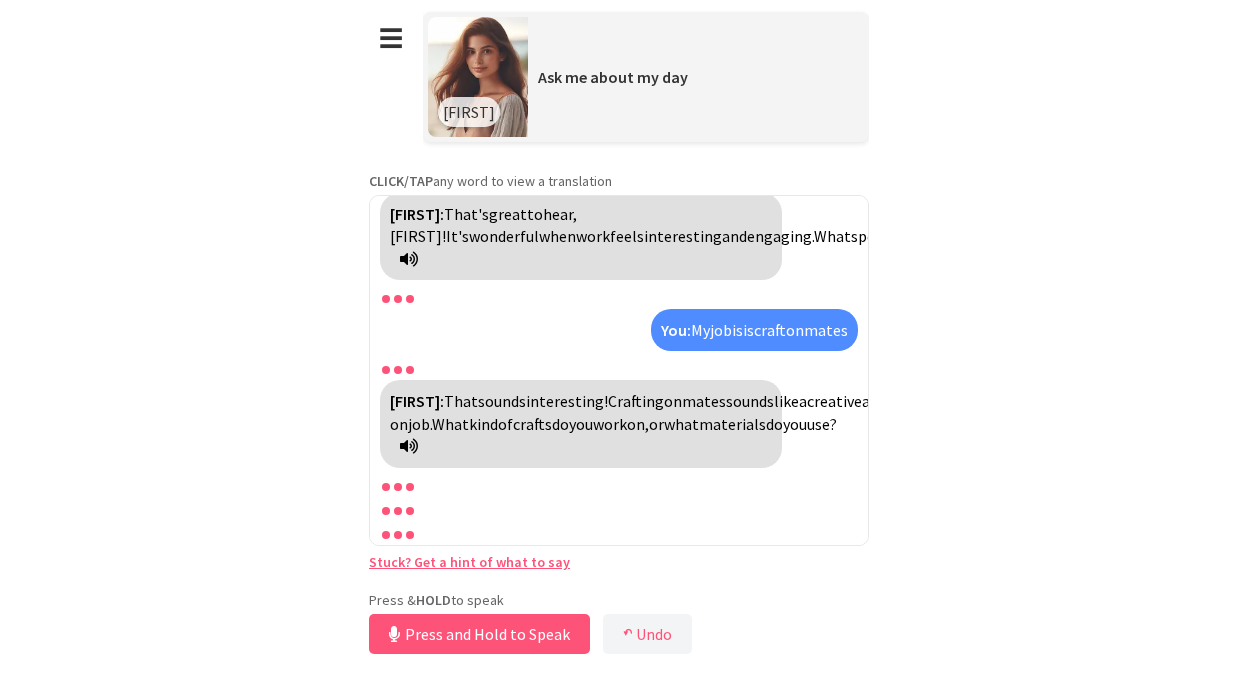 click on "Press and Hold to Speak" at bounding box center [479, 634] 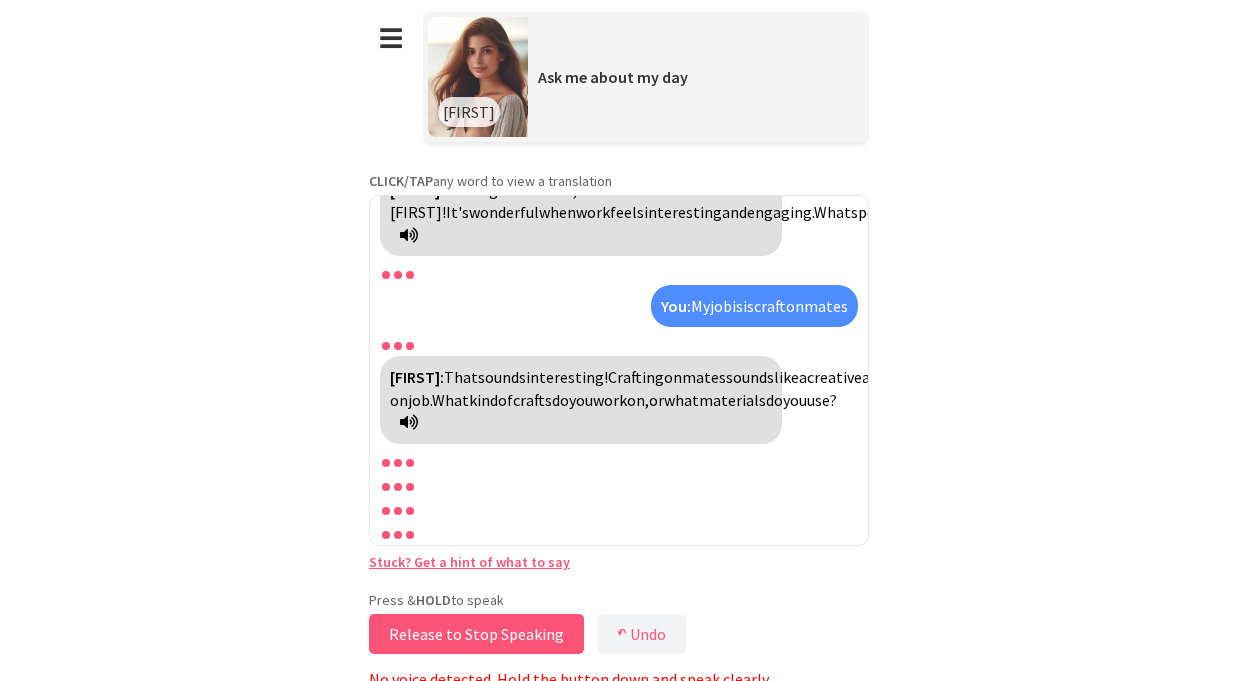 click on "Release to Stop Speaking" at bounding box center (476, 634) 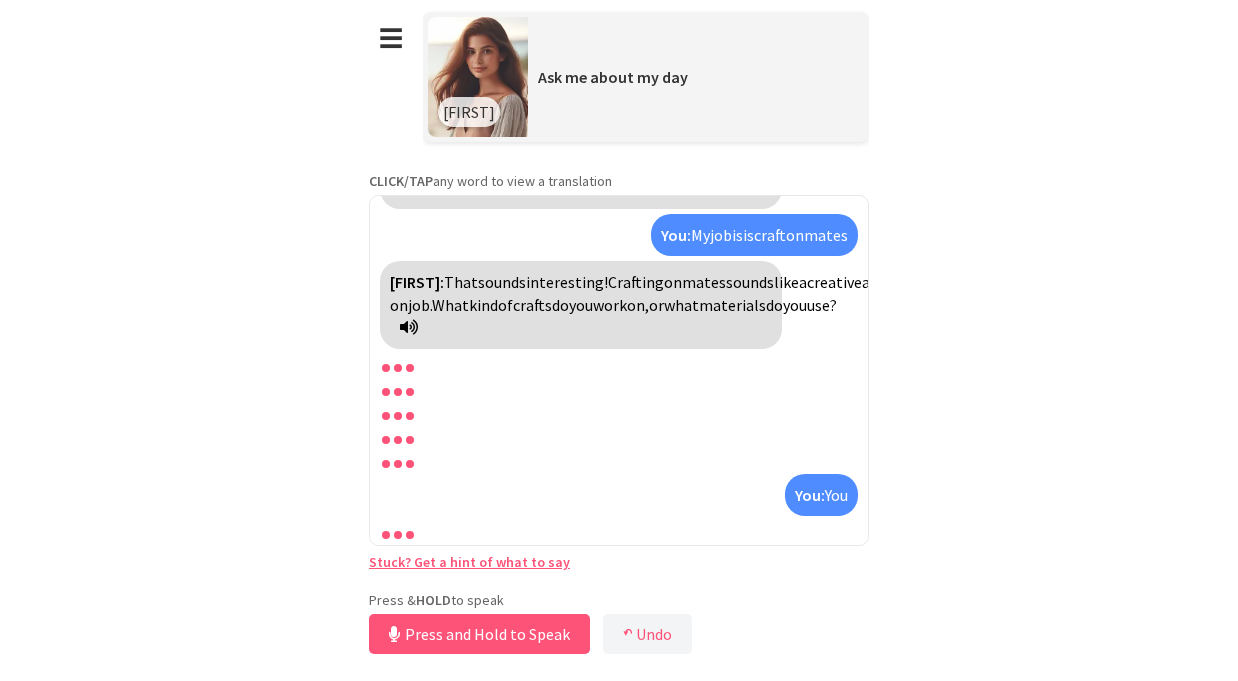 click on "Press and Hold to Speak" at bounding box center [479, 634] 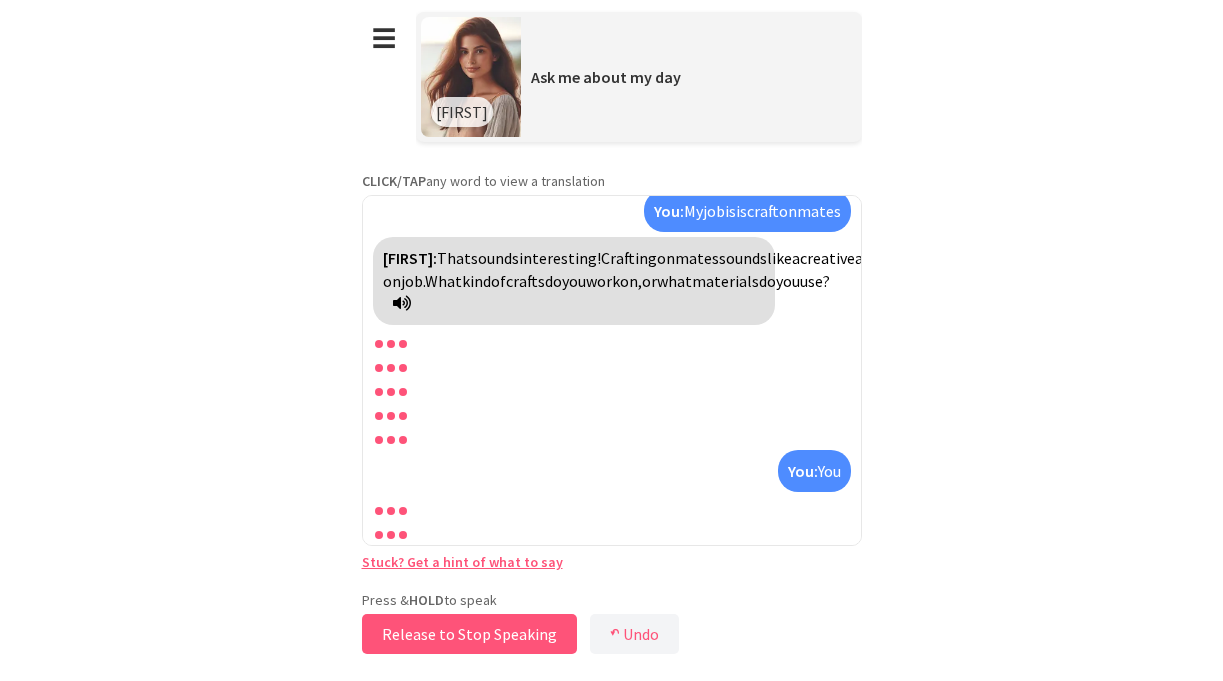click on "Release to Stop Speaking" at bounding box center (469, 634) 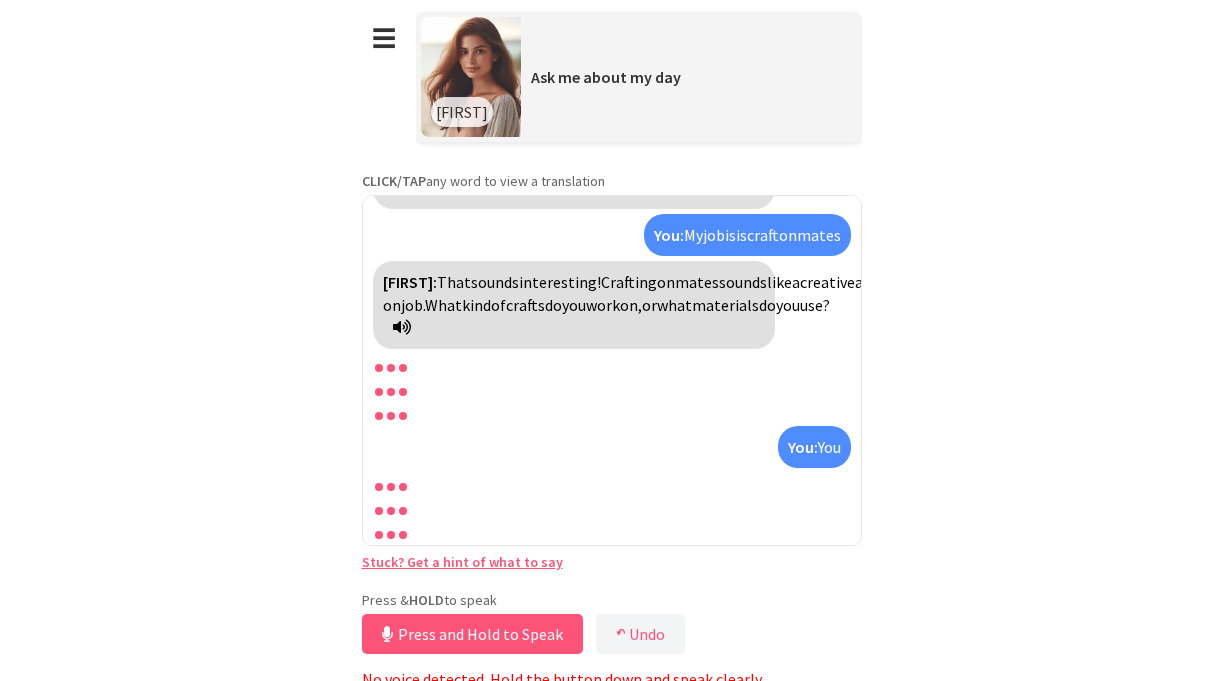 scroll, scrollTop: 2945, scrollLeft: 0, axis: vertical 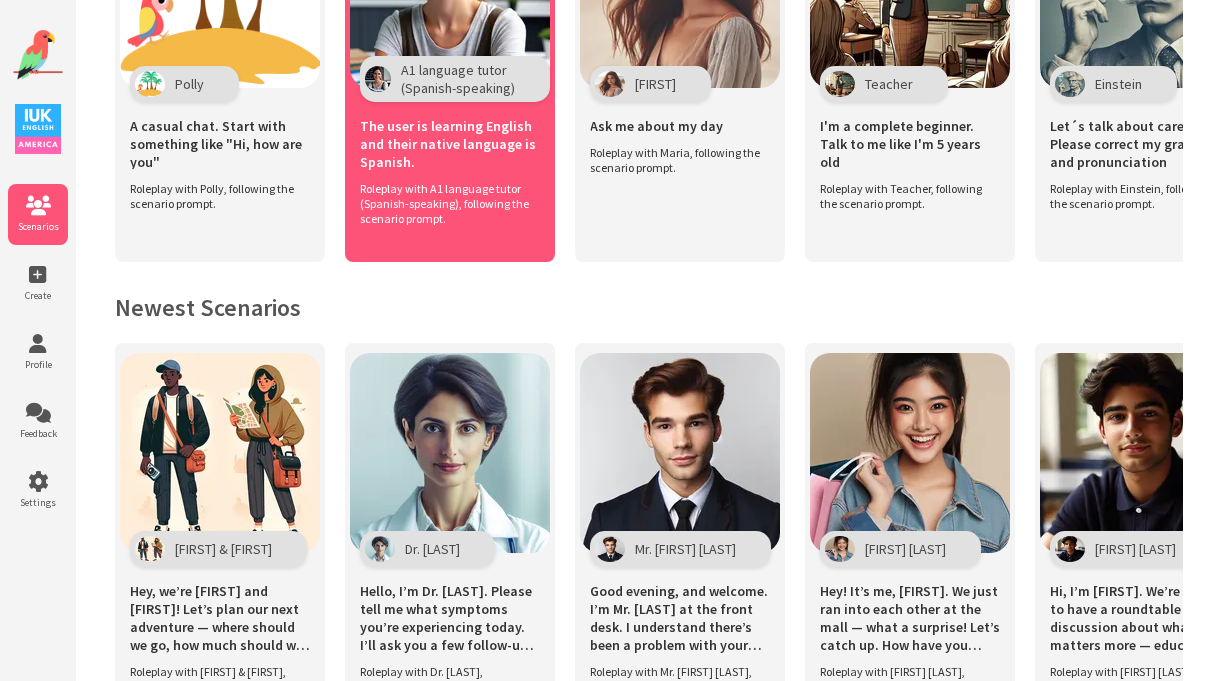 click on "A1 language tutor (Spanish-speaking)
The user is learning English and their native language is Spanish.
Roleplay with A1 language tutor (Spanish-speaking), following the scenario prompt." at bounding box center [450, 70] 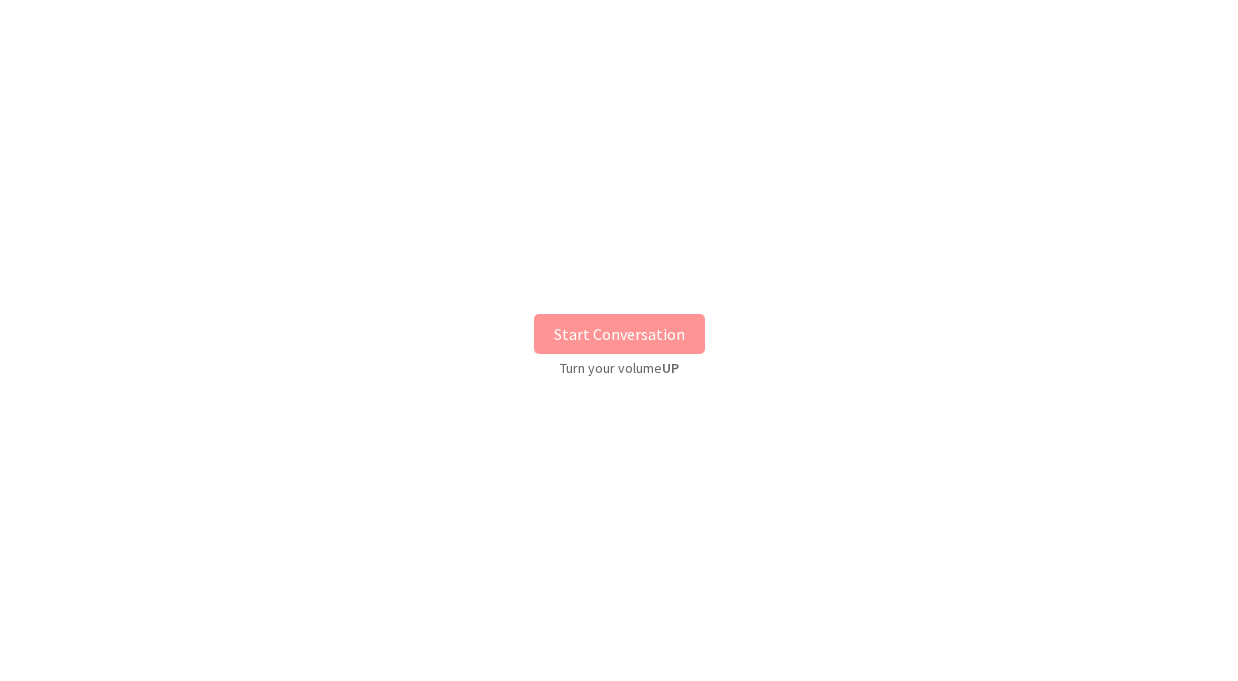 scroll, scrollTop: 0, scrollLeft: 0, axis: both 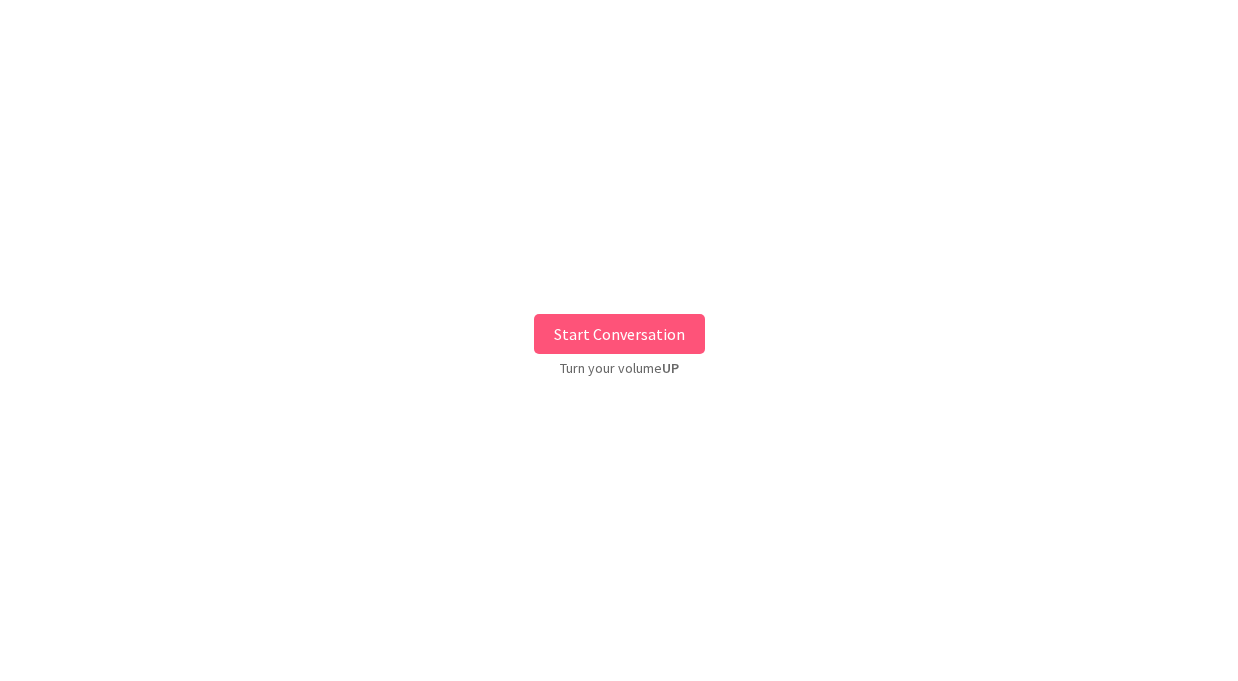 click on "Start Conversation" at bounding box center (619, 334) 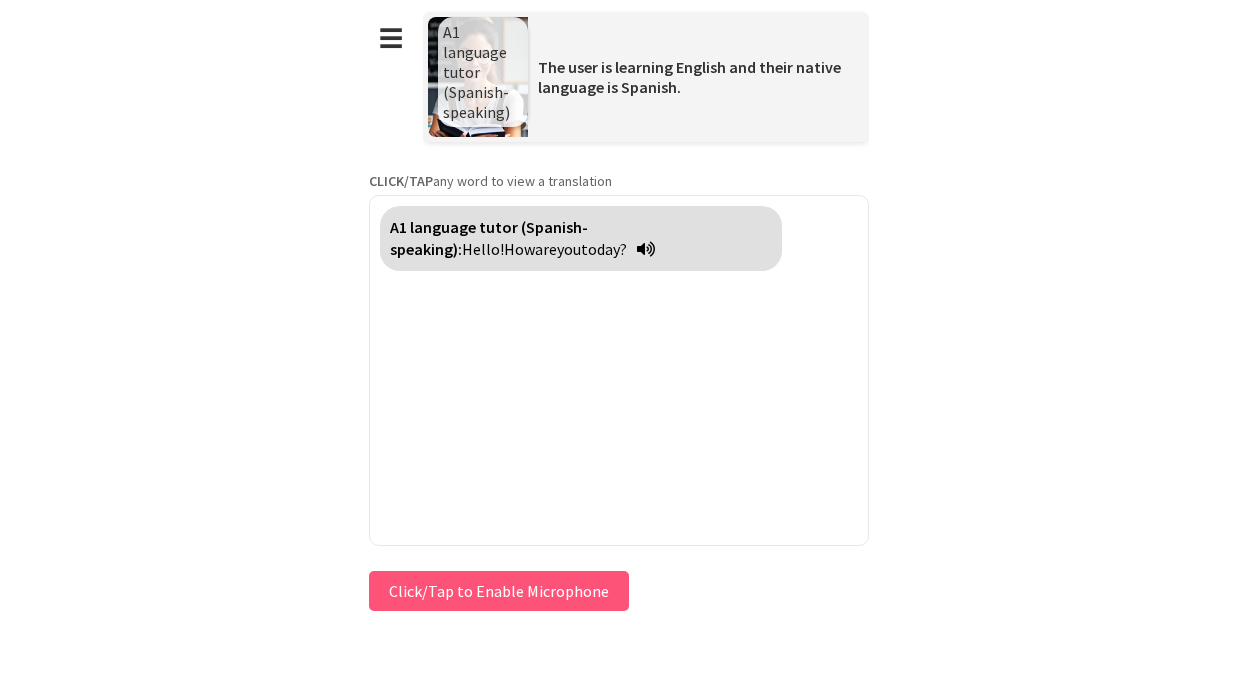 click on "Click/Tap to Enable Microphone" at bounding box center (499, 591) 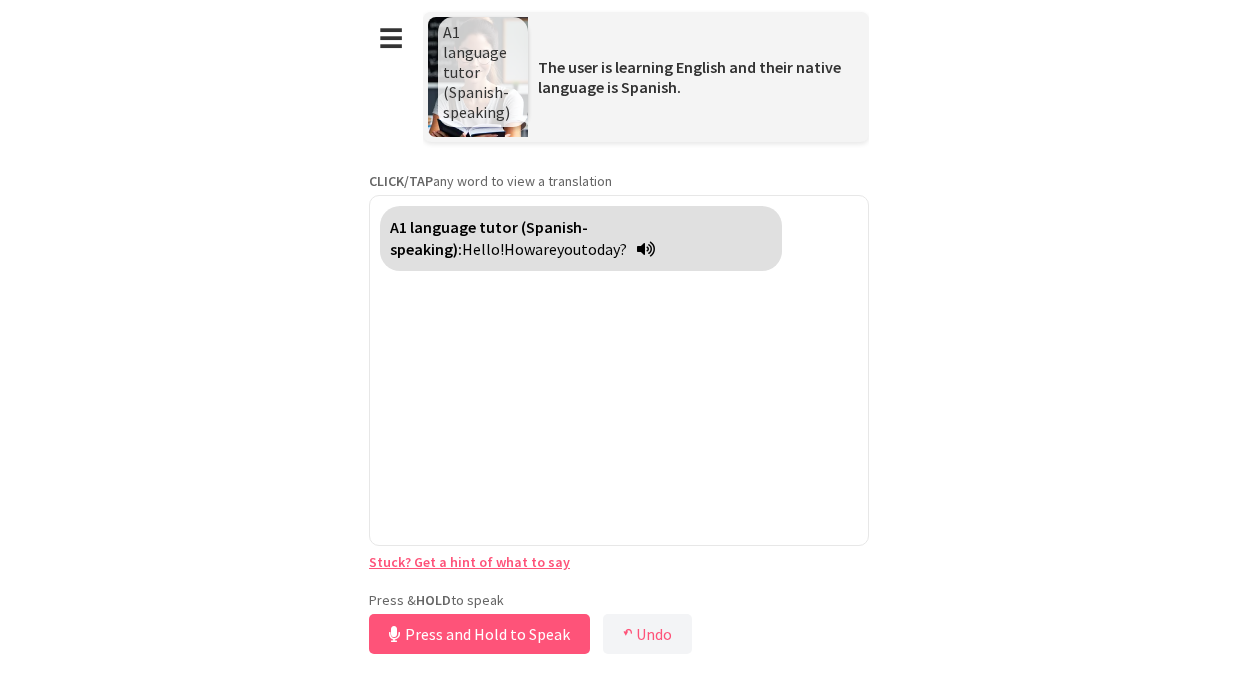 click on "Press and Hold to Speak" at bounding box center (479, 634) 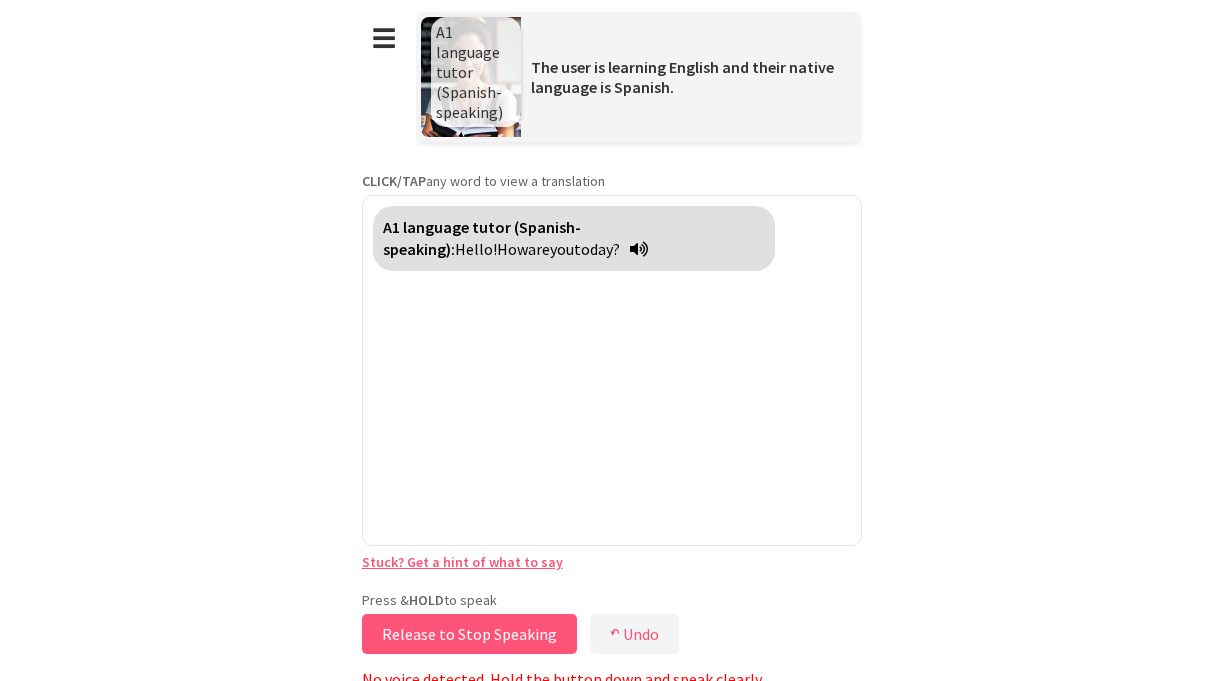 click on "Release to Stop Speaking" at bounding box center [469, 634] 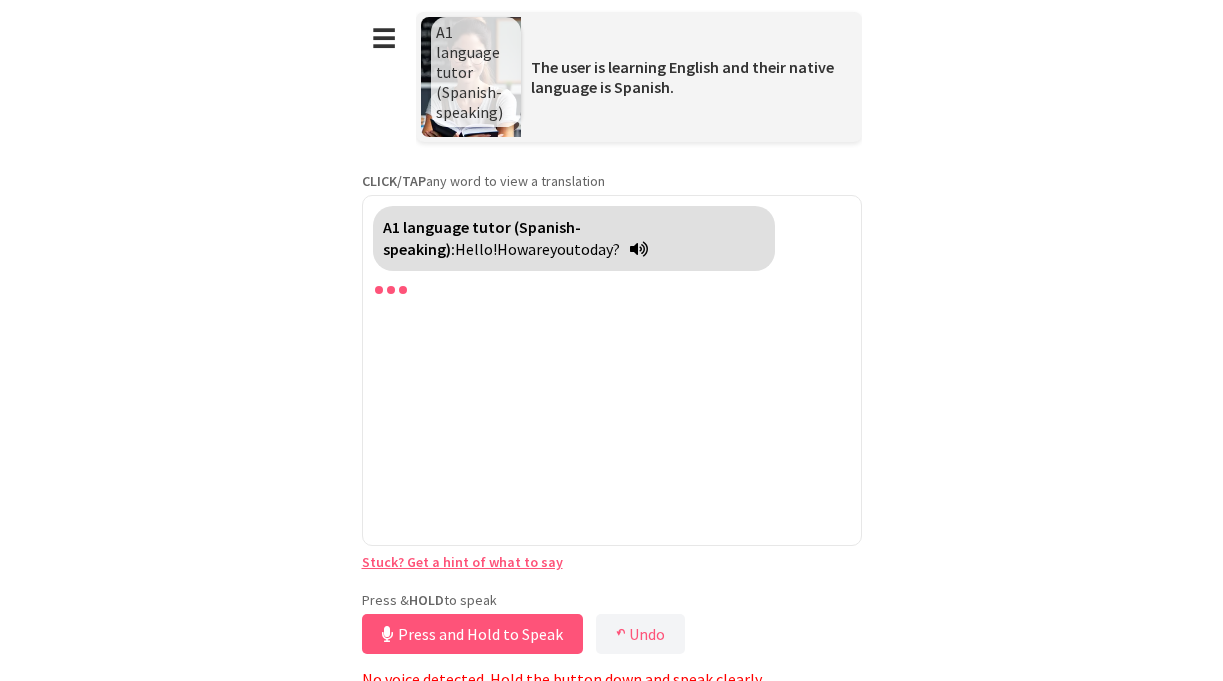 click on "Press and Hold to Speak" at bounding box center (472, 634) 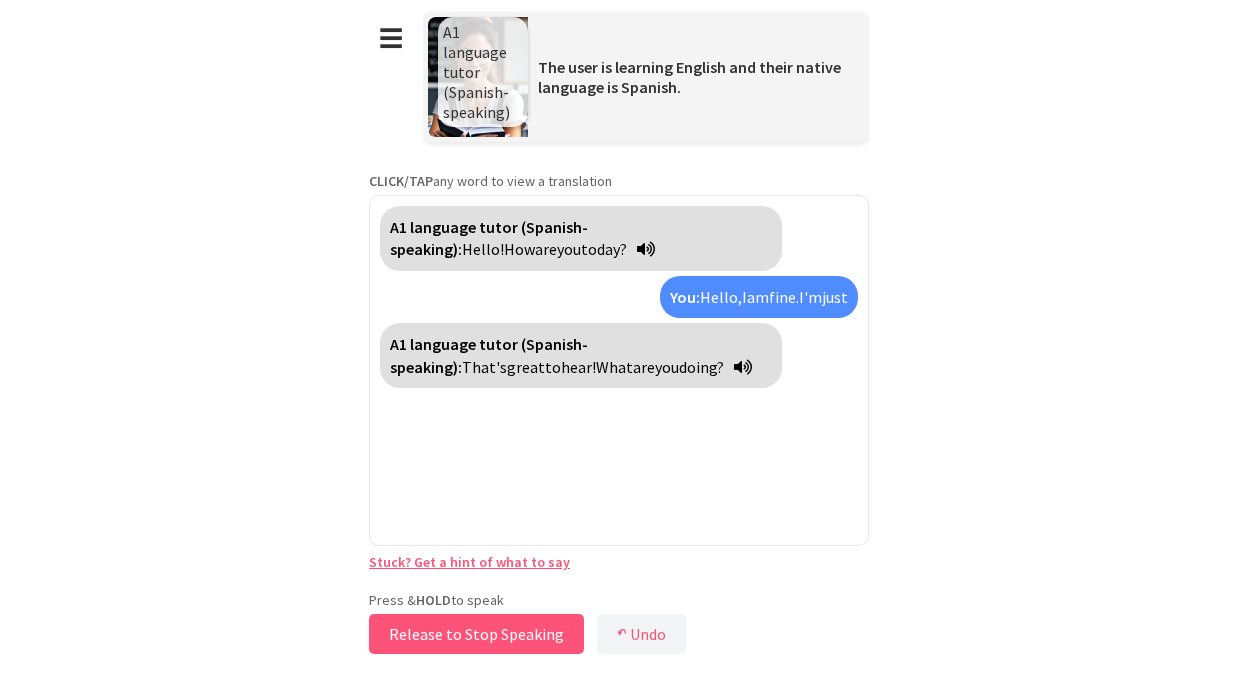 click on "Release to Stop Speaking" at bounding box center [476, 634] 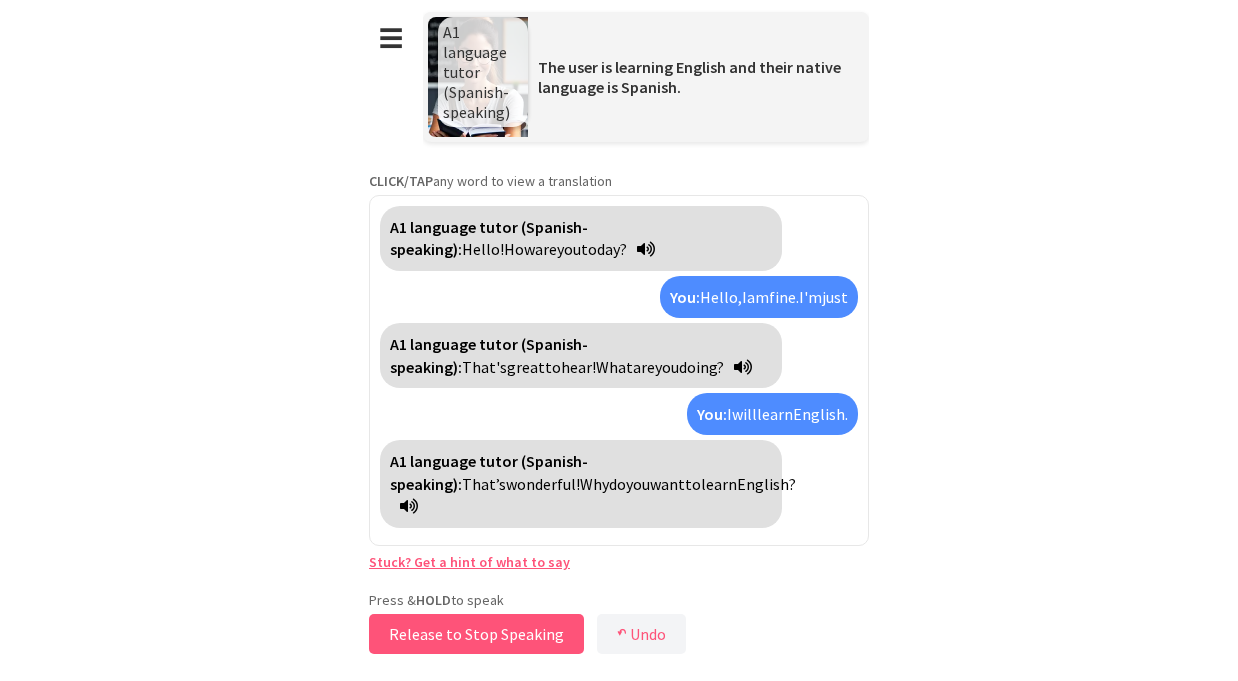 click on "Release to Stop Speaking" at bounding box center [476, 634] 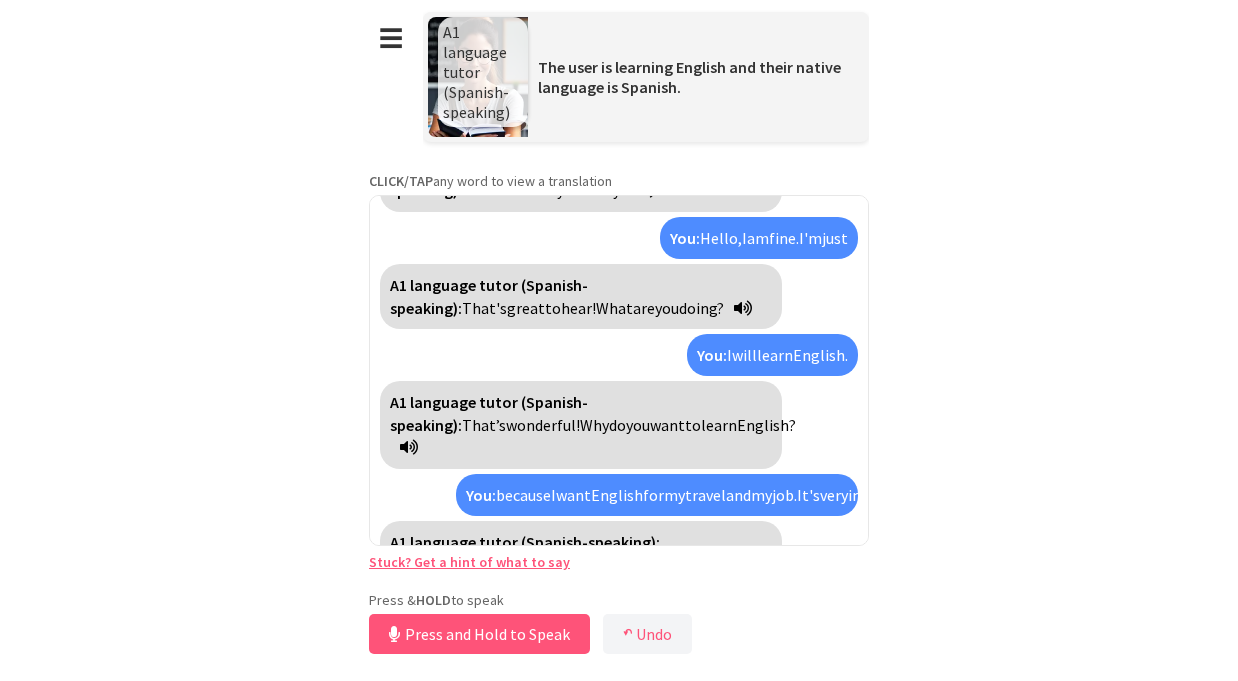 scroll, scrollTop: 105, scrollLeft: 0, axis: vertical 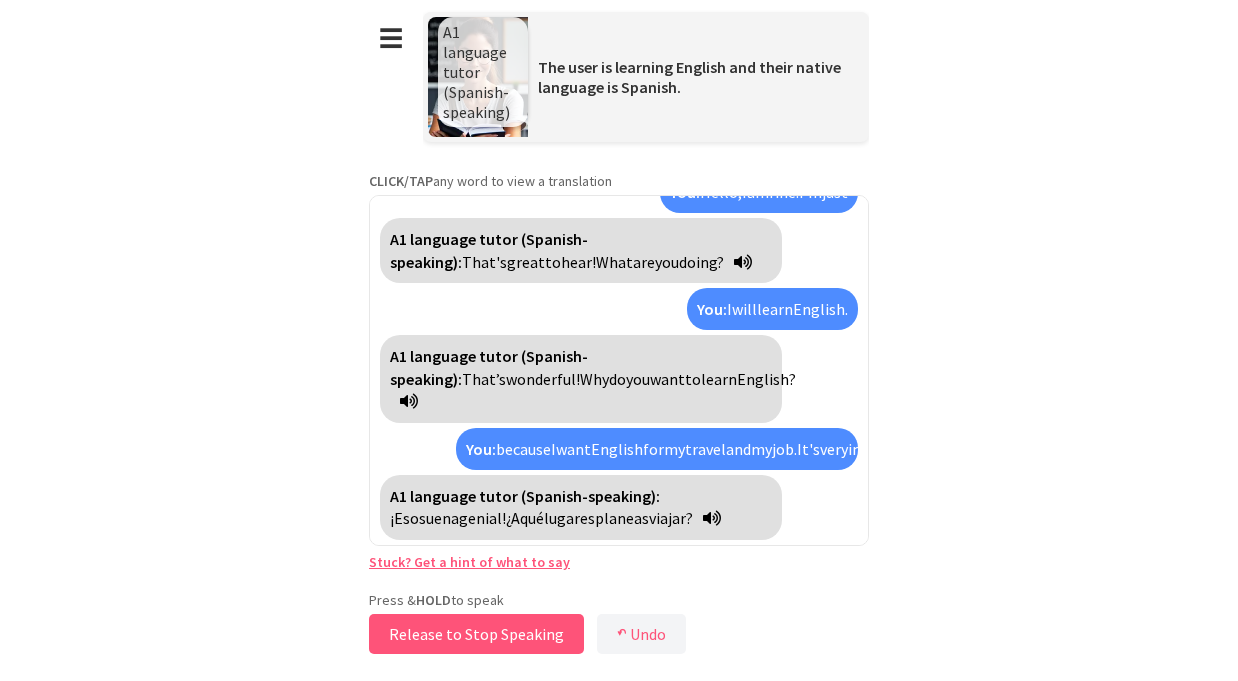click on "Release to Stop Speaking" at bounding box center [476, 634] 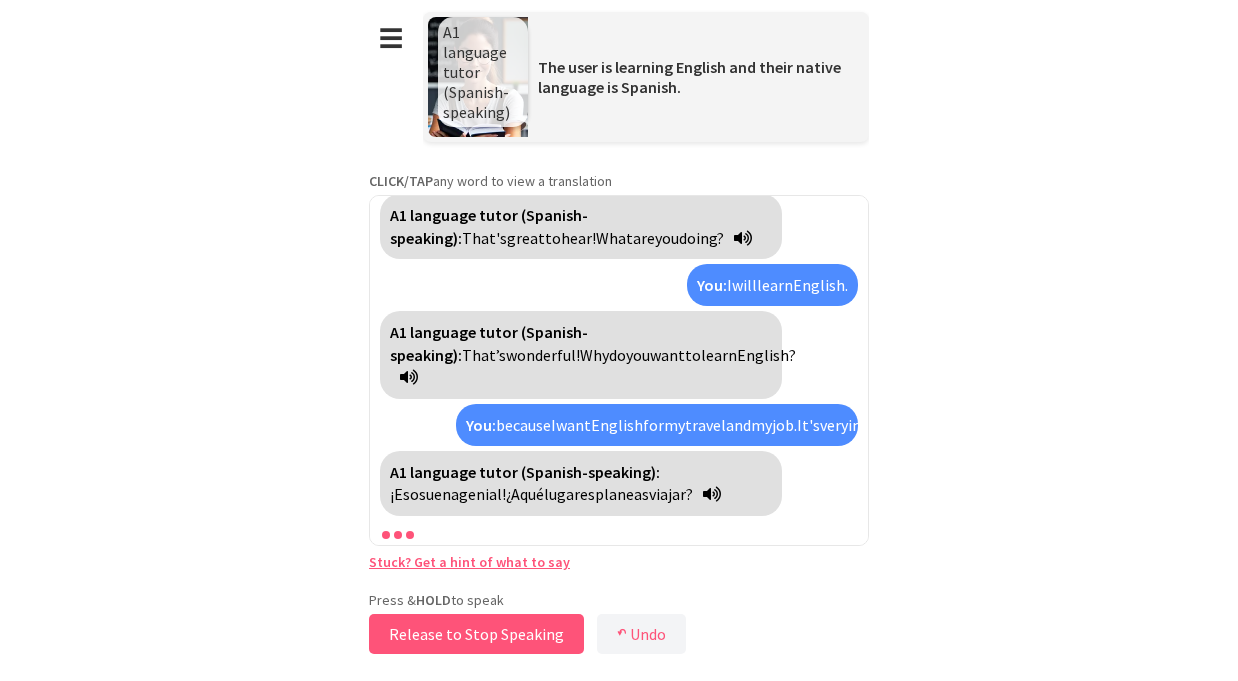 click on "Release to Stop Speaking" at bounding box center [476, 634] 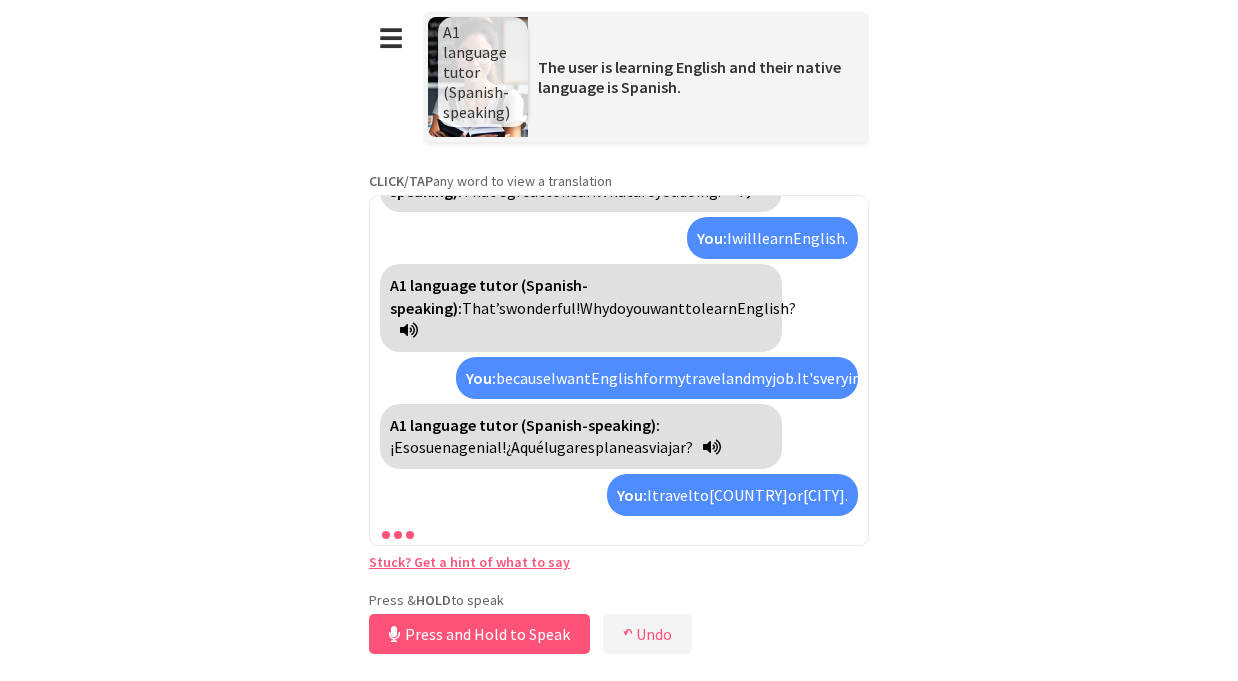 scroll, scrollTop: 244, scrollLeft: 0, axis: vertical 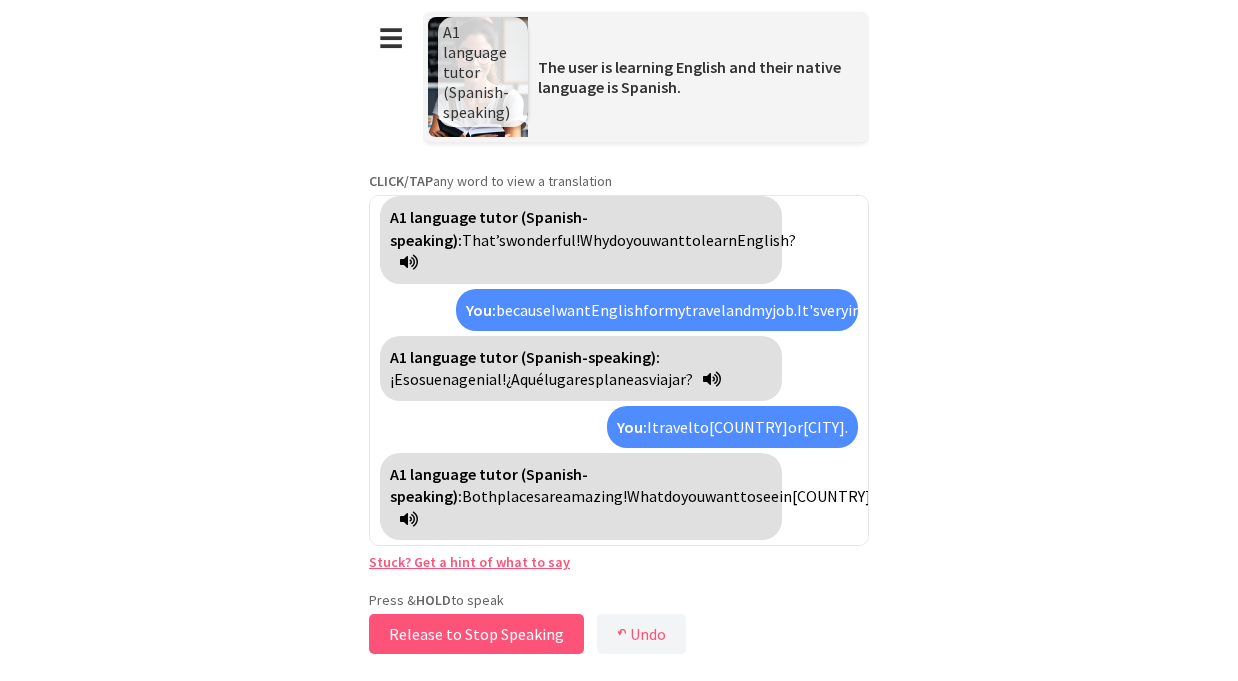 click on "Release to Stop Speaking" at bounding box center (476, 634) 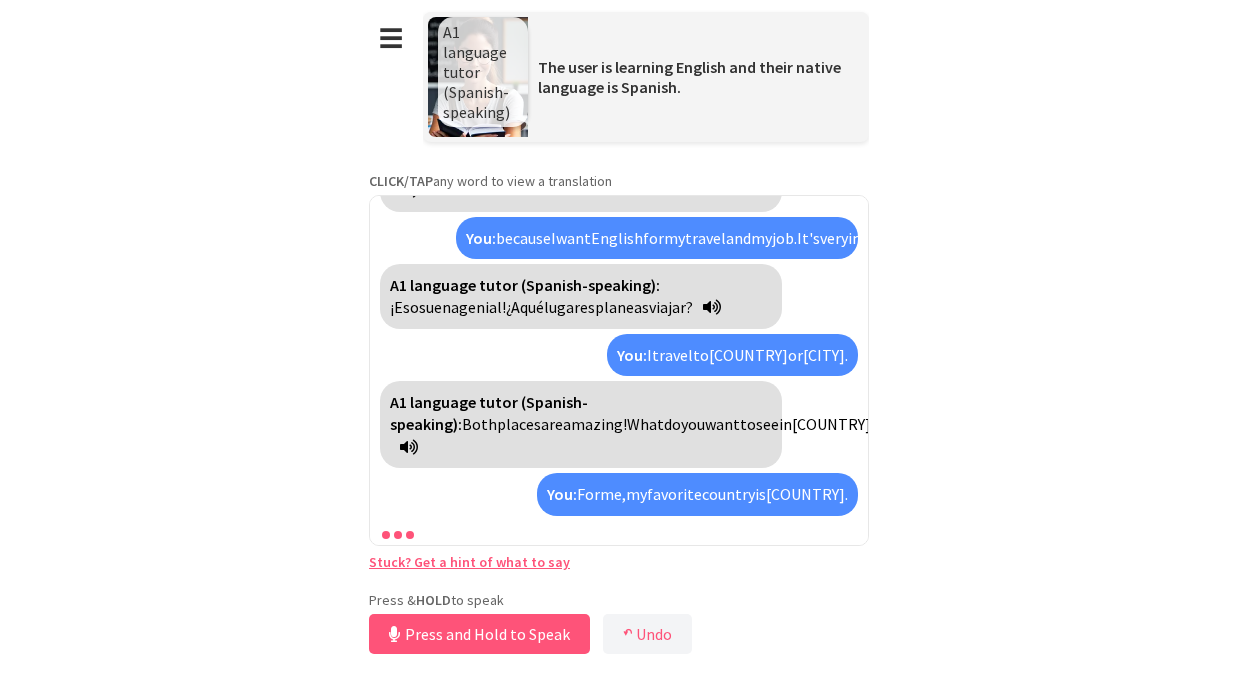 scroll, scrollTop: 361, scrollLeft: 0, axis: vertical 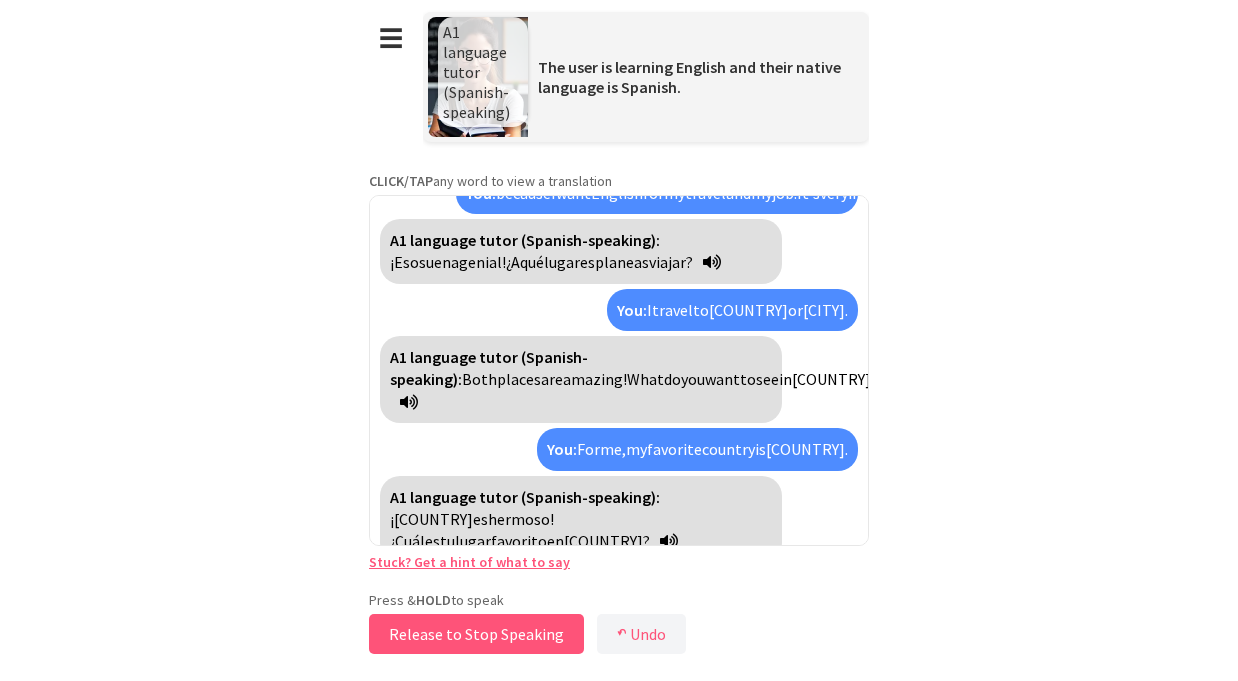 click on "Release to Stop Speaking" at bounding box center (476, 634) 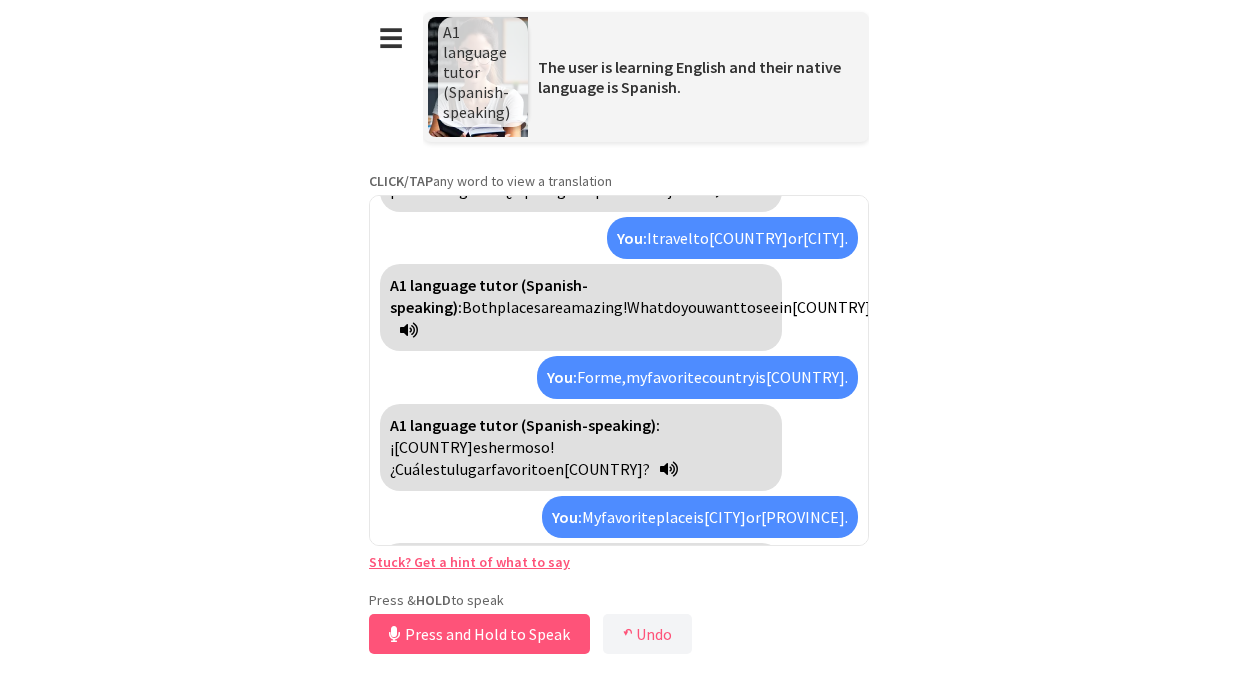 scroll, scrollTop: 546, scrollLeft: 0, axis: vertical 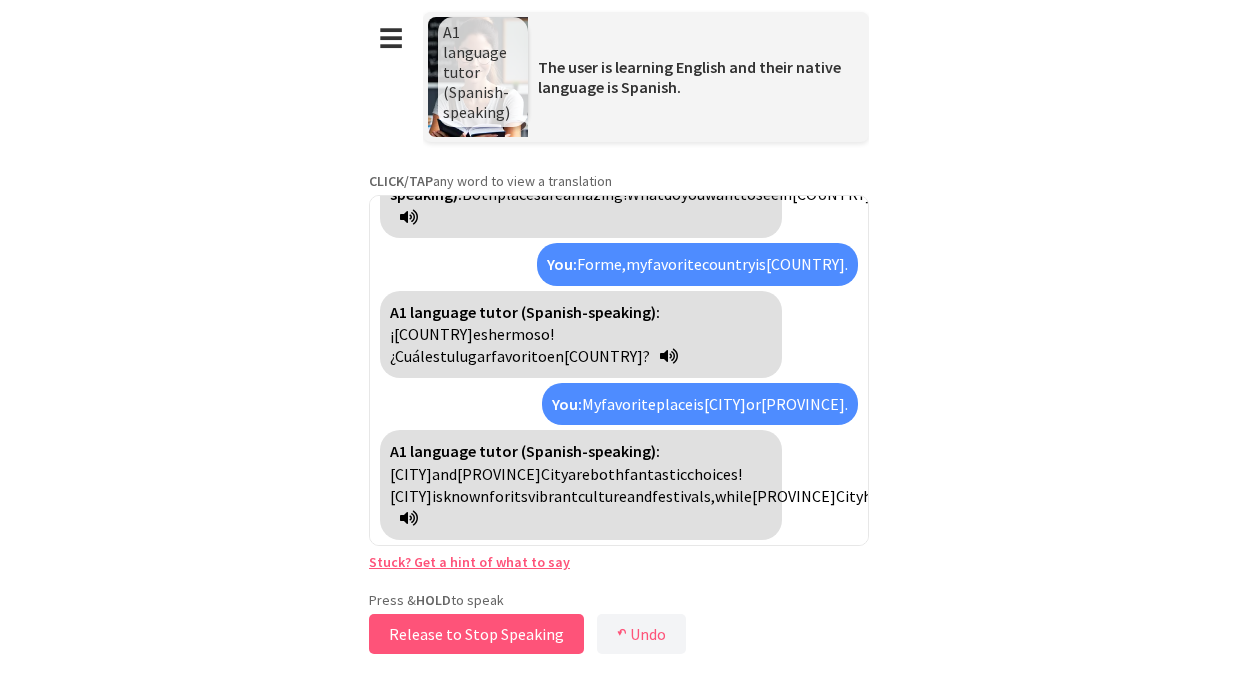 click on "Release to Stop Speaking" at bounding box center (476, 634) 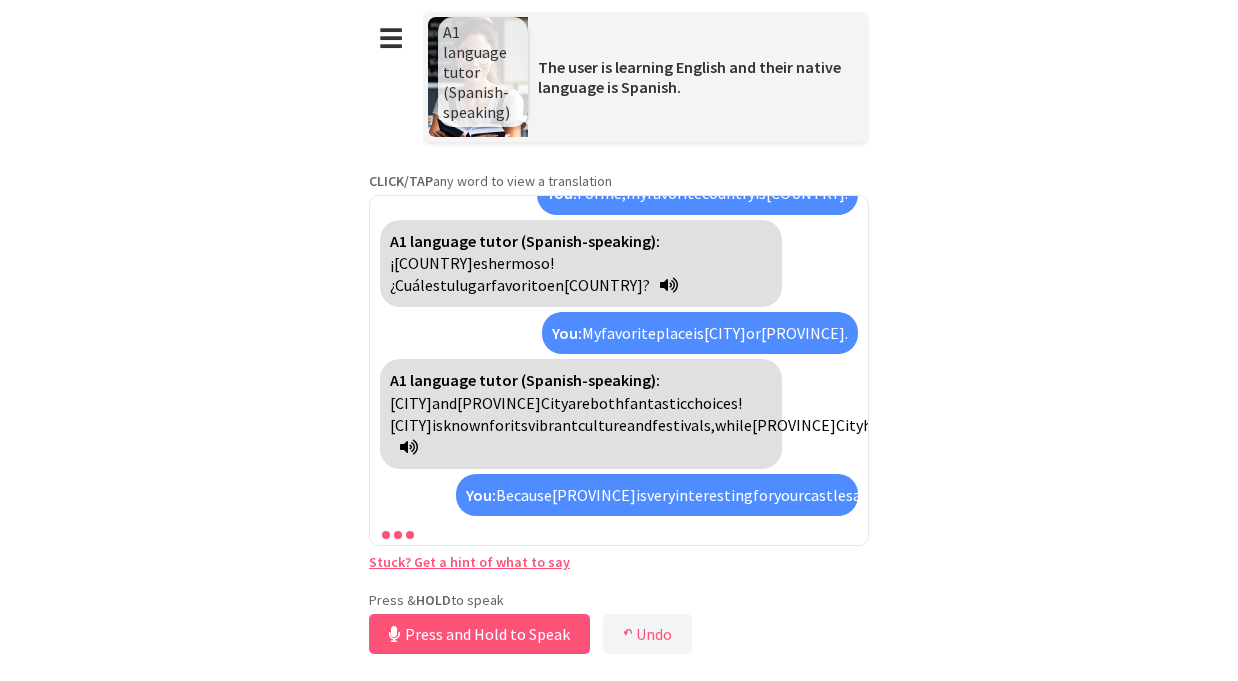 scroll, scrollTop: 820, scrollLeft: 0, axis: vertical 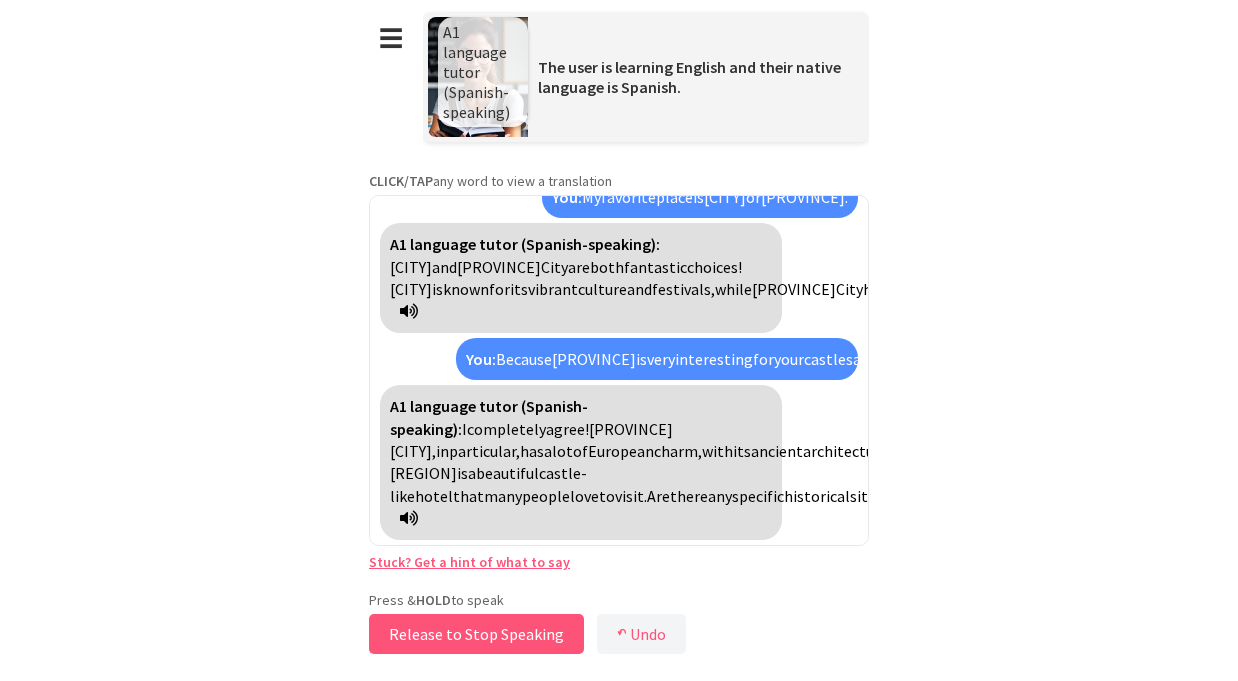 click on "Release to Stop Speaking" at bounding box center [476, 634] 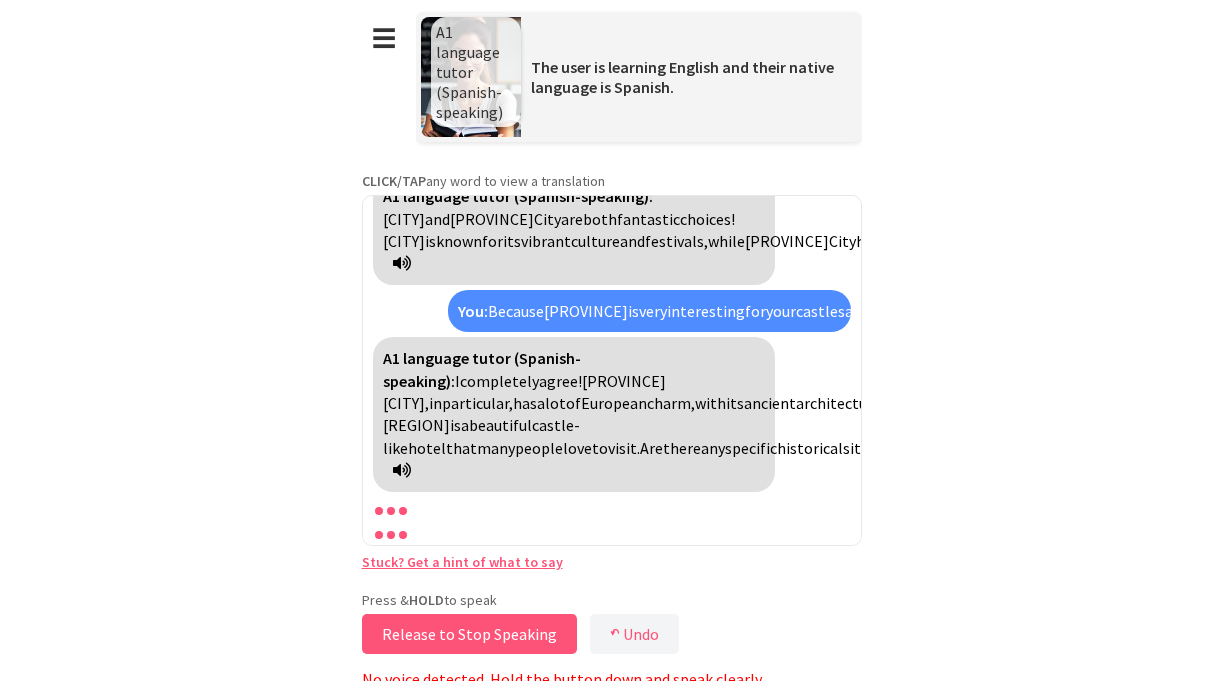 click on "Release to Stop Speaking" at bounding box center [469, 634] 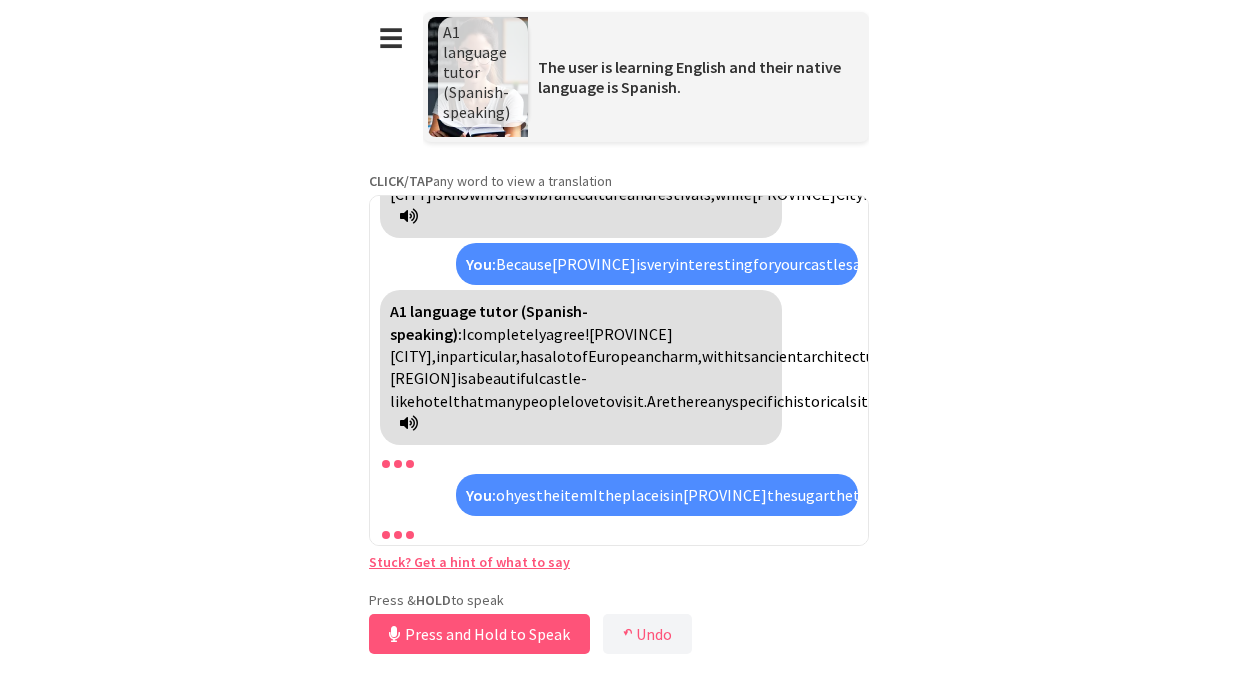scroll, scrollTop: 1095, scrollLeft: 0, axis: vertical 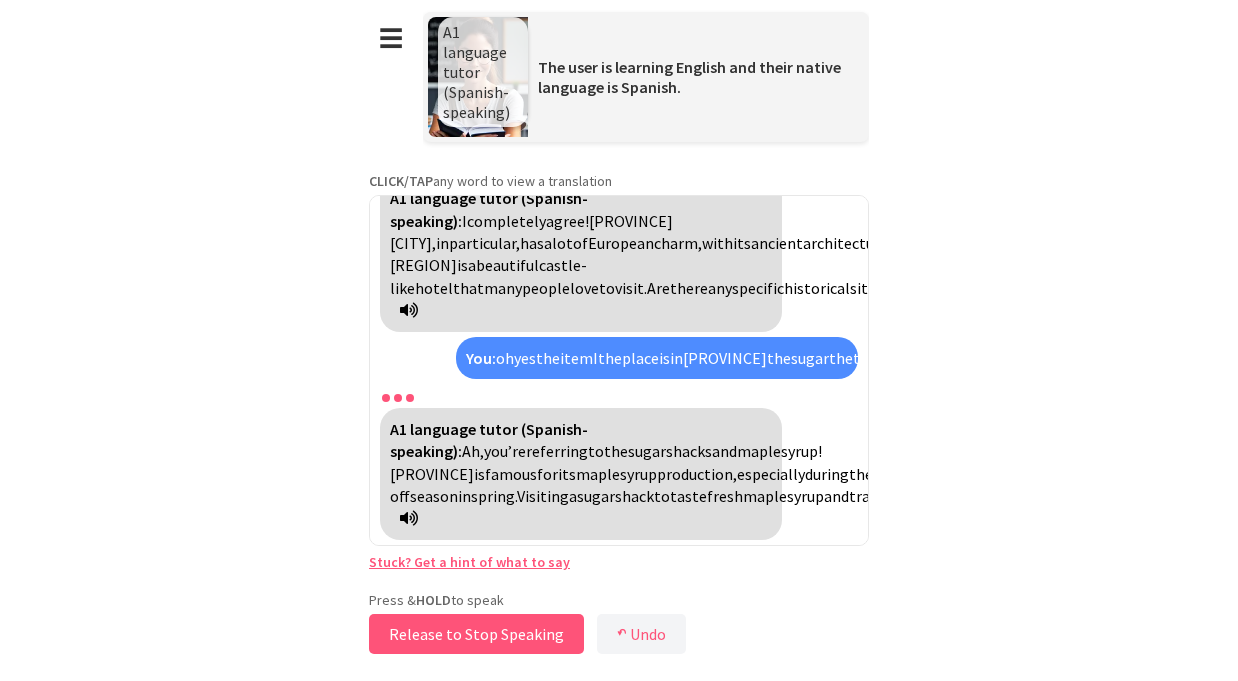 click on "Release to Stop Speaking" at bounding box center (476, 634) 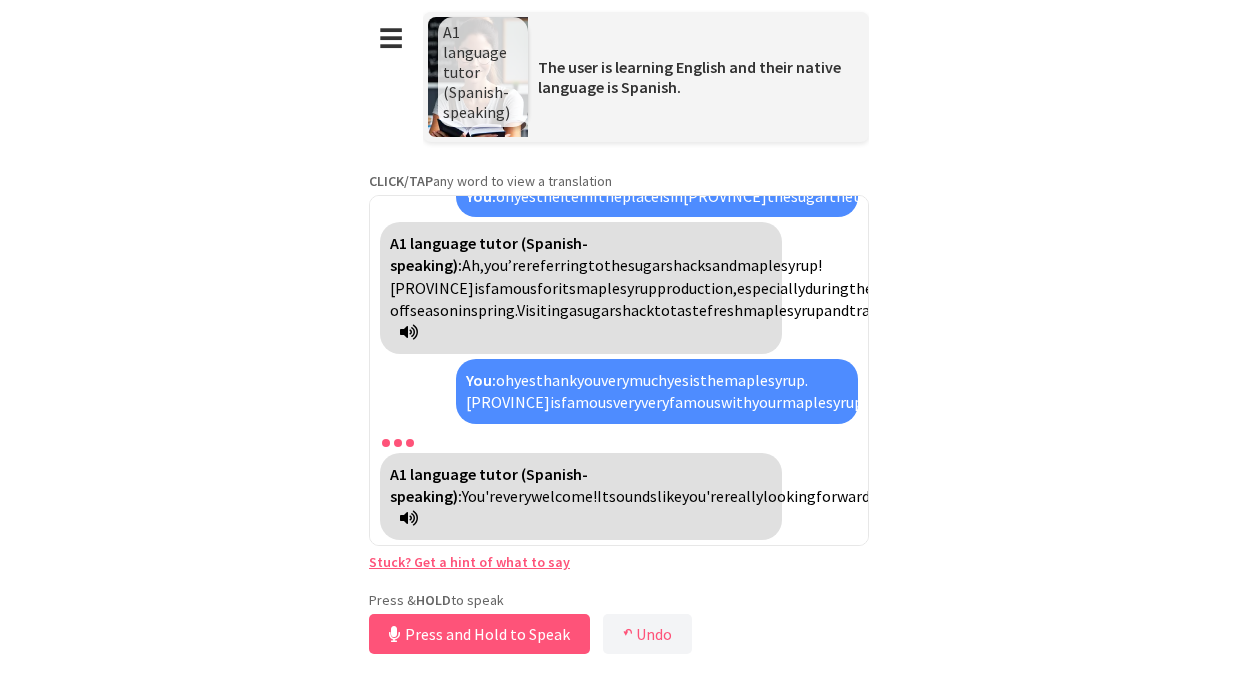 scroll, scrollTop: 1414, scrollLeft: 0, axis: vertical 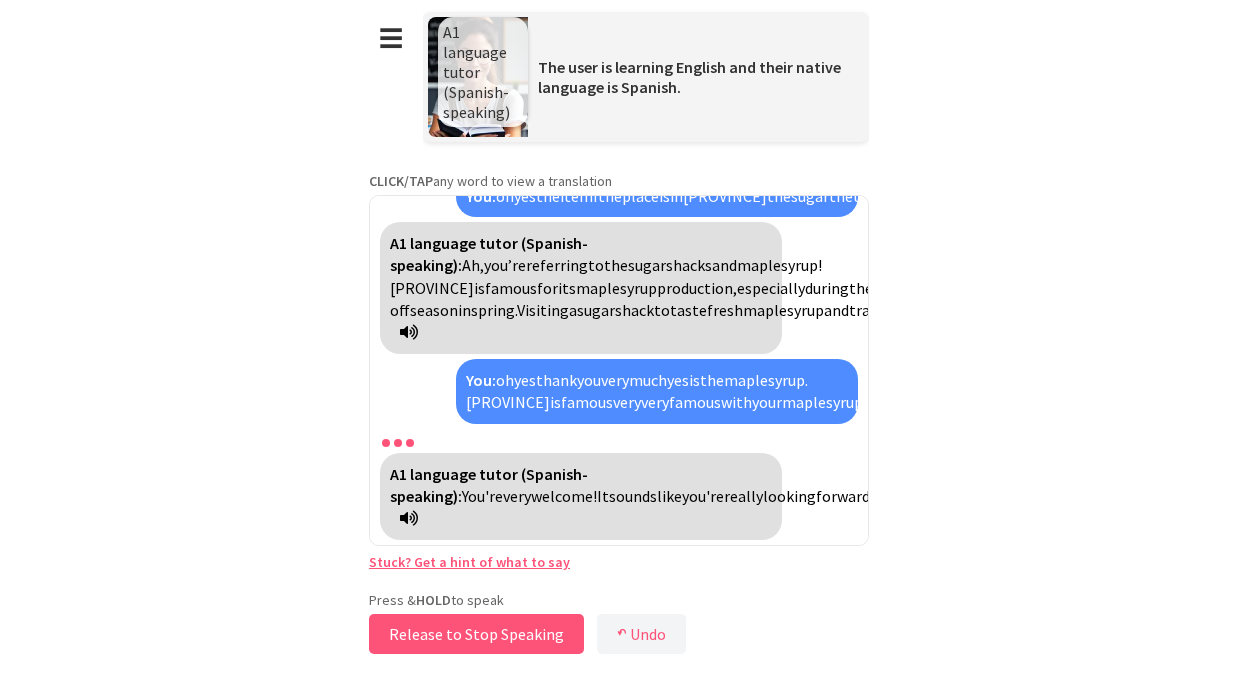 click on "Release to Stop Speaking" at bounding box center [476, 634] 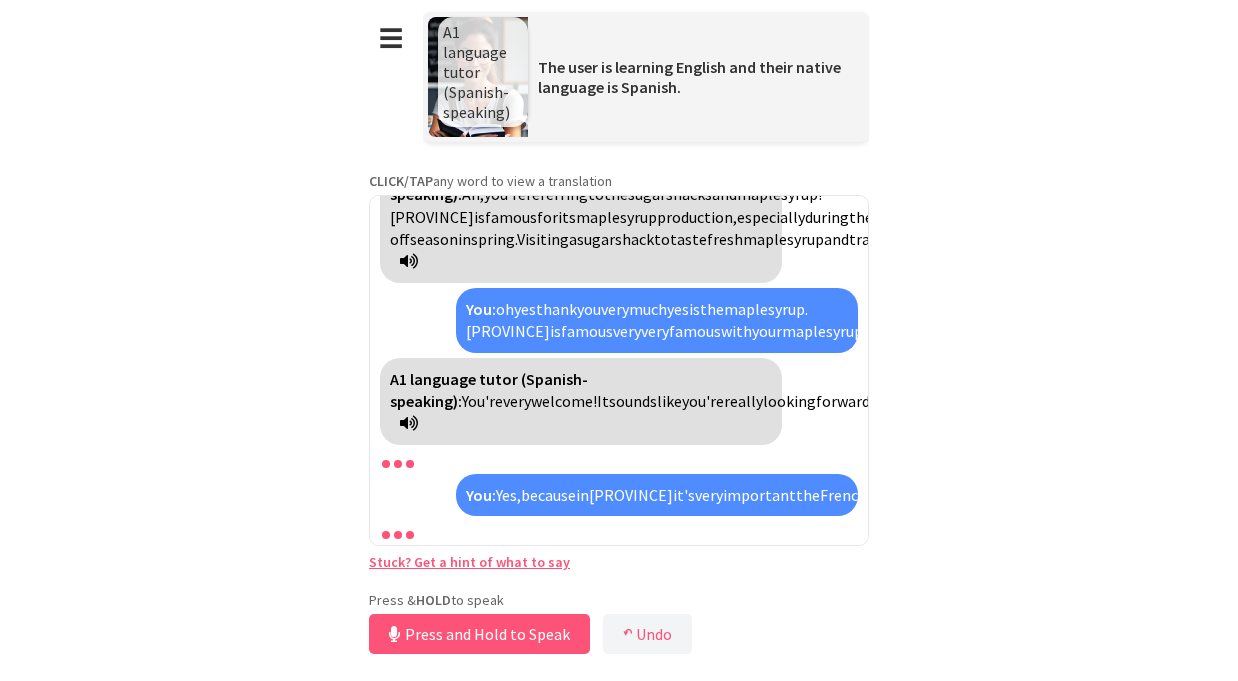 scroll, scrollTop: 1665, scrollLeft: 0, axis: vertical 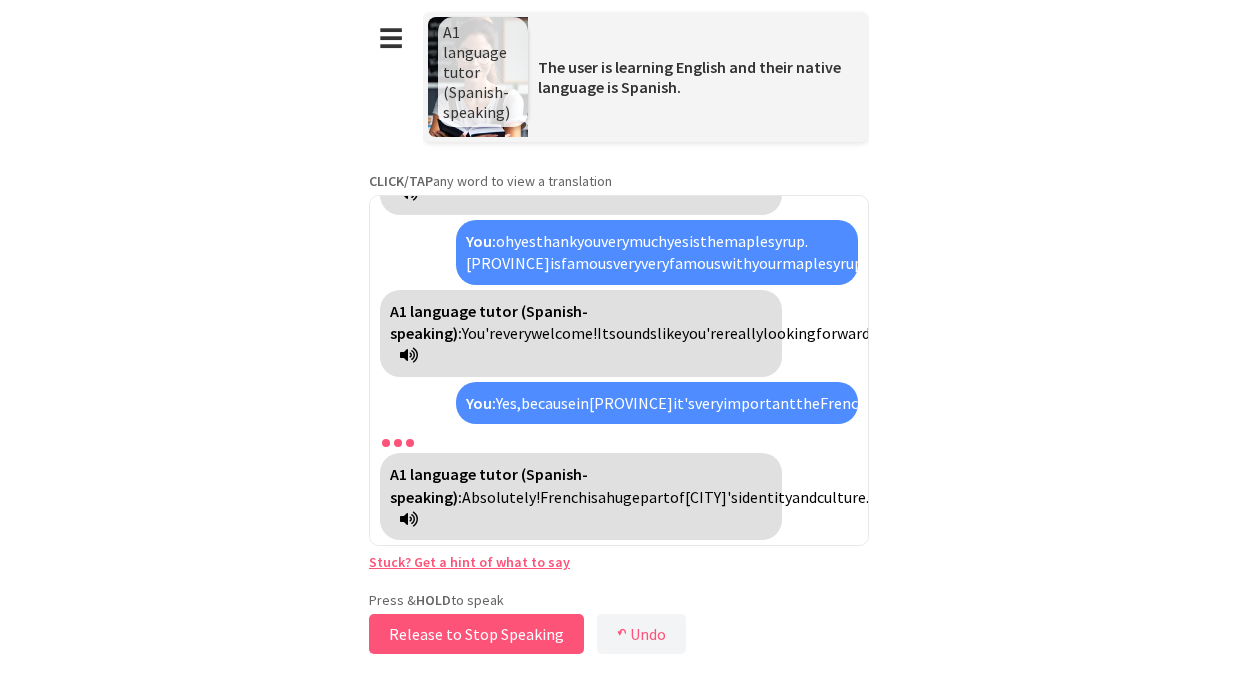 click on "Release to Stop Speaking" at bounding box center (476, 634) 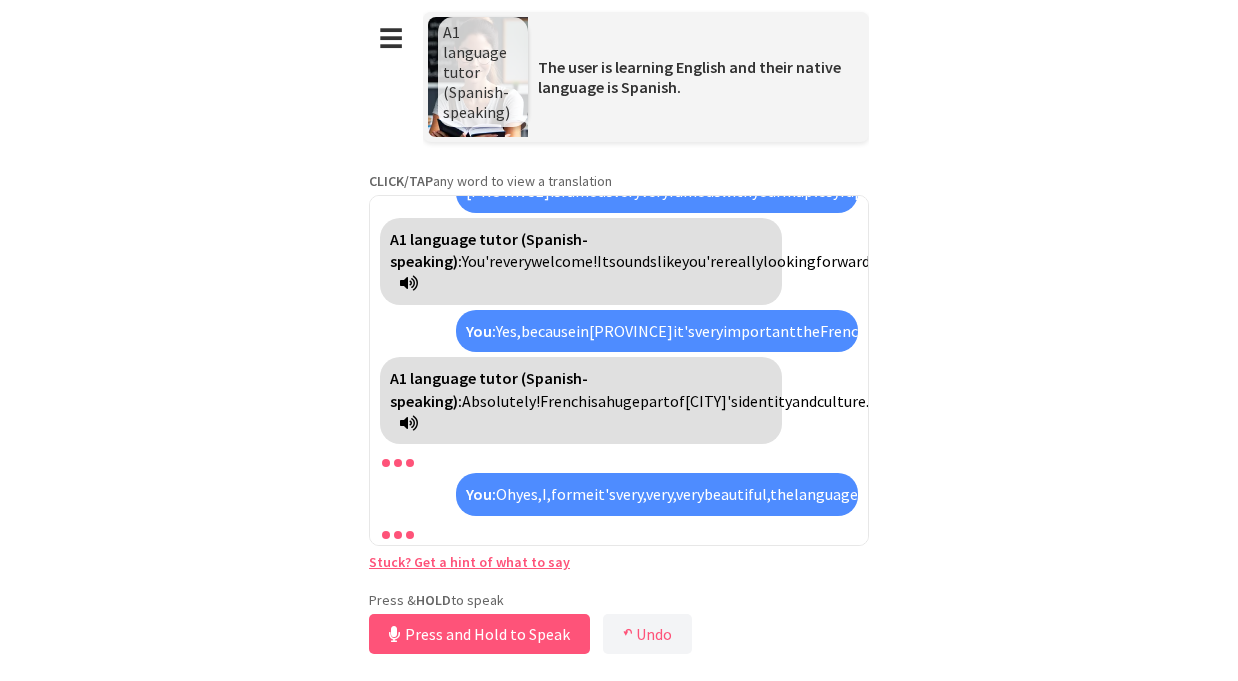 scroll, scrollTop: 1939, scrollLeft: 0, axis: vertical 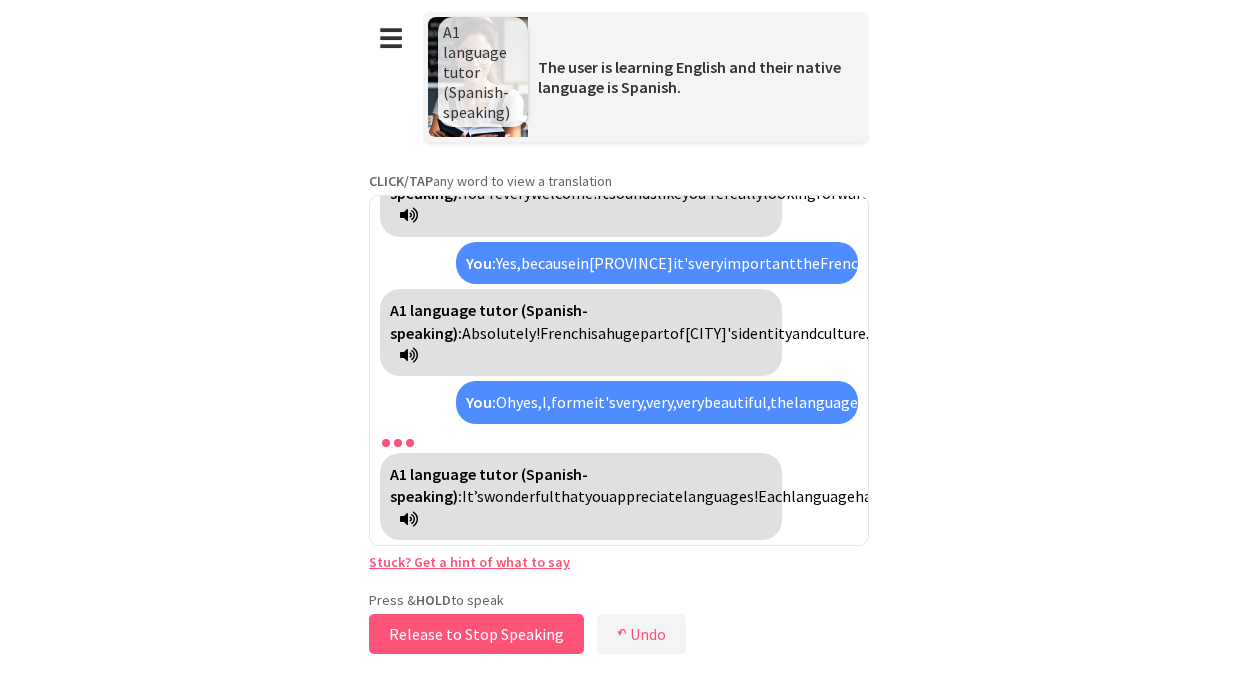 drag, startPoint x: 482, startPoint y: 648, endPoint x: 469, endPoint y: 639, distance: 15.811388 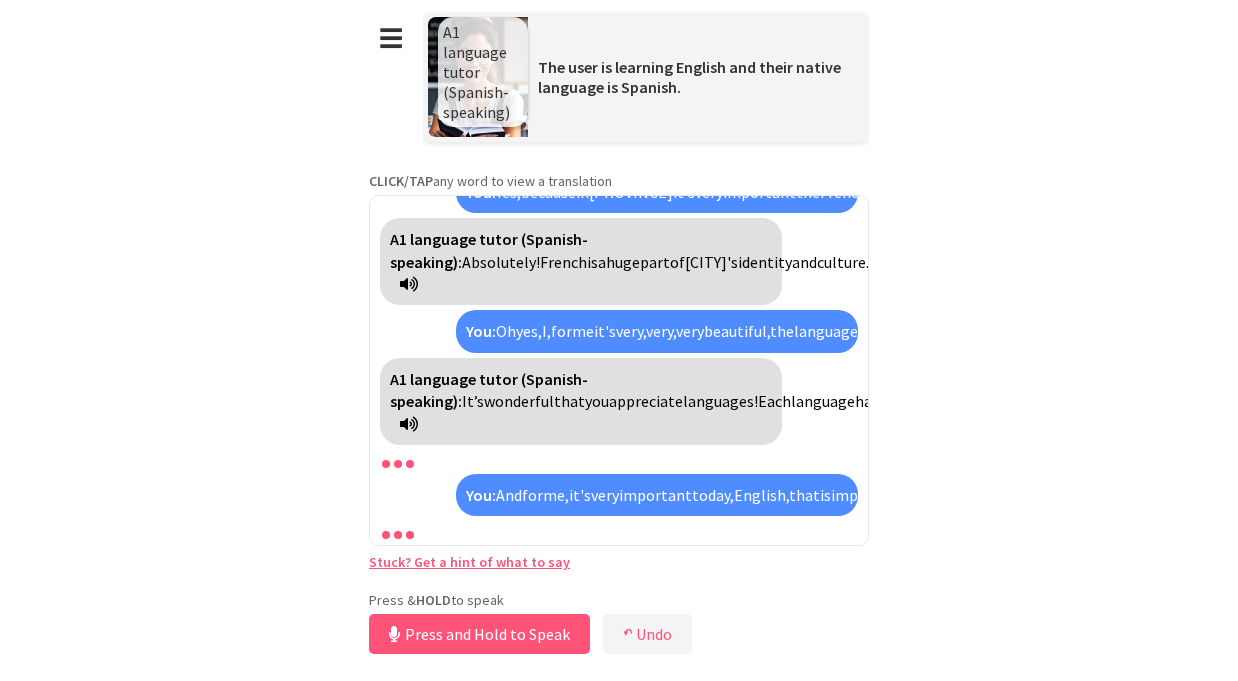 scroll, scrollTop: 2191, scrollLeft: 0, axis: vertical 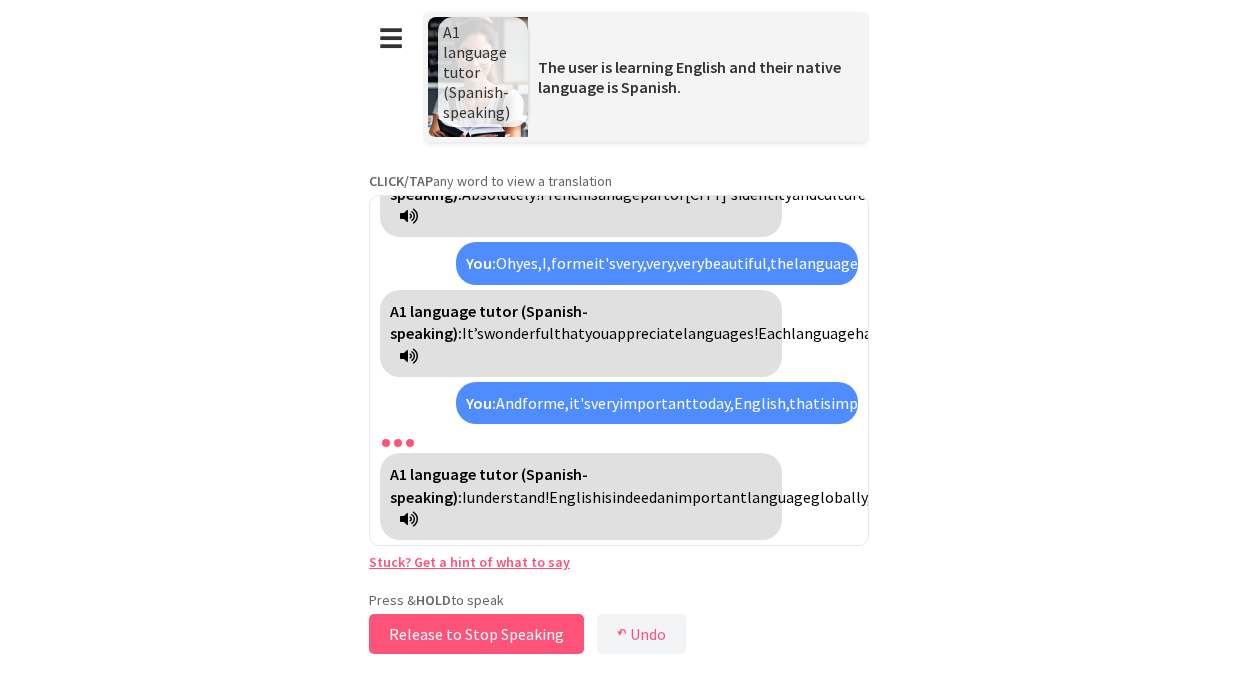 click on "Release to Stop Speaking" at bounding box center (476, 634) 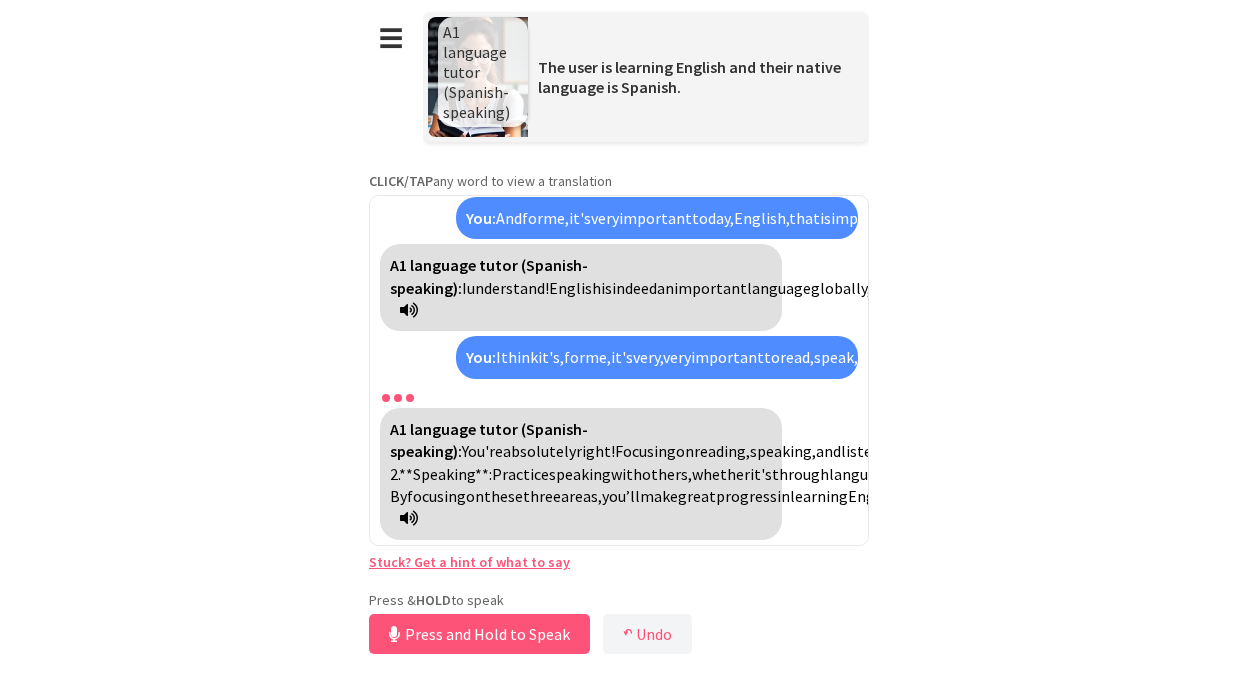 scroll, scrollTop: 2644, scrollLeft: 0, axis: vertical 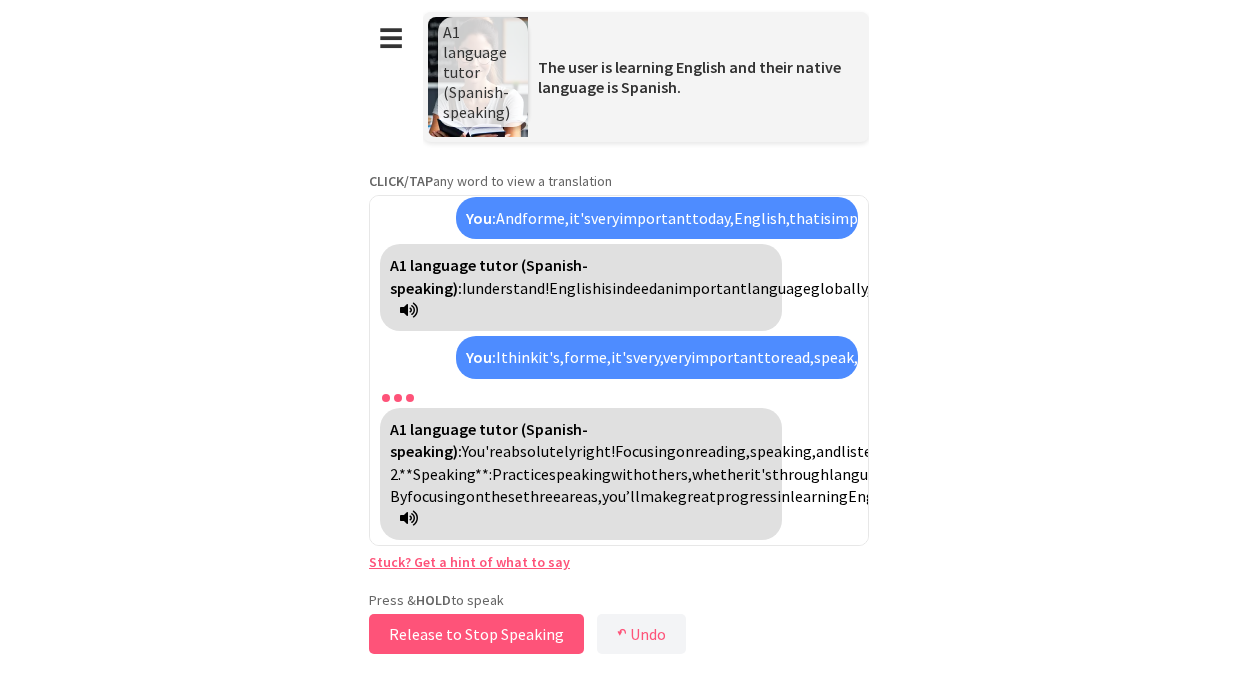 click on "Release to Stop Speaking" at bounding box center (476, 634) 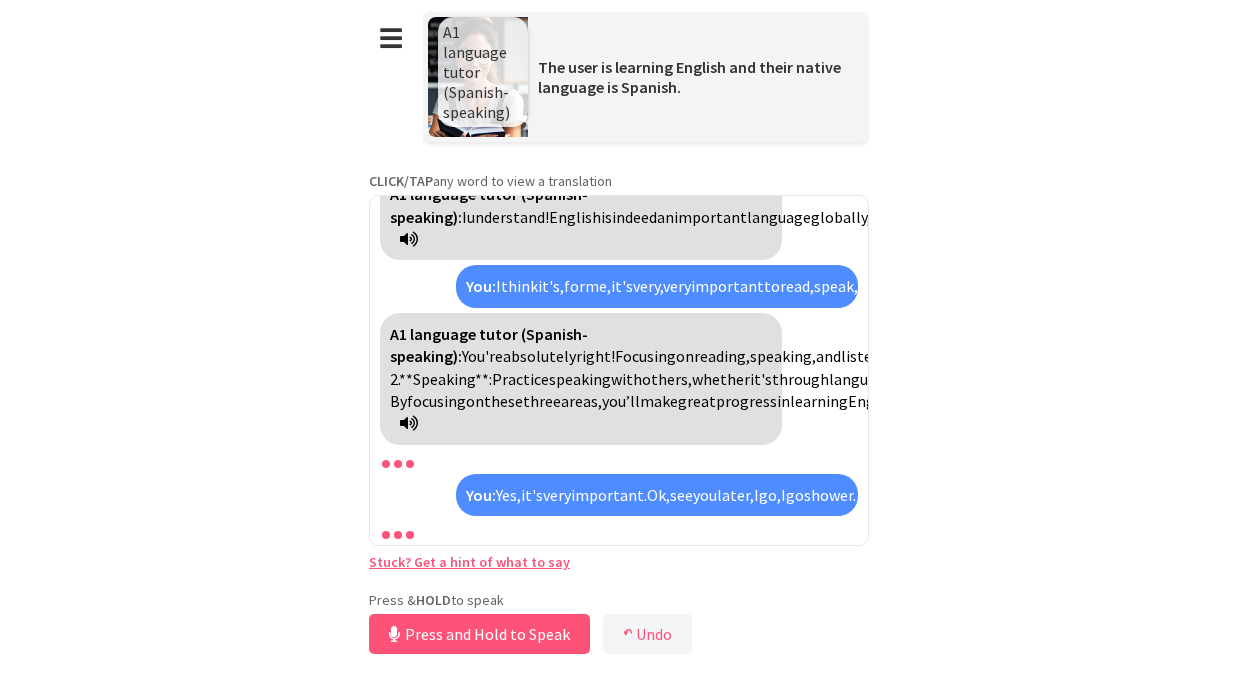 scroll, scrollTop: 2828, scrollLeft: 0, axis: vertical 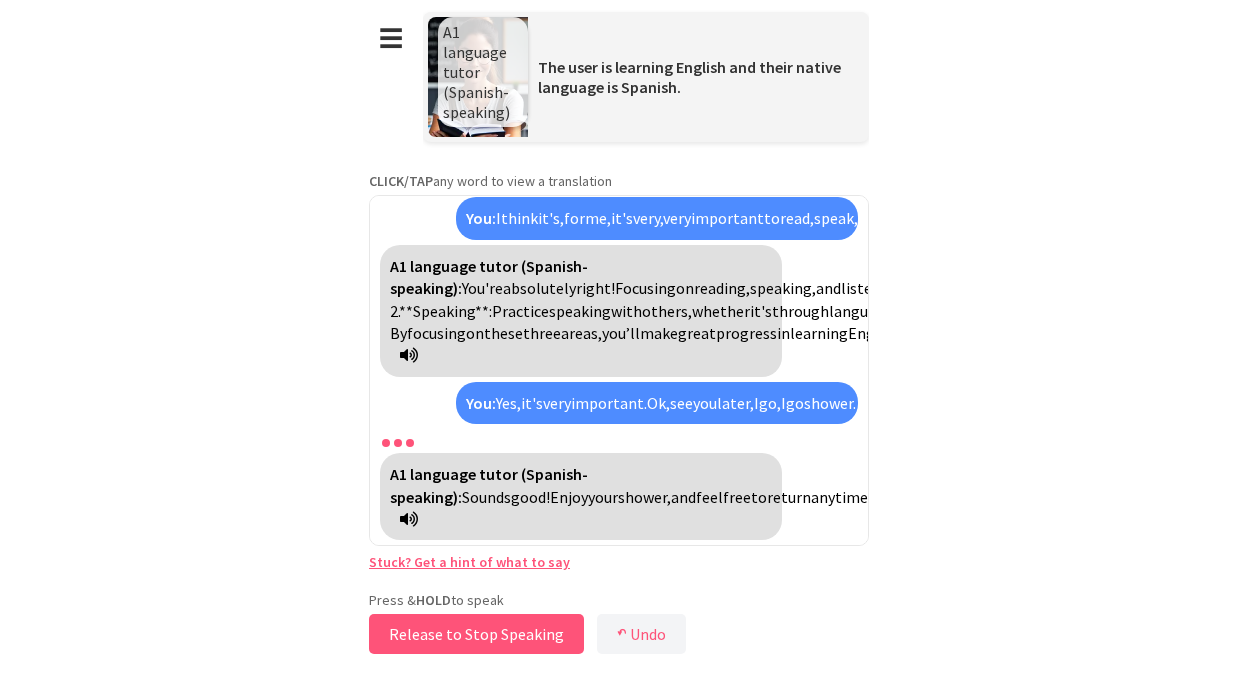 click on "Release to Stop Speaking" at bounding box center [476, 634] 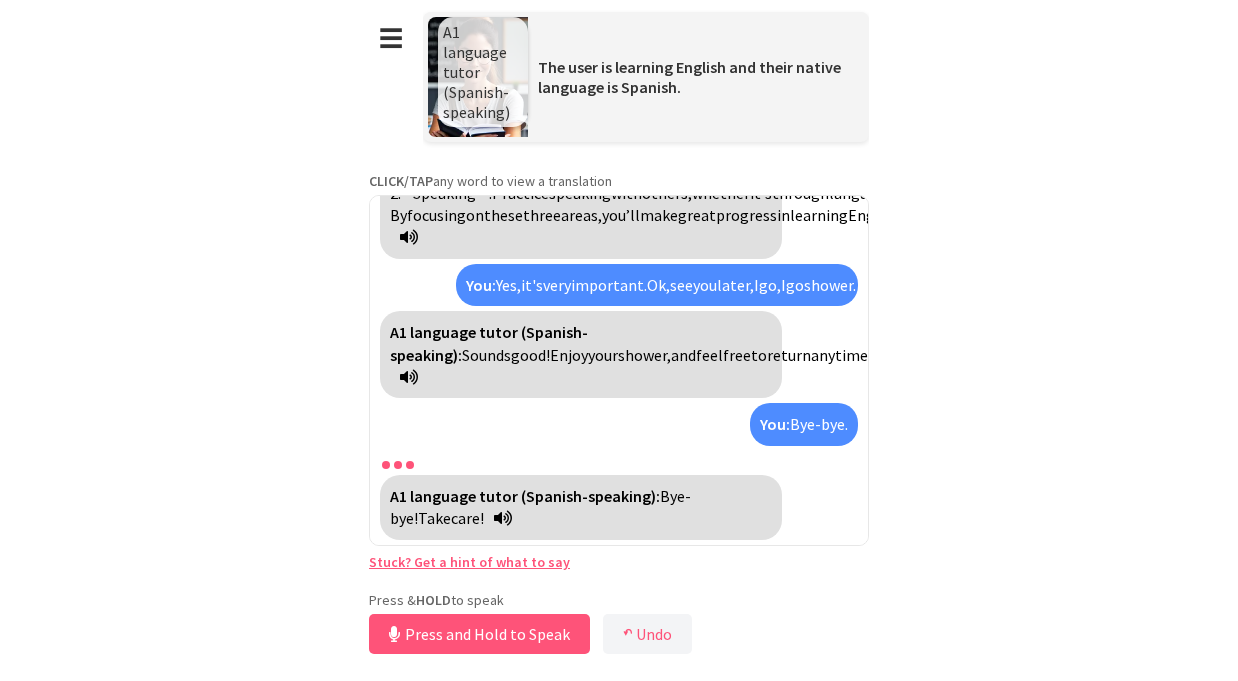 scroll, scrollTop: 2945, scrollLeft: 0, axis: vertical 